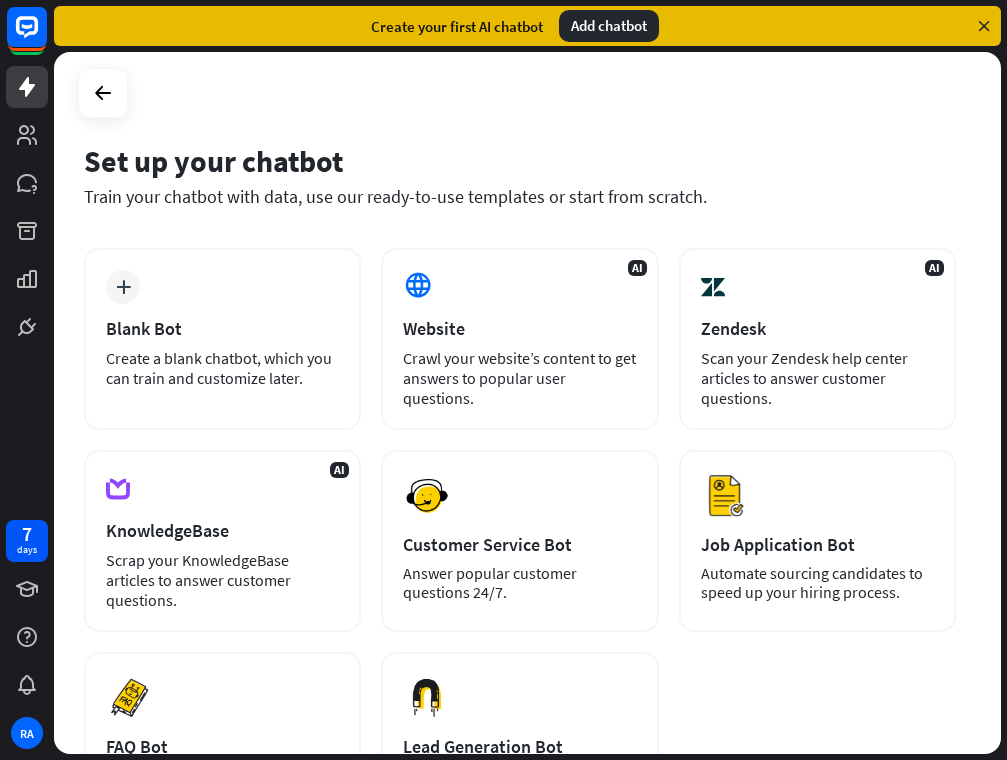 scroll, scrollTop: 0, scrollLeft: 0, axis: both 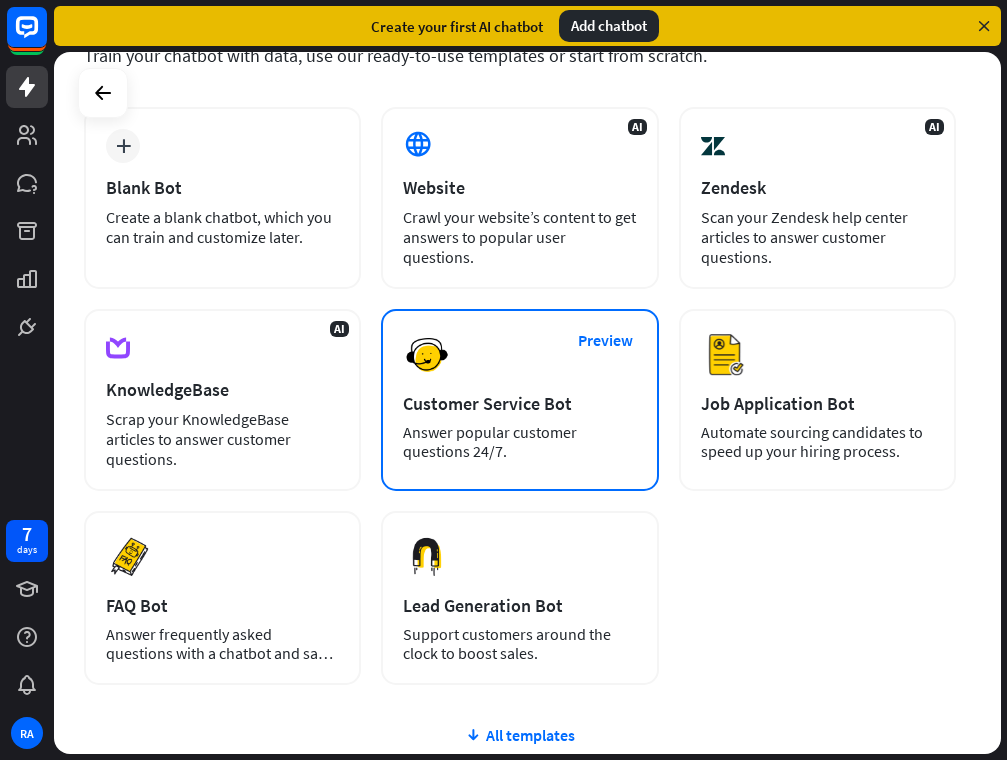 click on "Preview
Customer Service Bot
Answer popular customer questions 24/7." at bounding box center (519, 400) 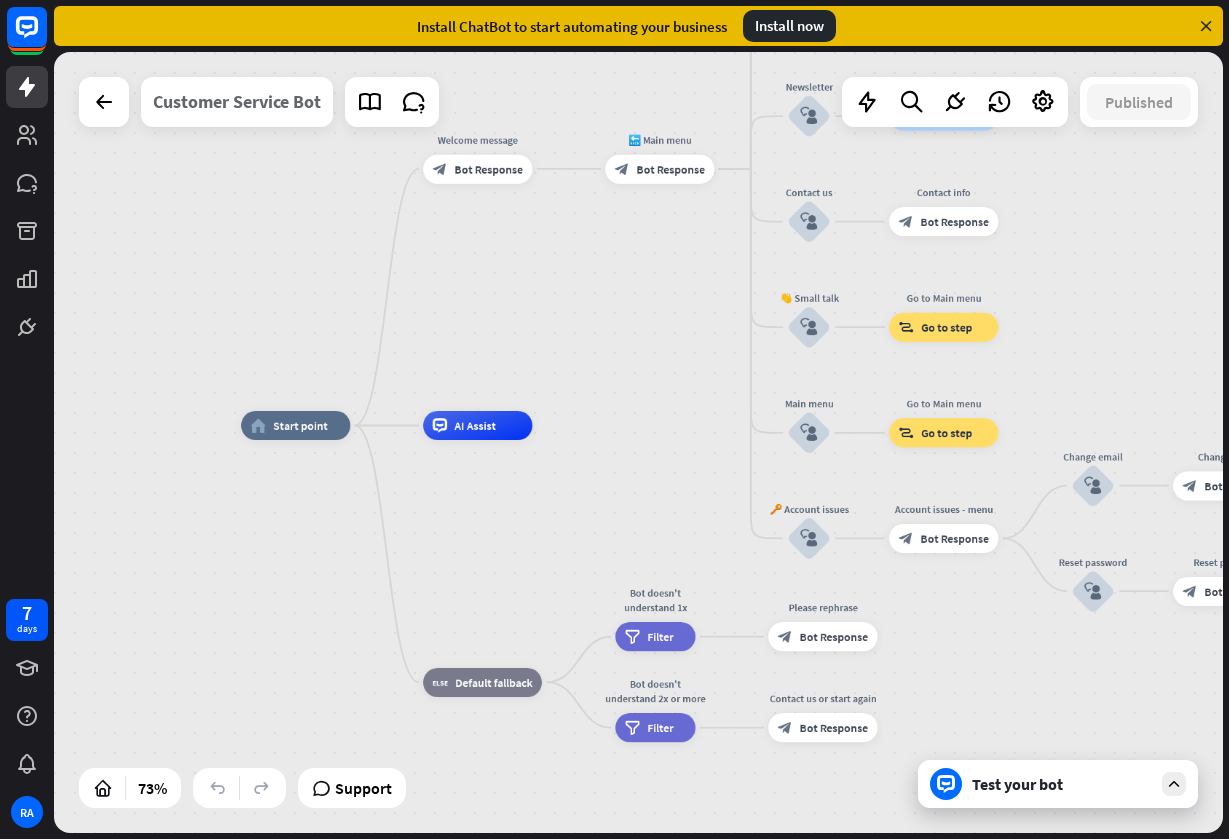 click on "Customer Service Bot" at bounding box center [237, 102] 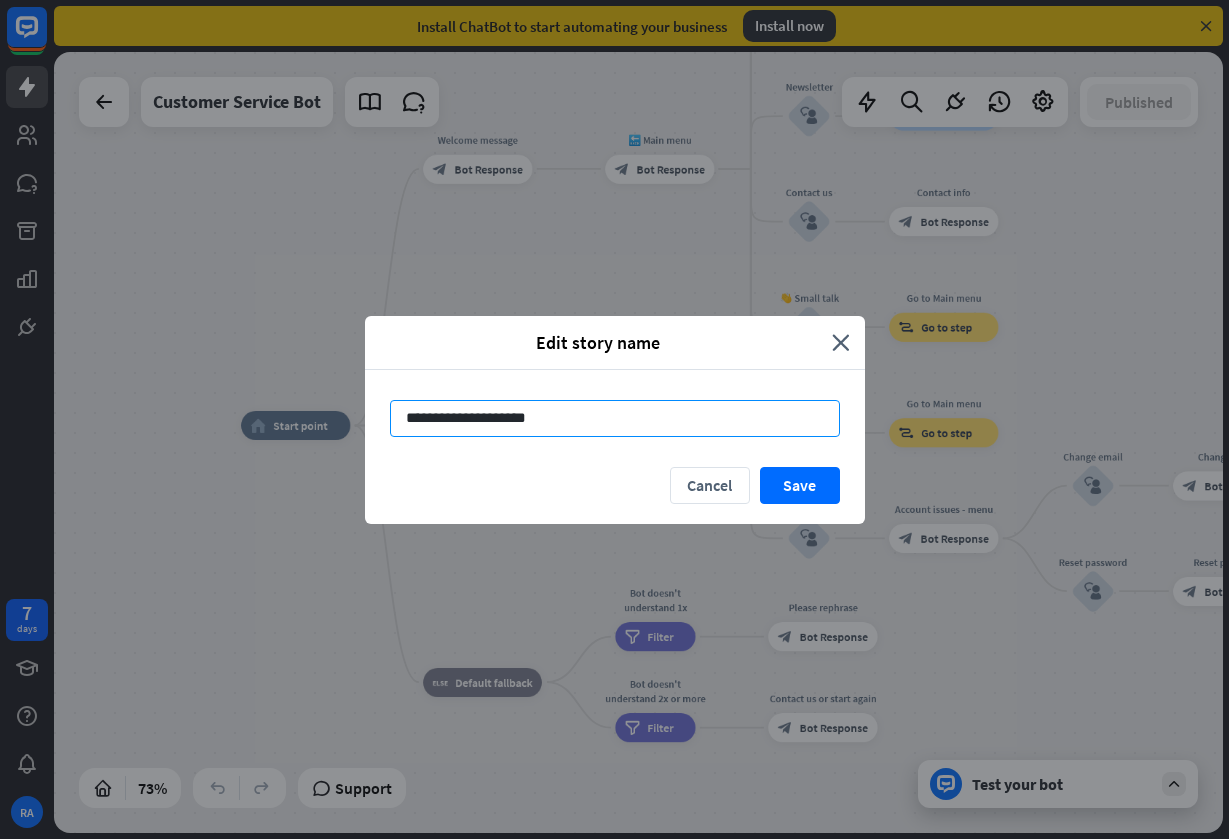 click on "**********" at bounding box center [615, 418] 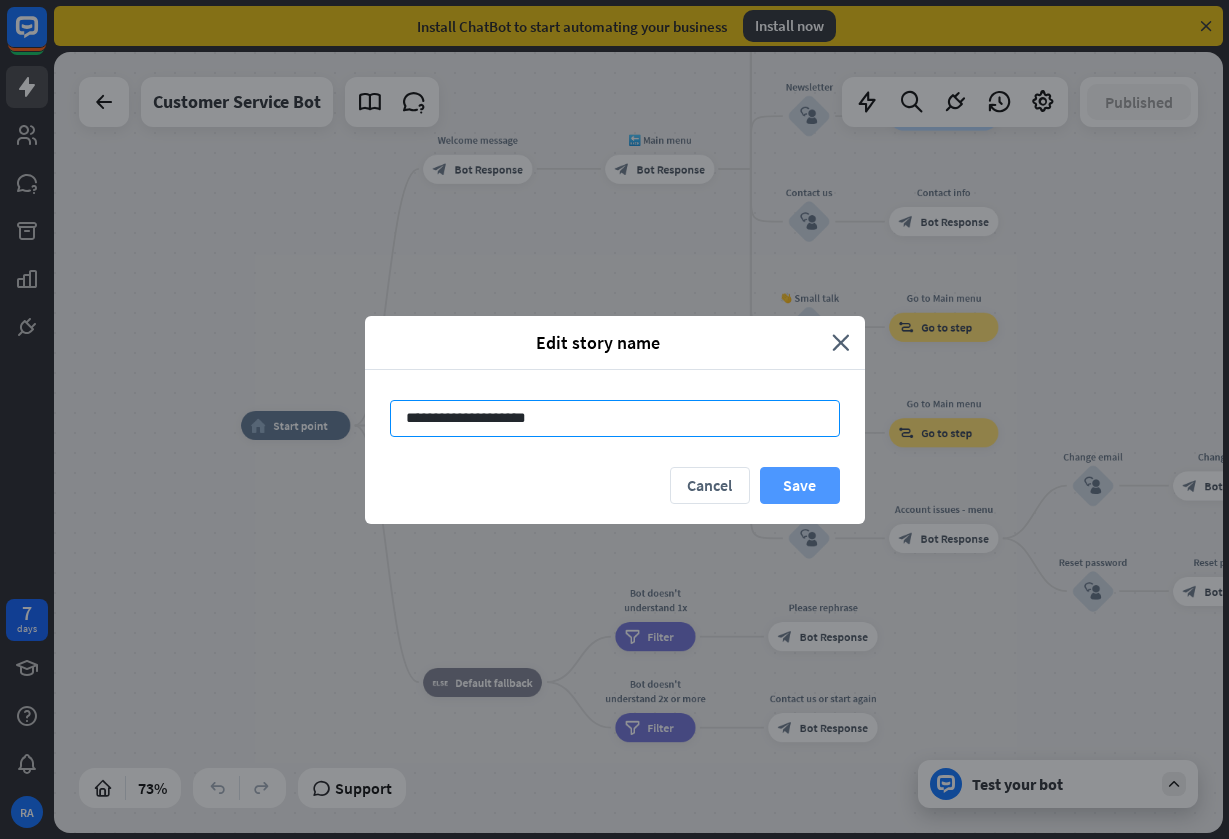 type on "**********" 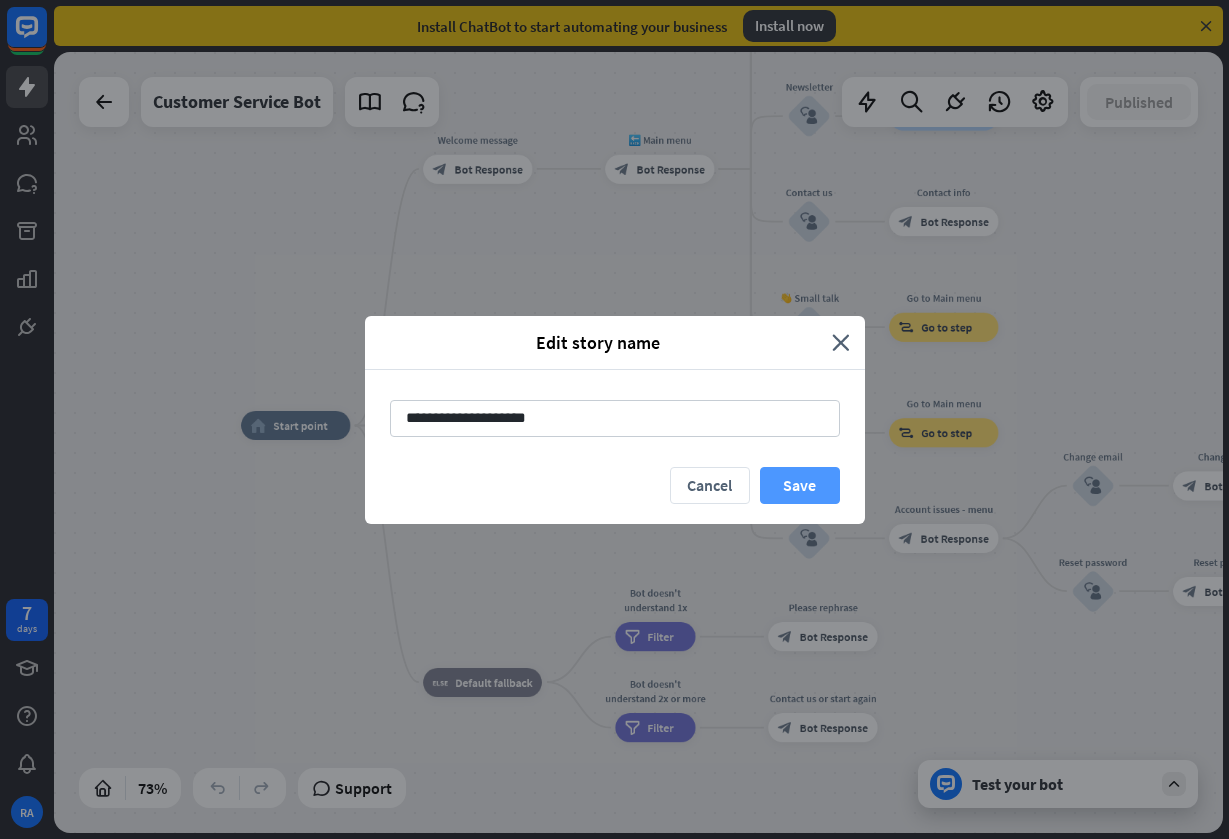 click on "Save" at bounding box center [800, 485] 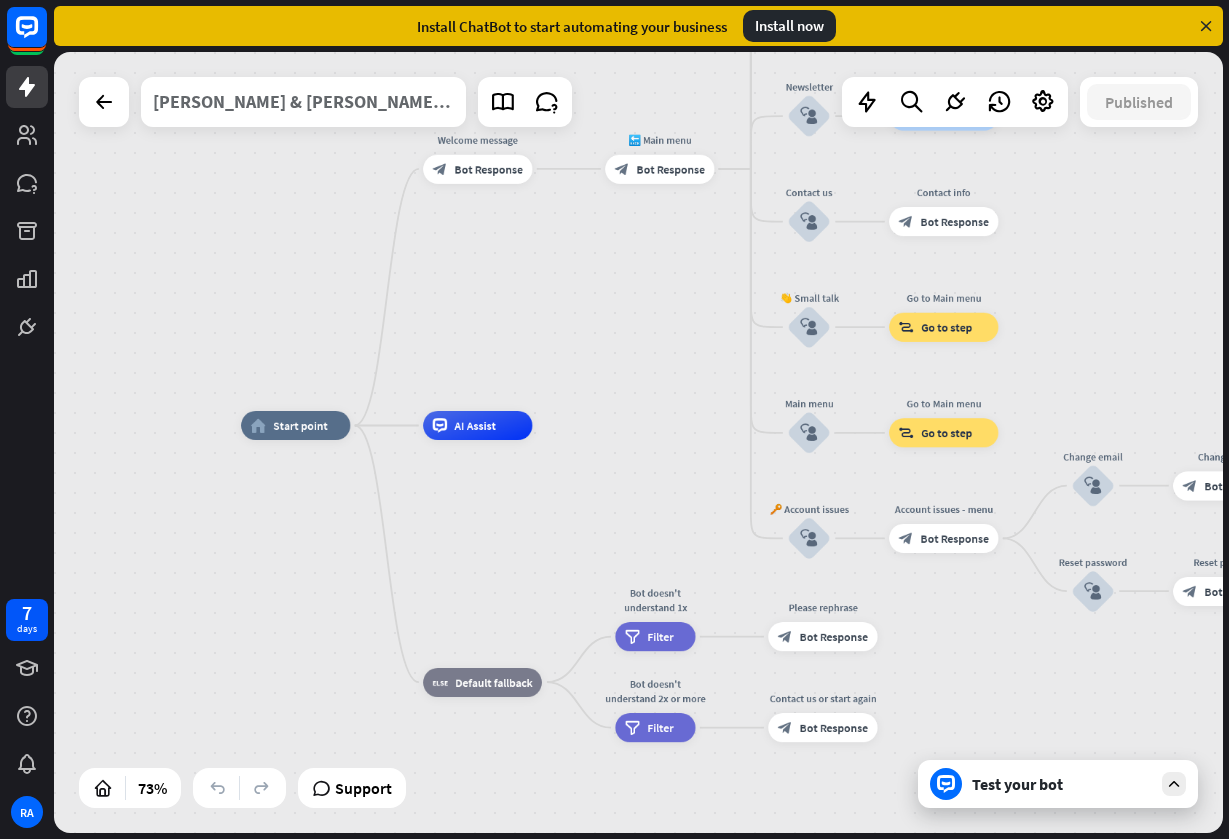 click on "[PERSON_NAME] & [PERSON_NAME] Support" at bounding box center [303, 102] 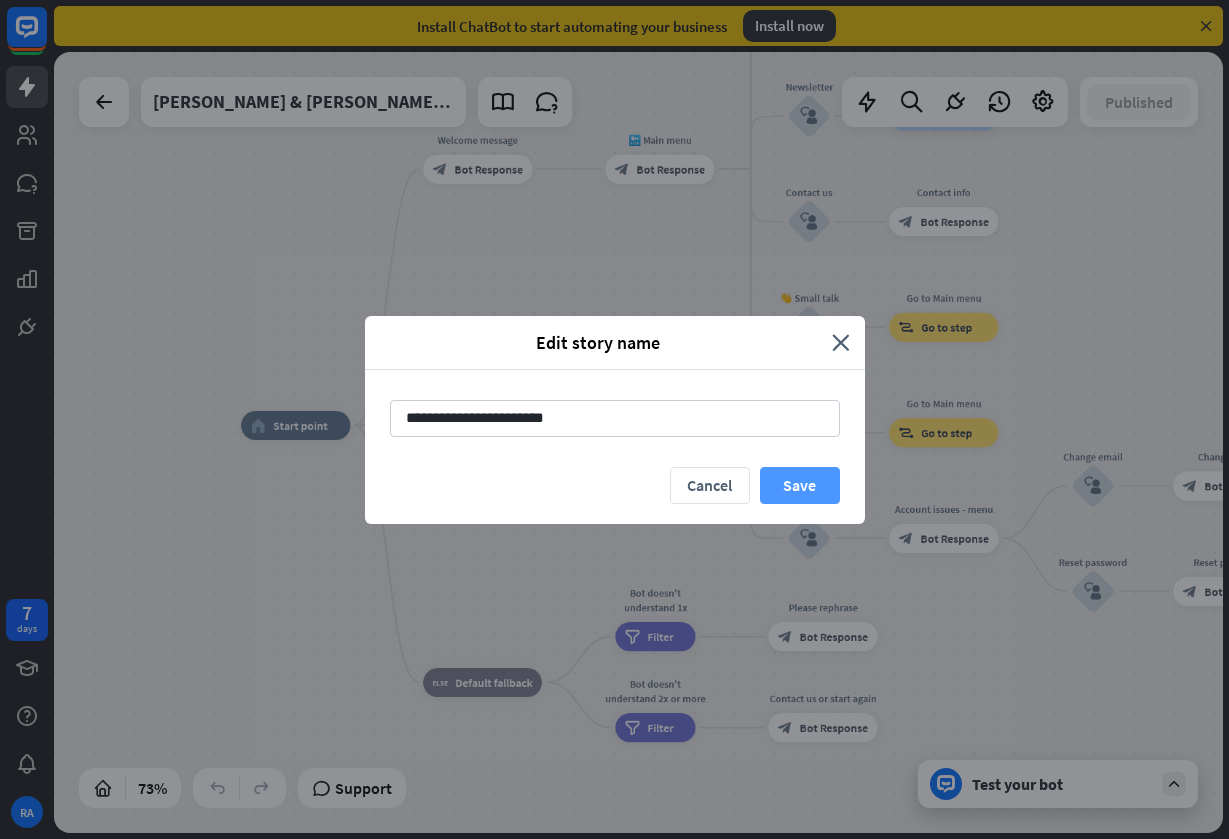 type on "**********" 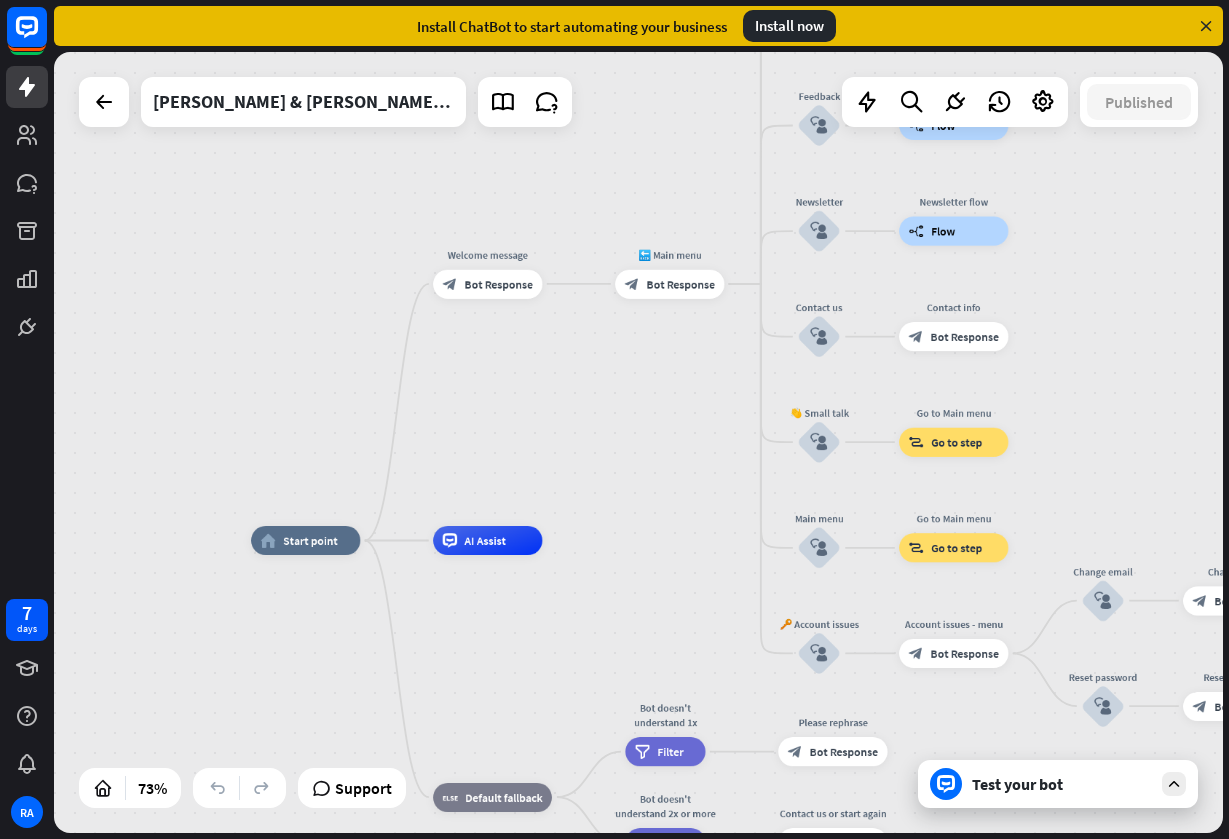 drag, startPoint x: 635, startPoint y: 338, endPoint x: 649, endPoint y: 459, distance: 121.80723 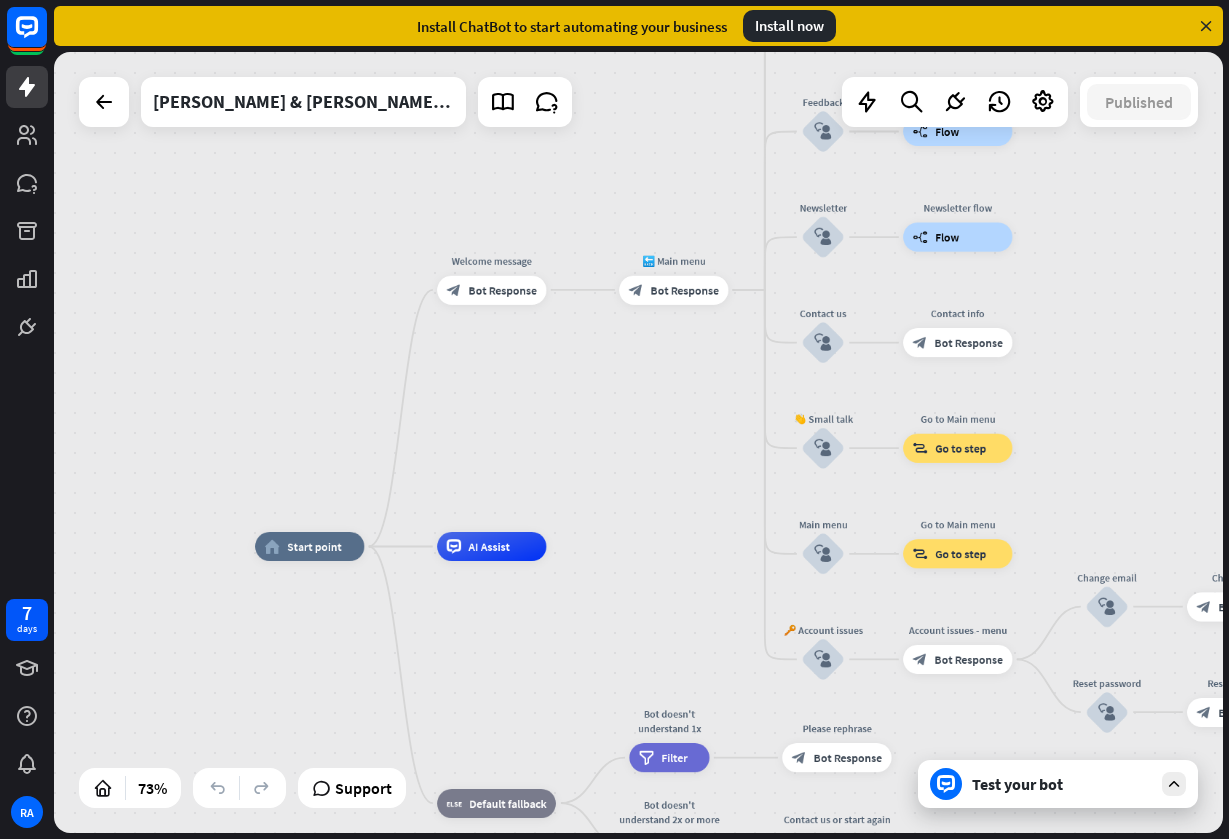 click at bounding box center (1174, 784) 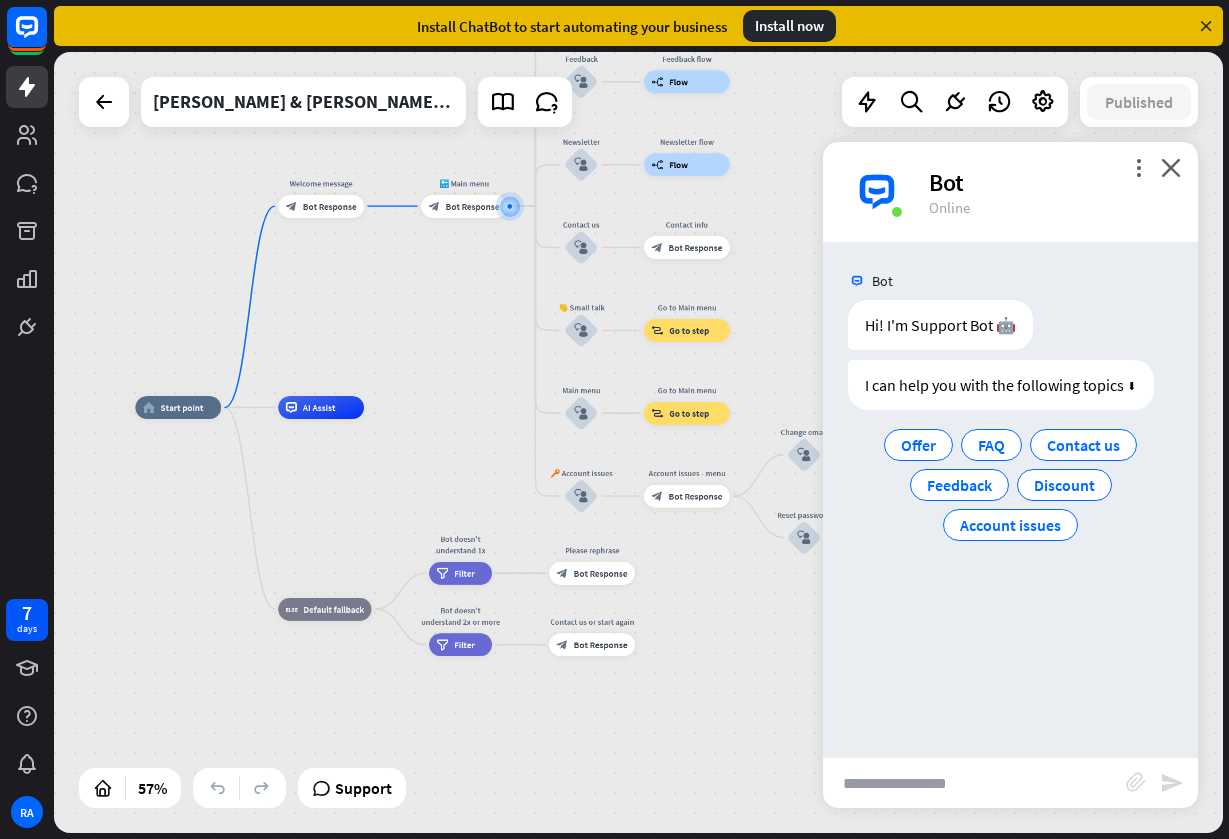 click on "Install now" at bounding box center (789, 26) 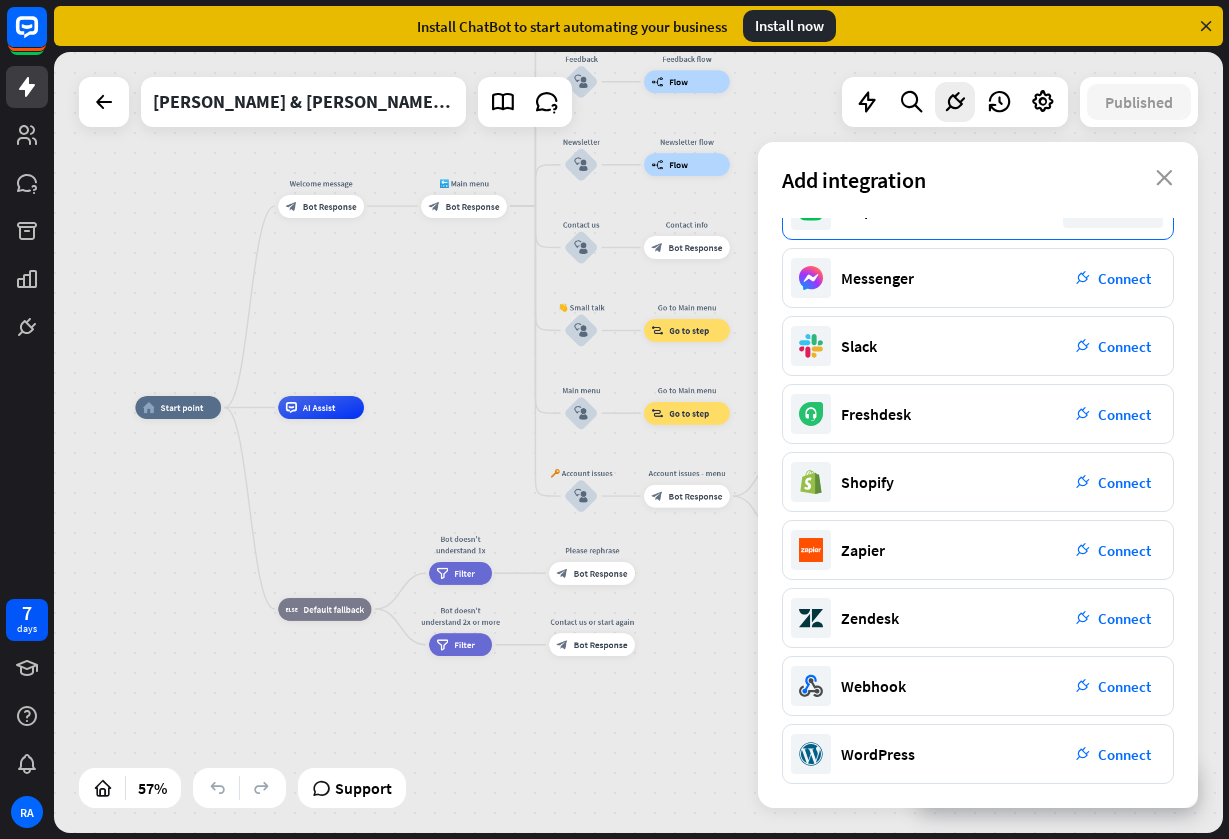 scroll, scrollTop: 174, scrollLeft: 0, axis: vertical 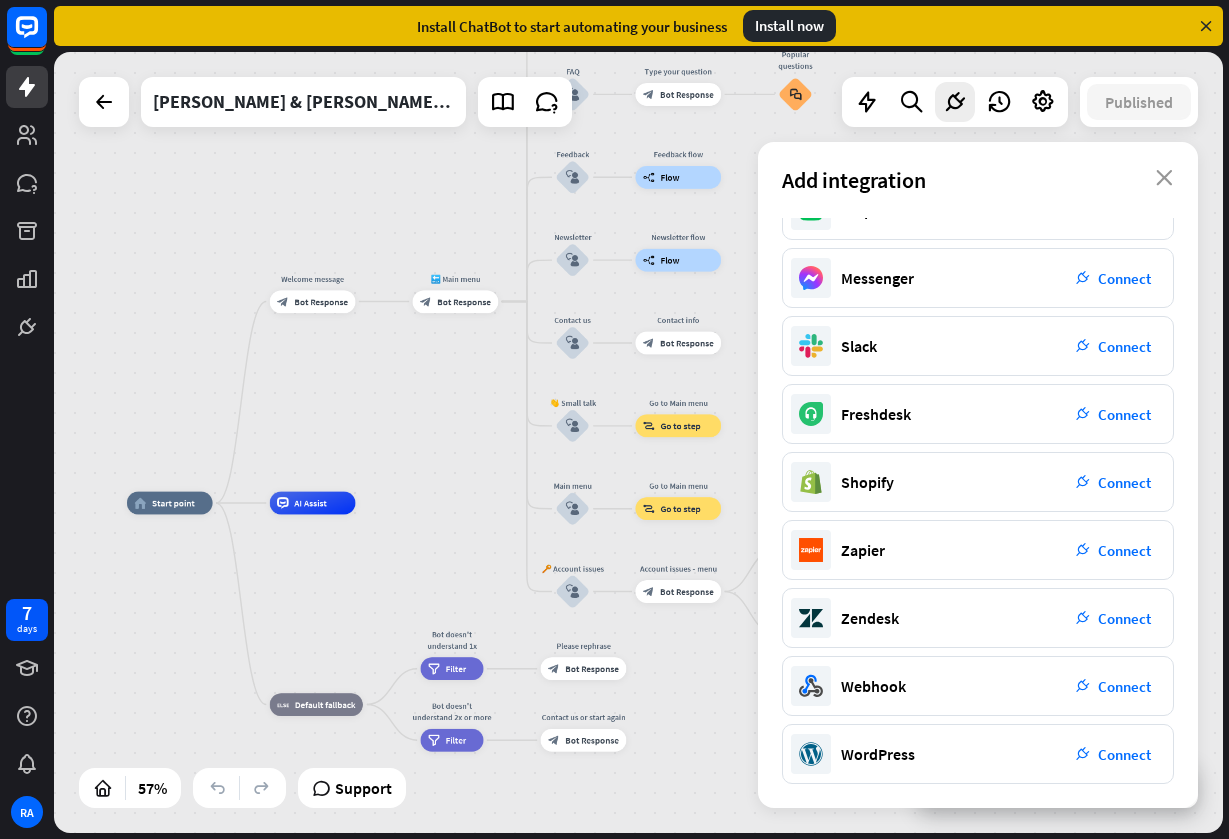 click on "Add integration   close" at bounding box center [978, 180] 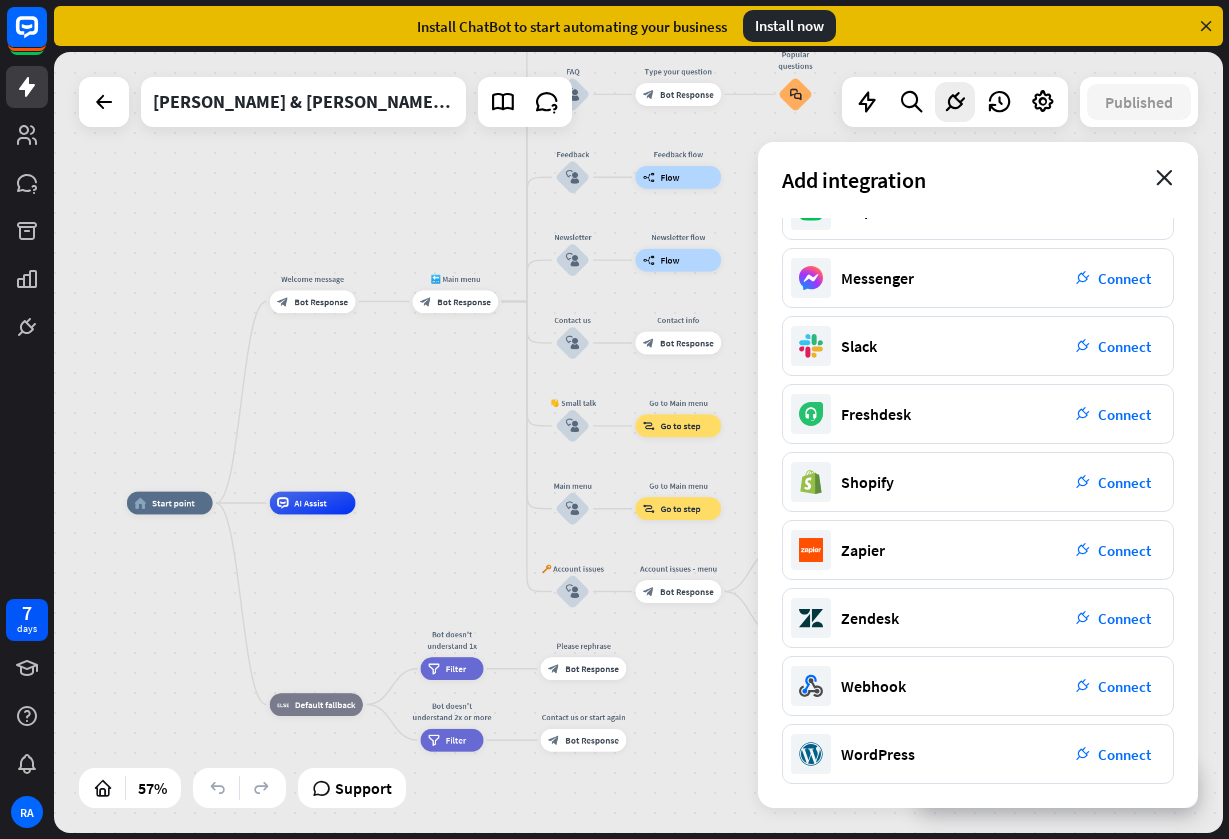 click on "close" at bounding box center (1164, 178) 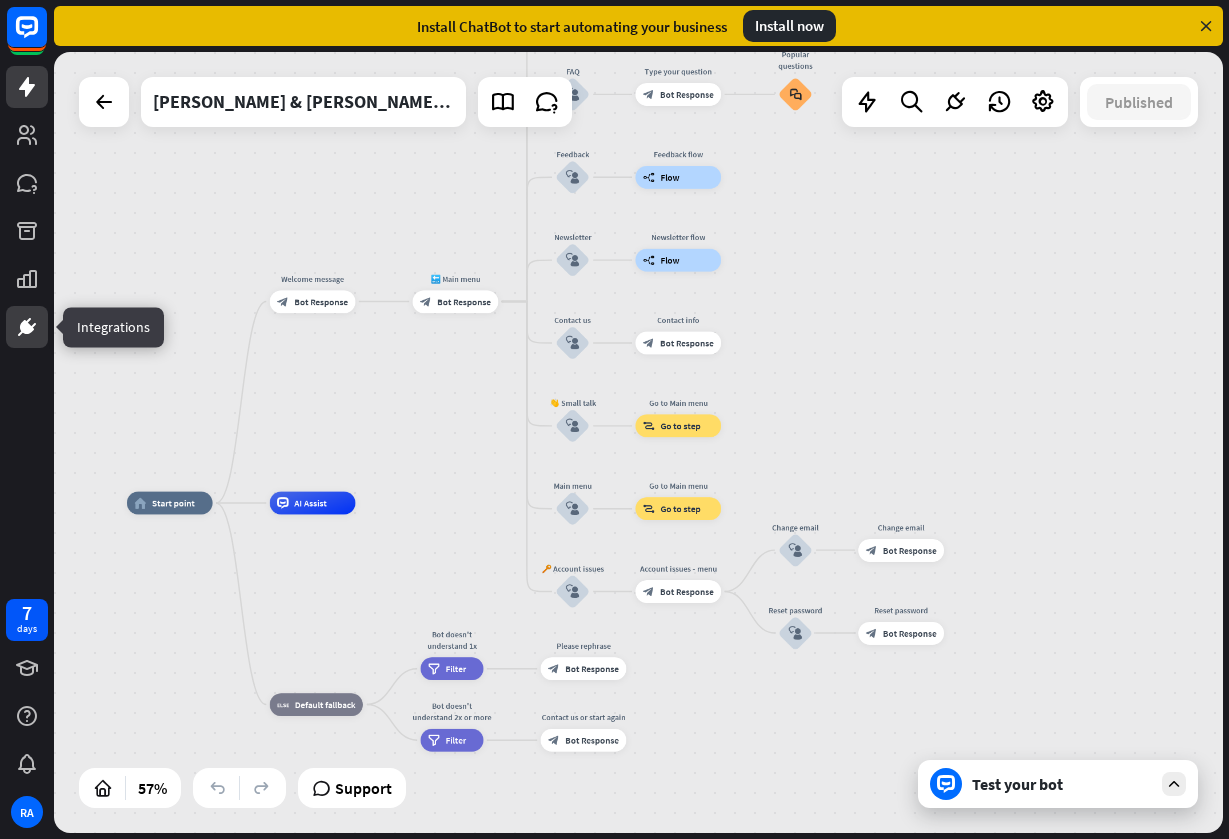 click 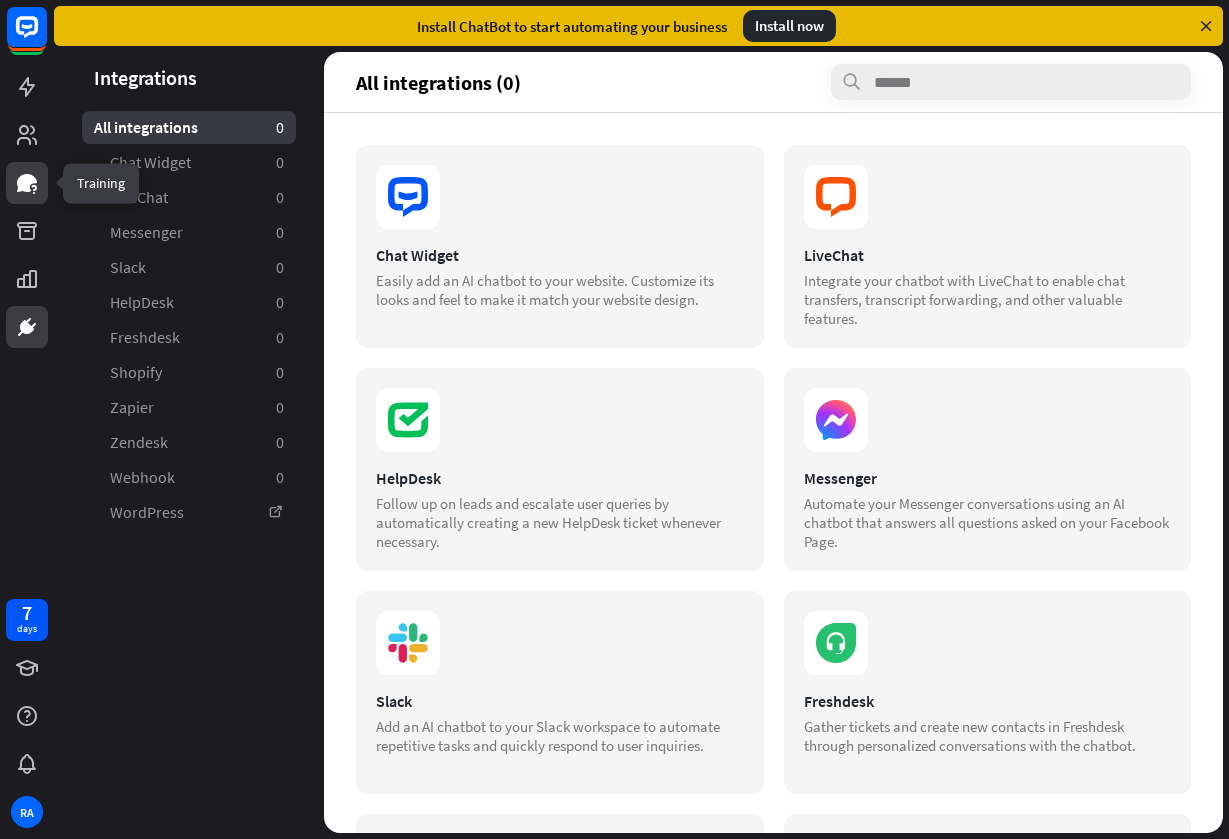 click 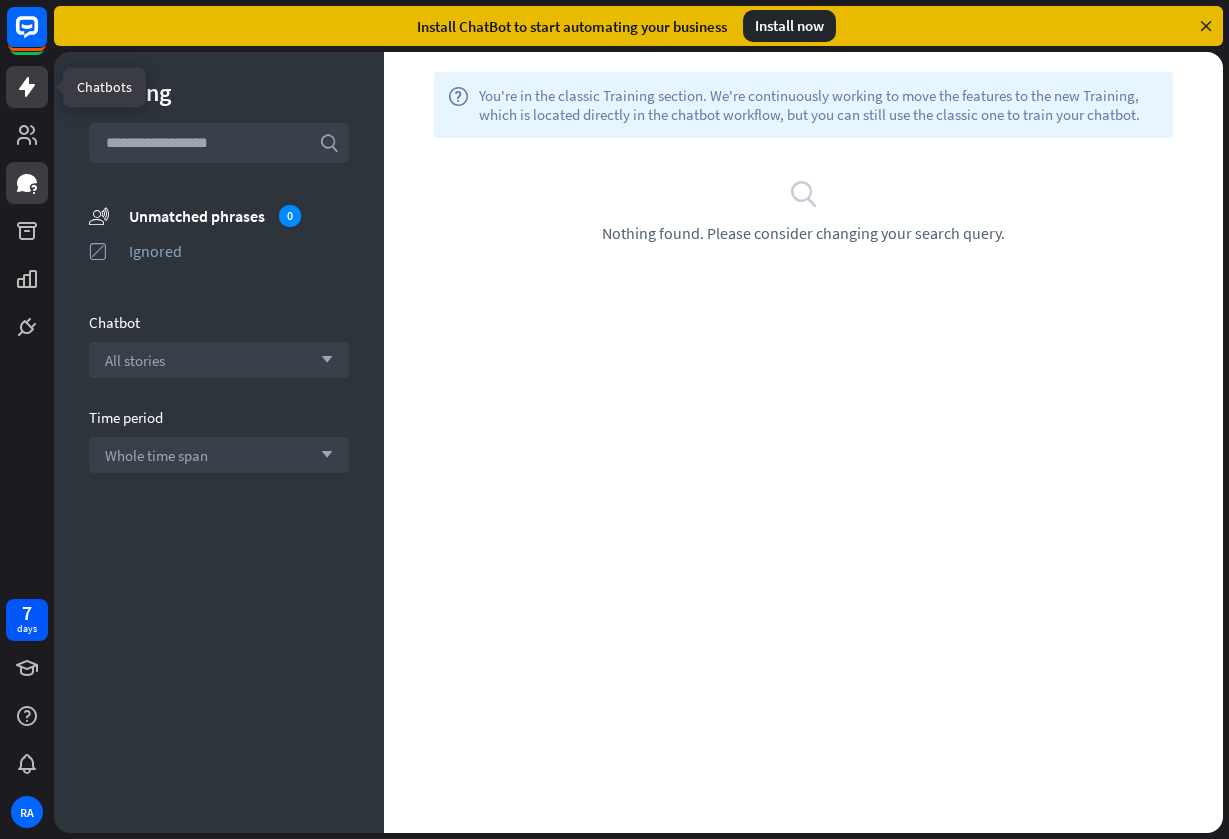 click at bounding box center [27, 87] 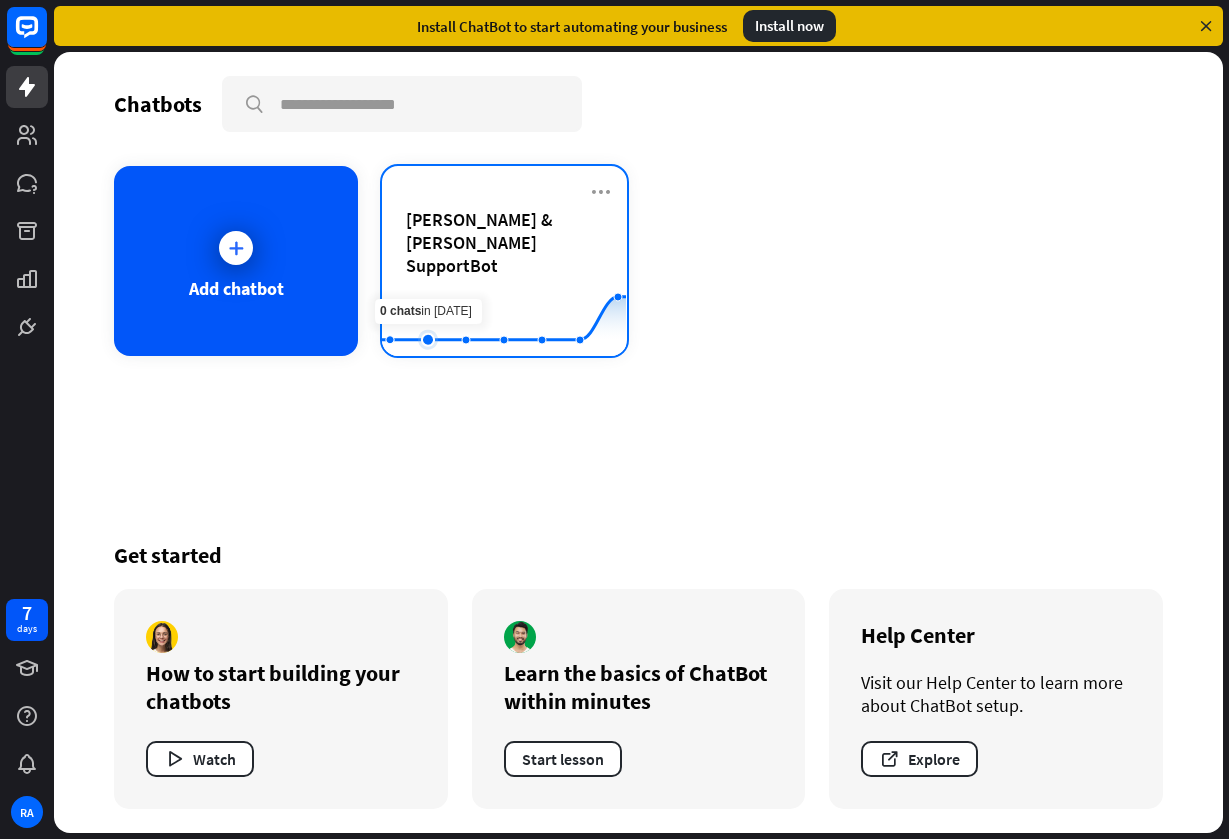 click 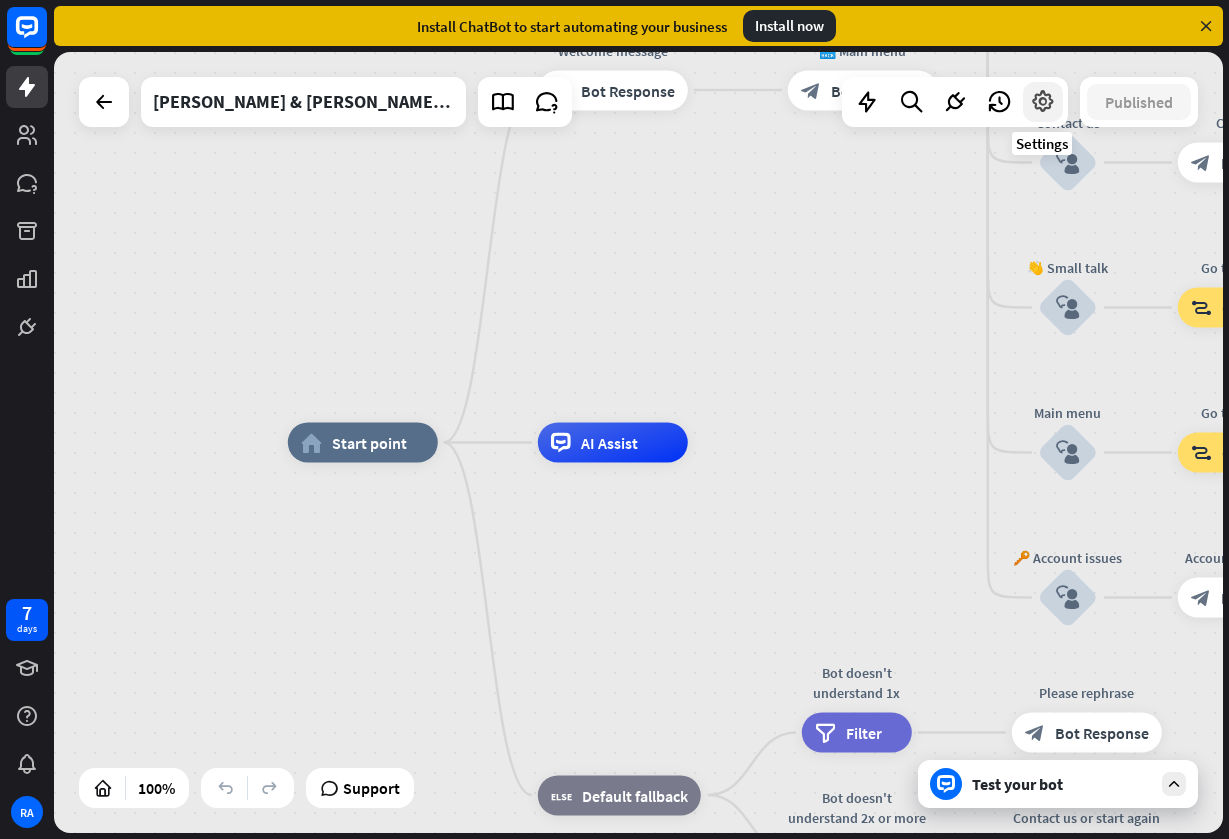 click at bounding box center (1043, 102) 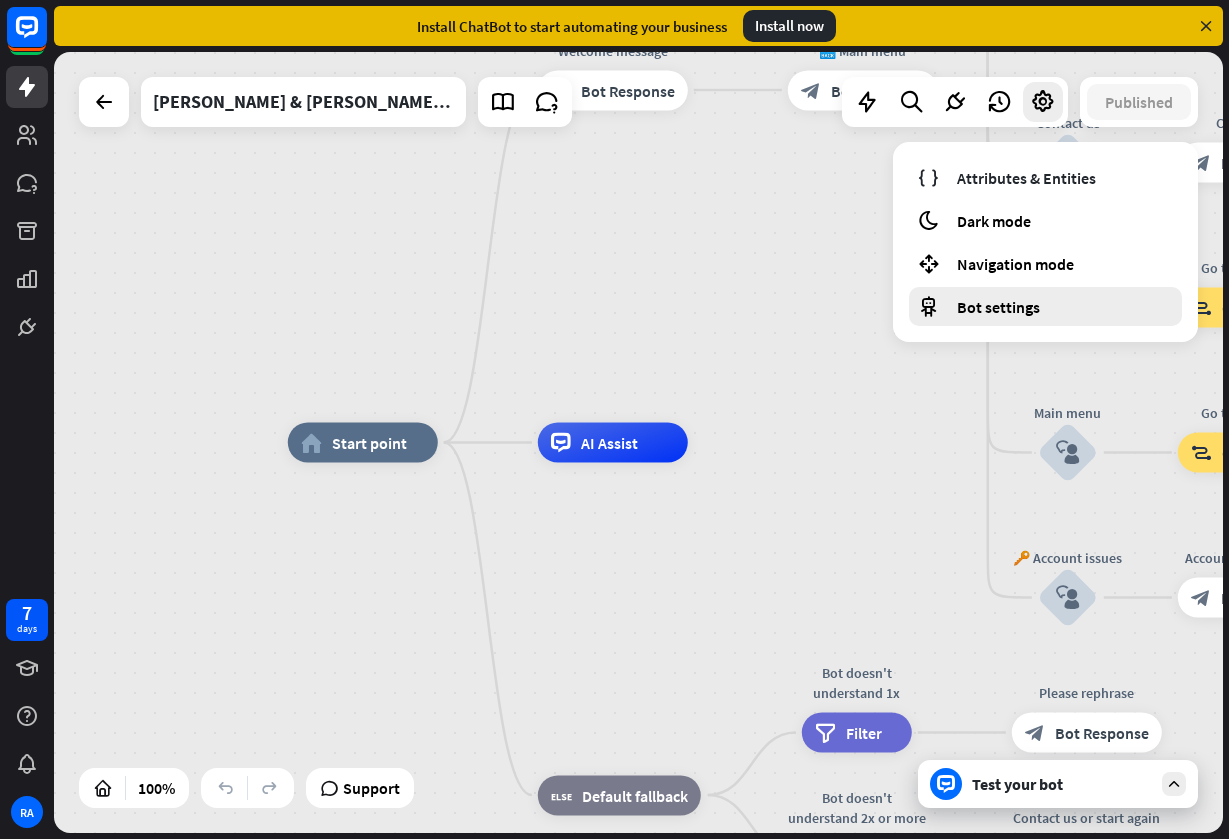 click on "Bot settings" at bounding box center (998, 307) 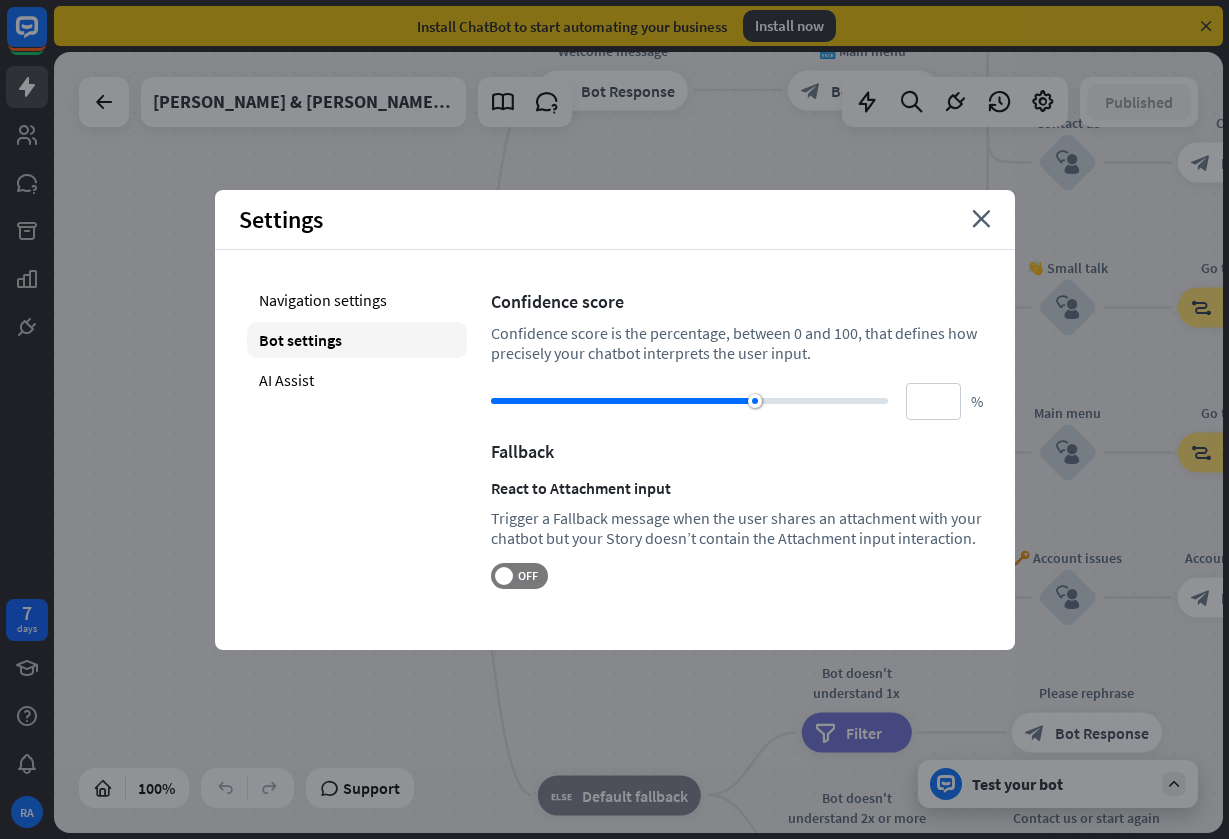 click on "Navigation settings
Bot settings
AI Assist" at bounding box center (357, 435) 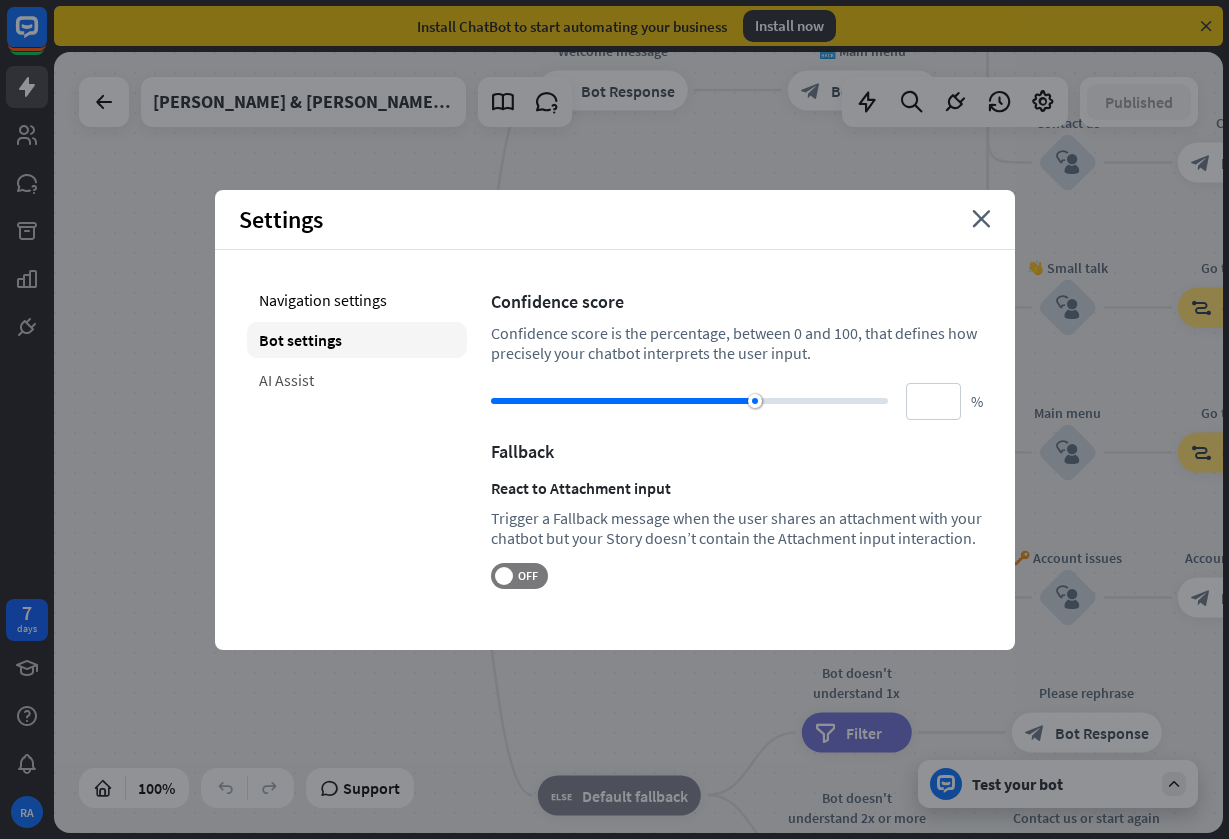 click on "AI Assist" at bounding box center [357, 380] 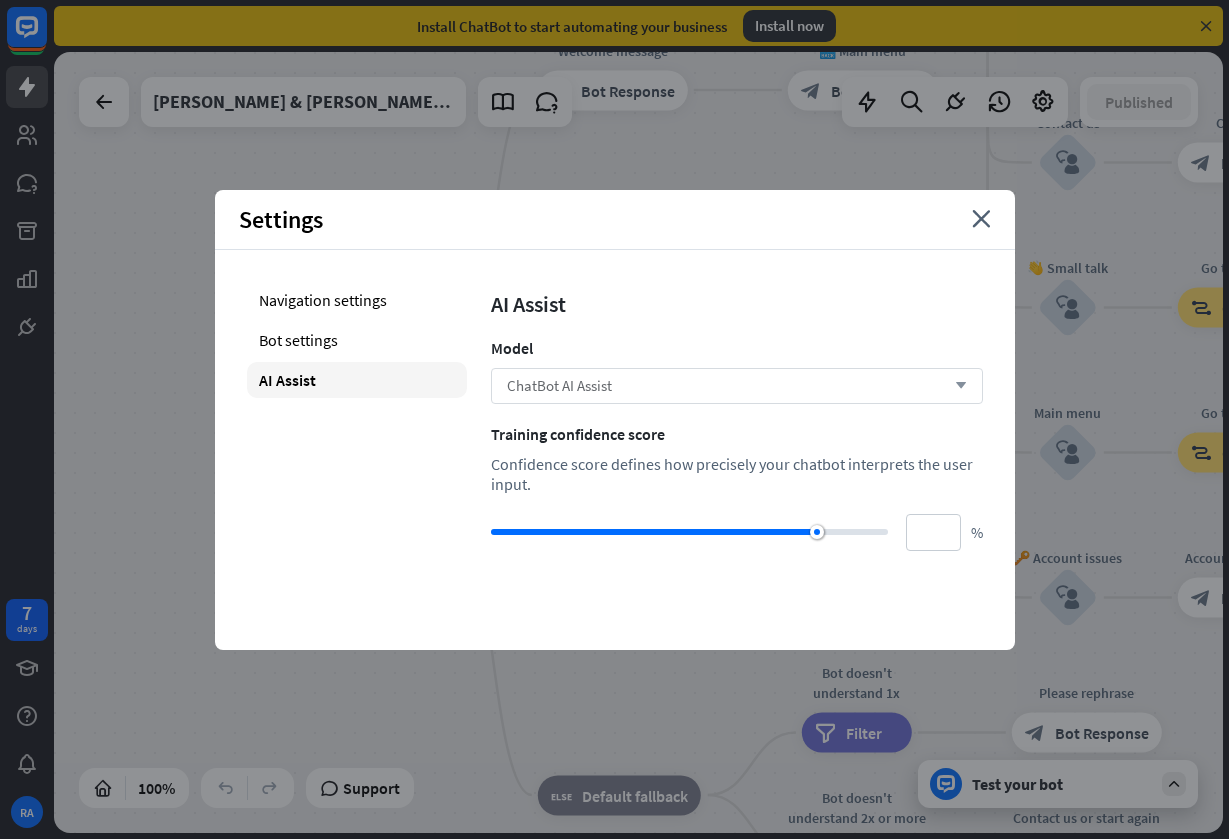 click on "ChatBot AI Assist" at bounding box center [559, 385] 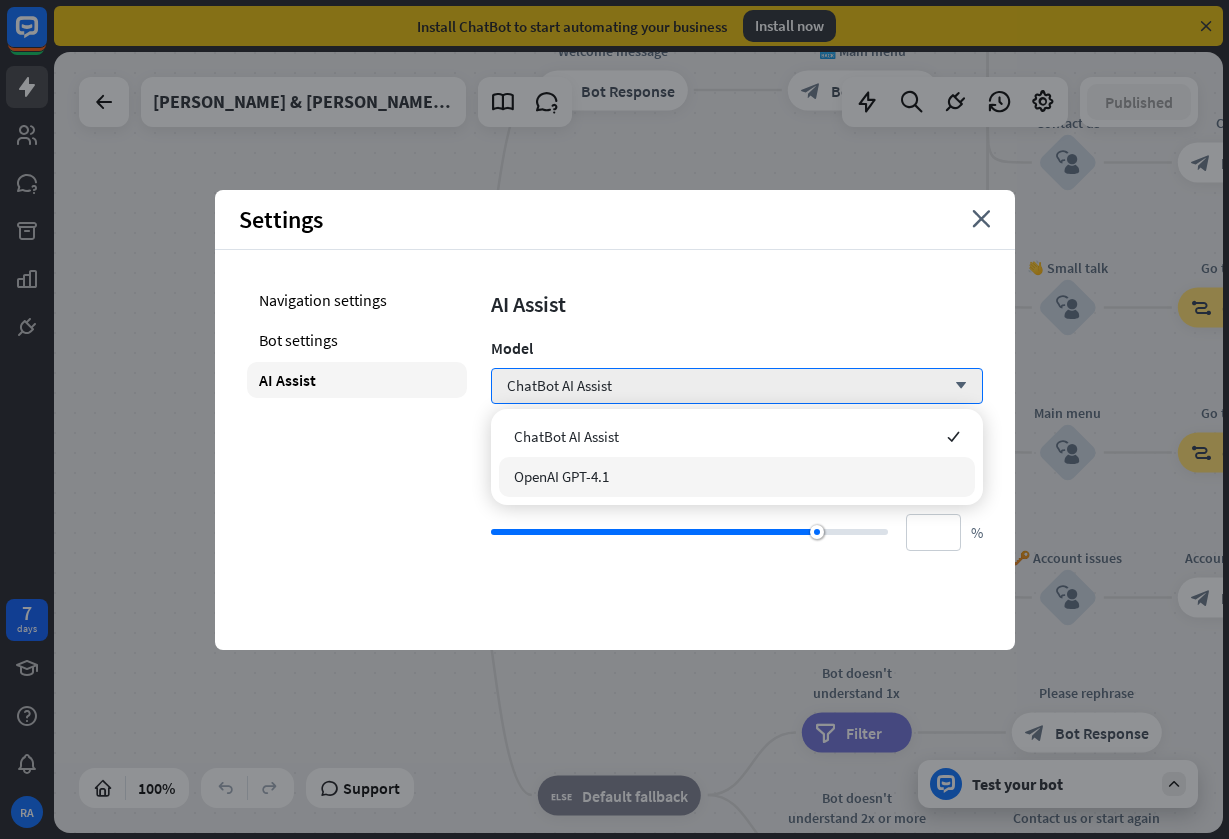 click on "OpenAI GPT-4.1" at bounding box center [561, 476] 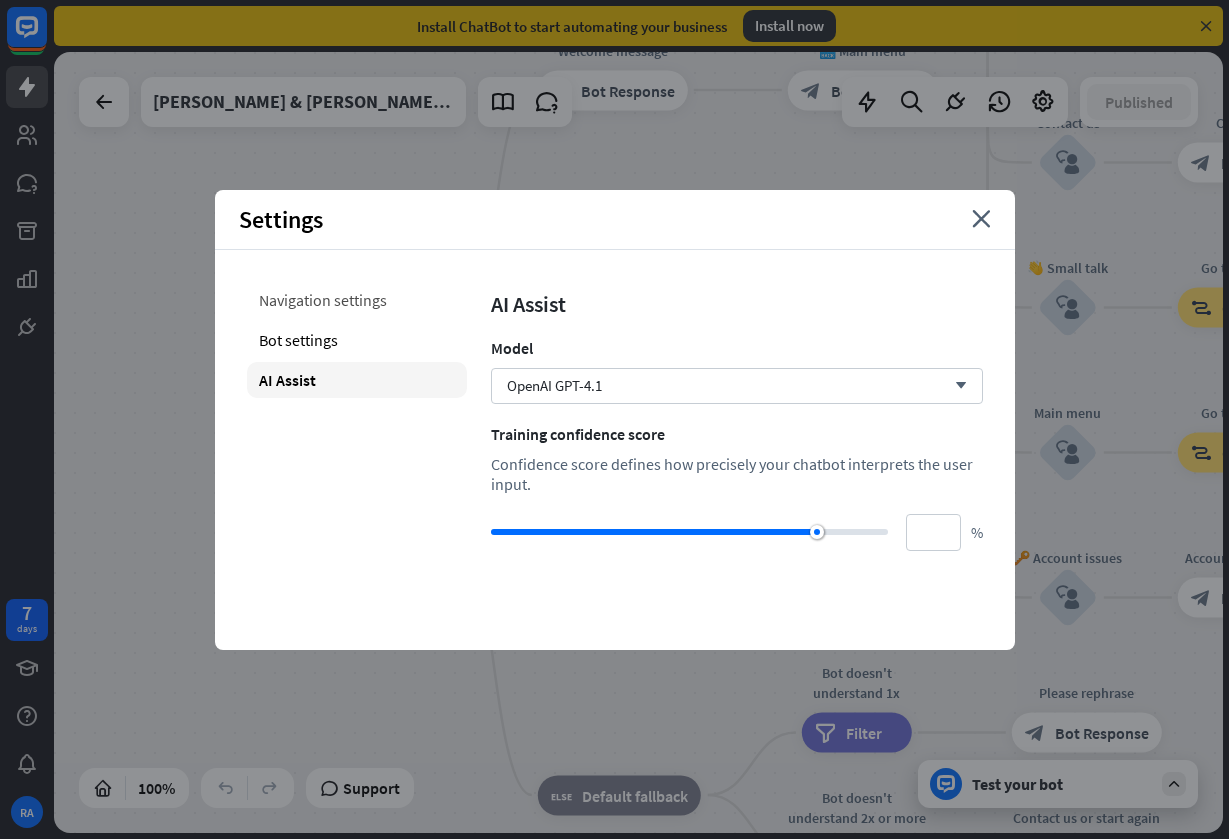 click on "Navigation settings" at bounding box center [357, 300] 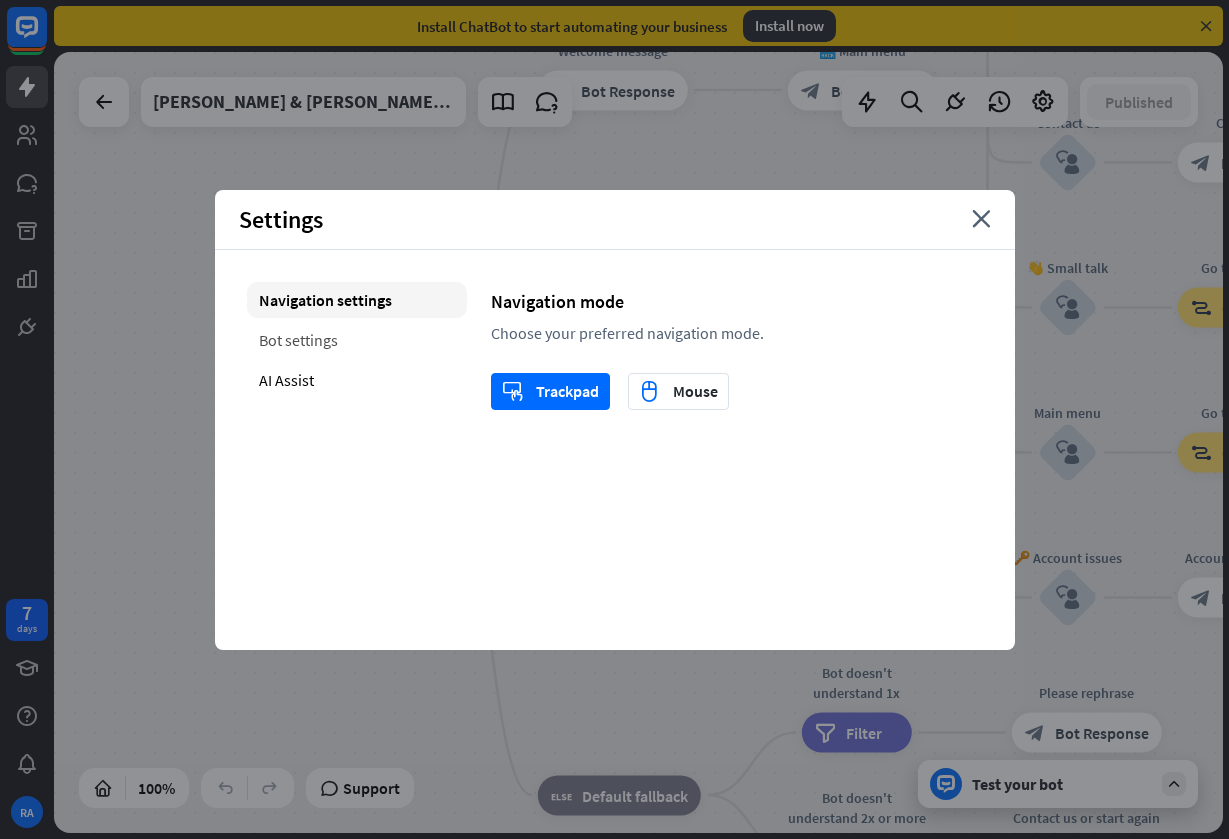 click on "Bot settings" at bounding box center (357, 340) 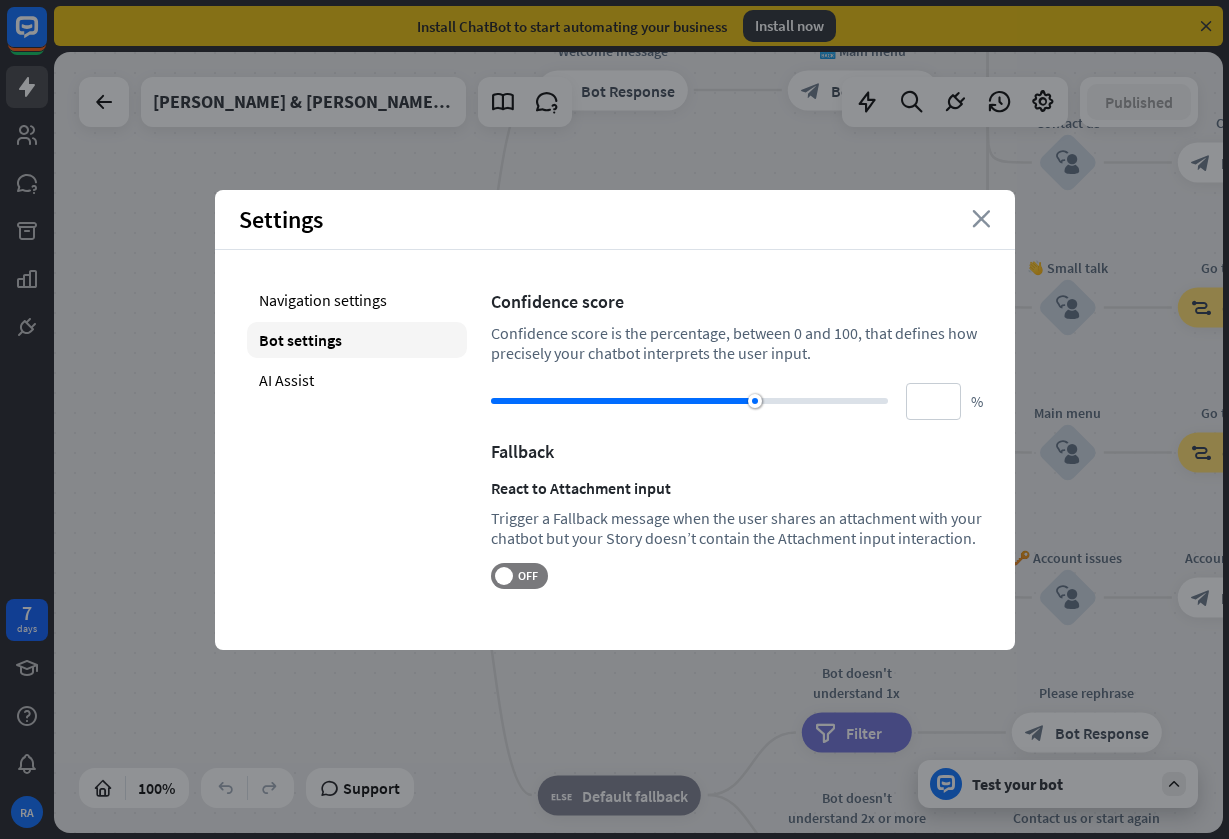 click on "close" at bounding box center (981, 219) 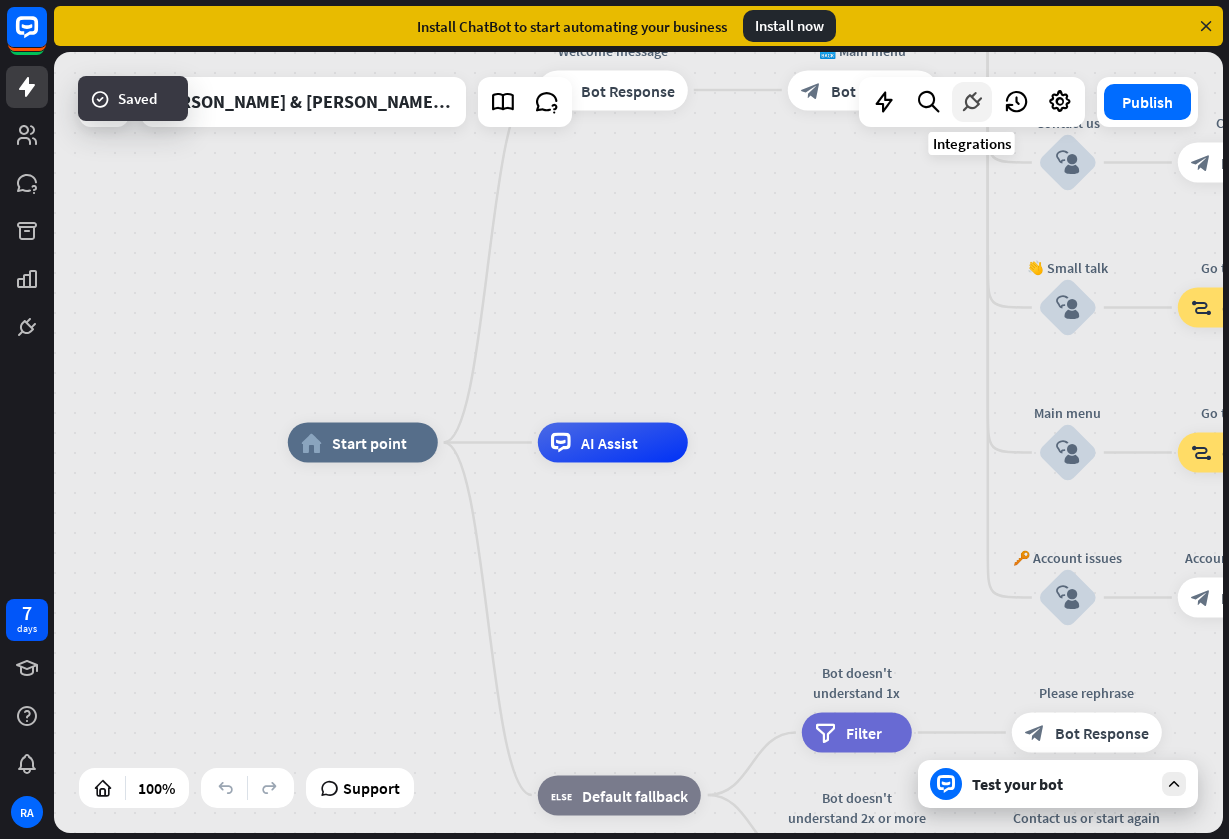 click at bounding box center [972, 102] 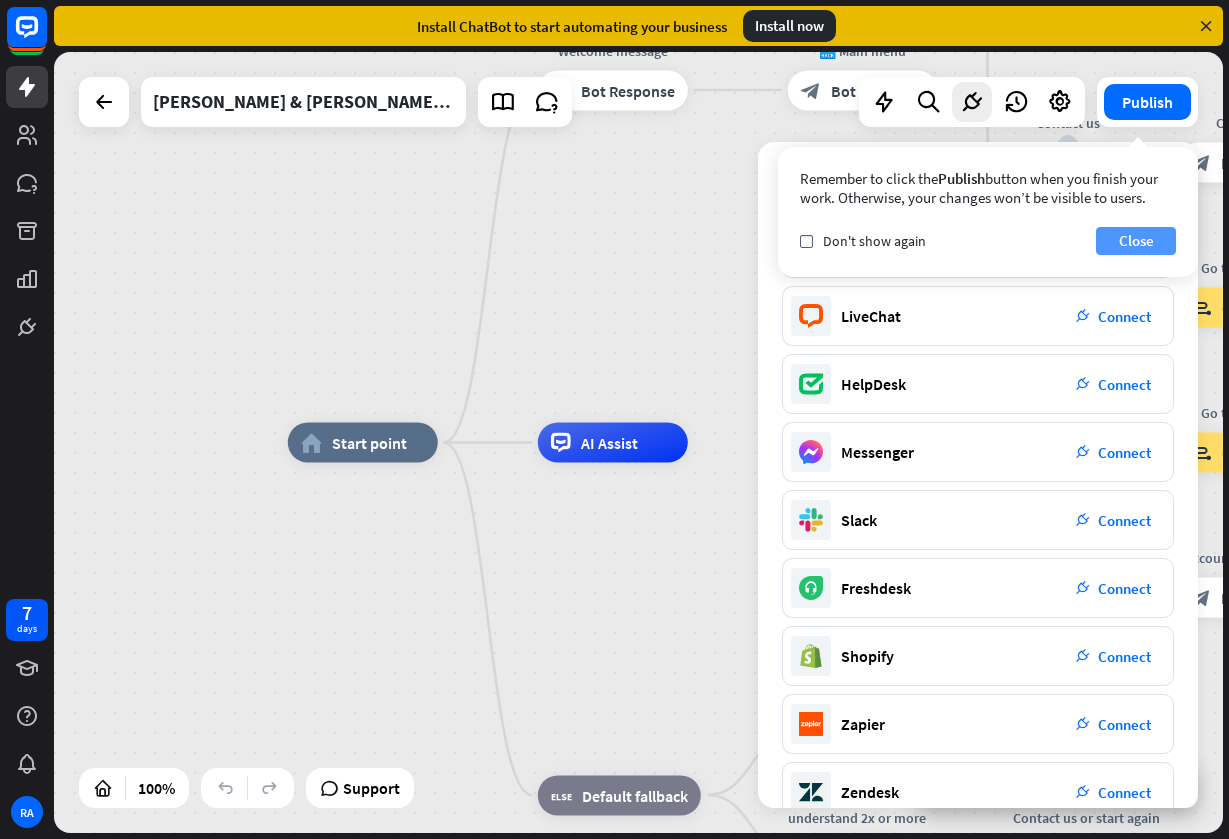 click on "Close" at bounding box center [1136, 241] 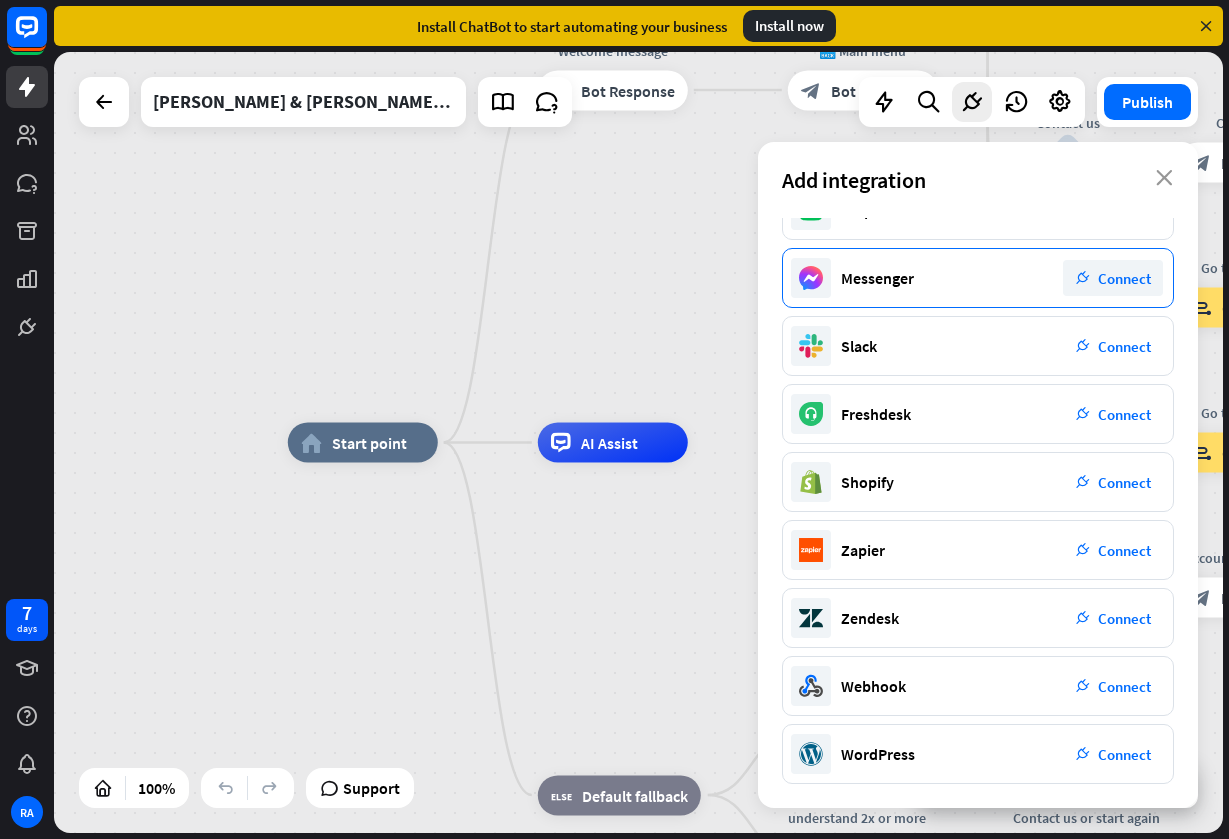 scroll, scrollTop: 174, scrollLeft: 0, axis: vertical 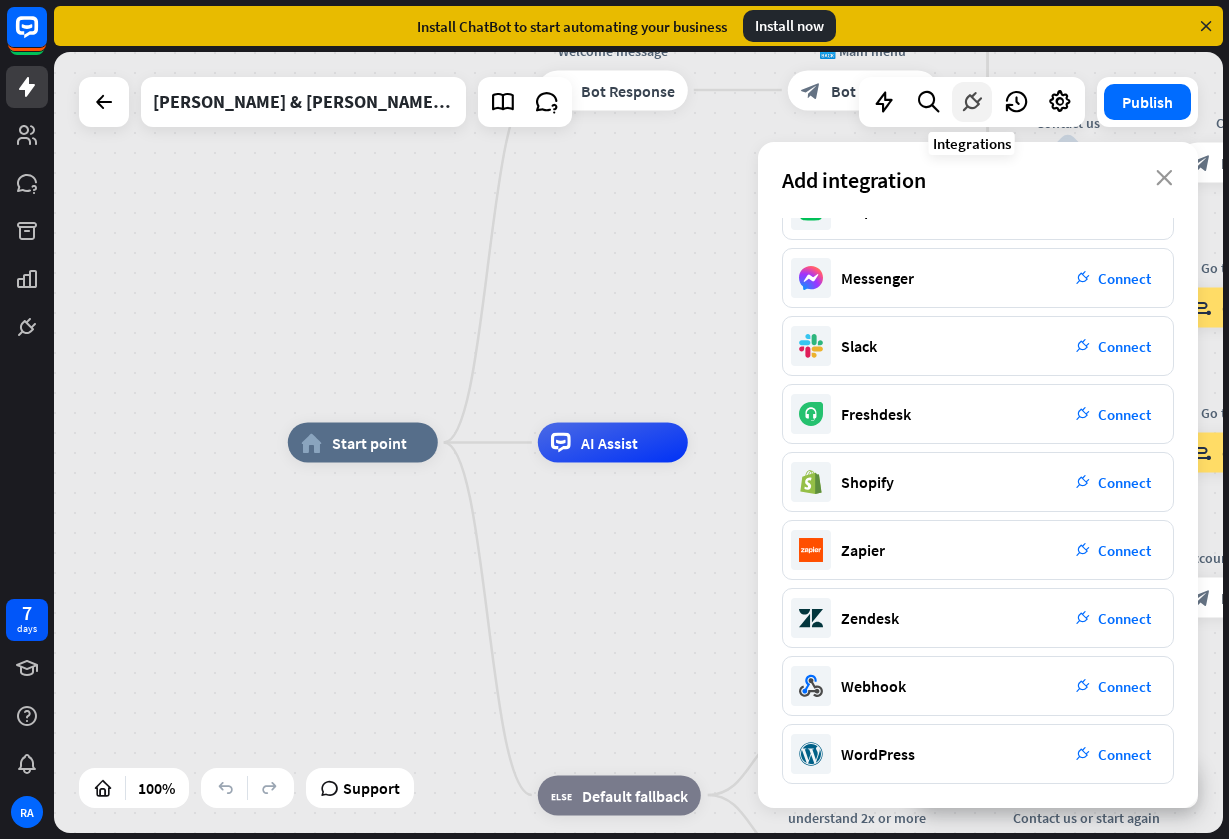 click at bounding box center (972, 102) 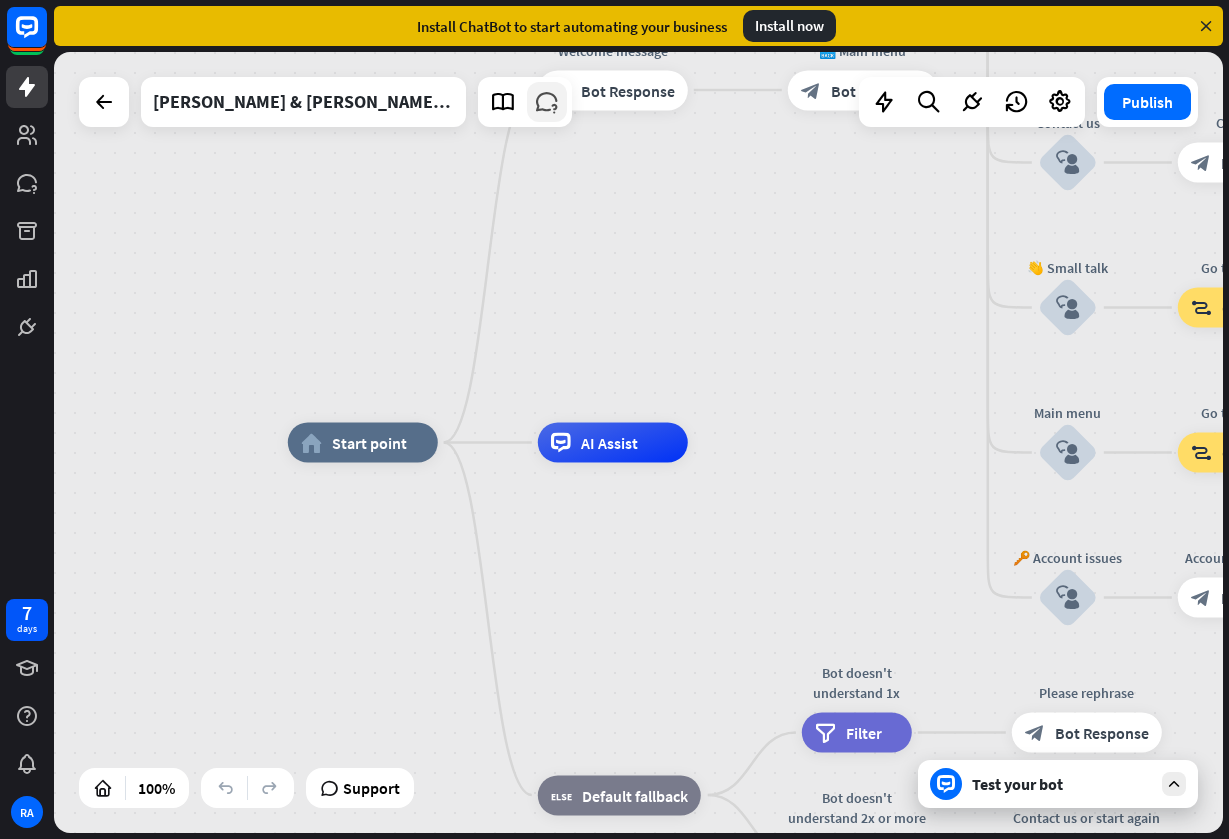 click at bounding box center [547, 102] 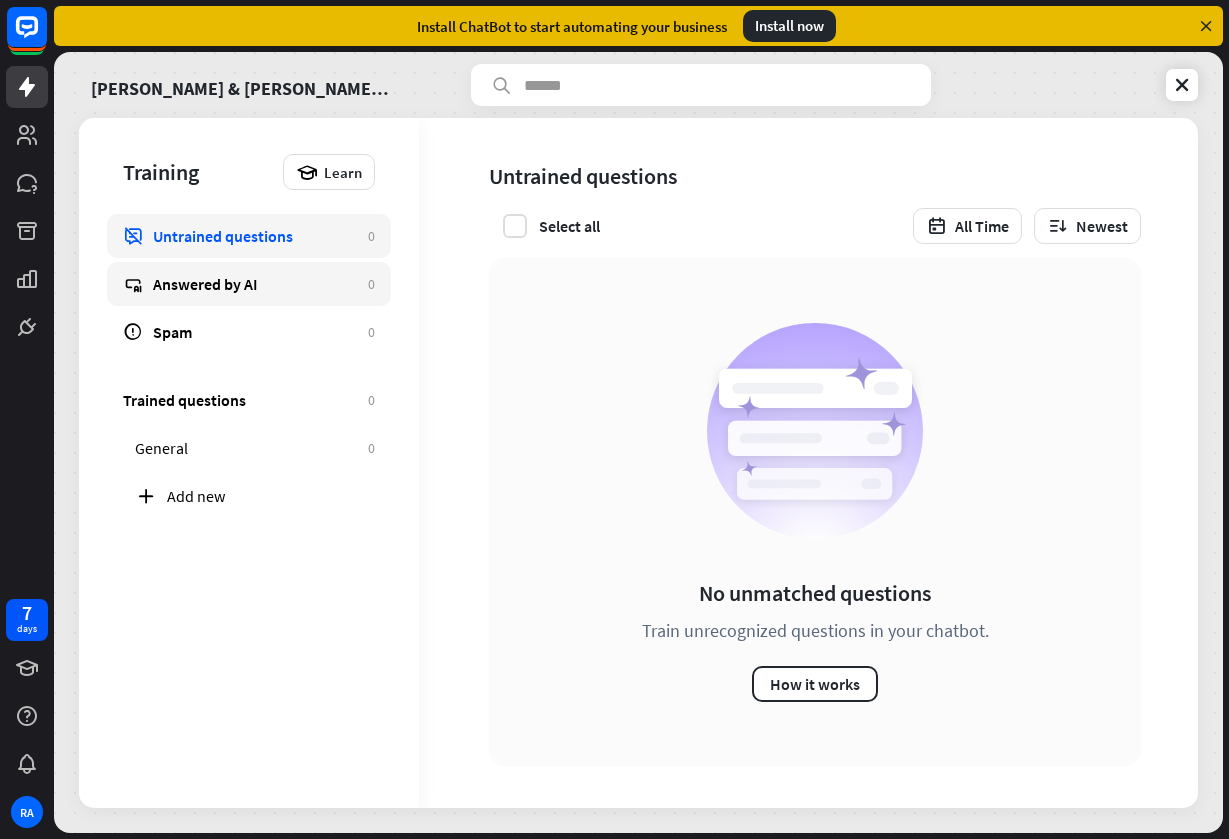 click on "Answered by AI   0" at bounding box center (249, 284) 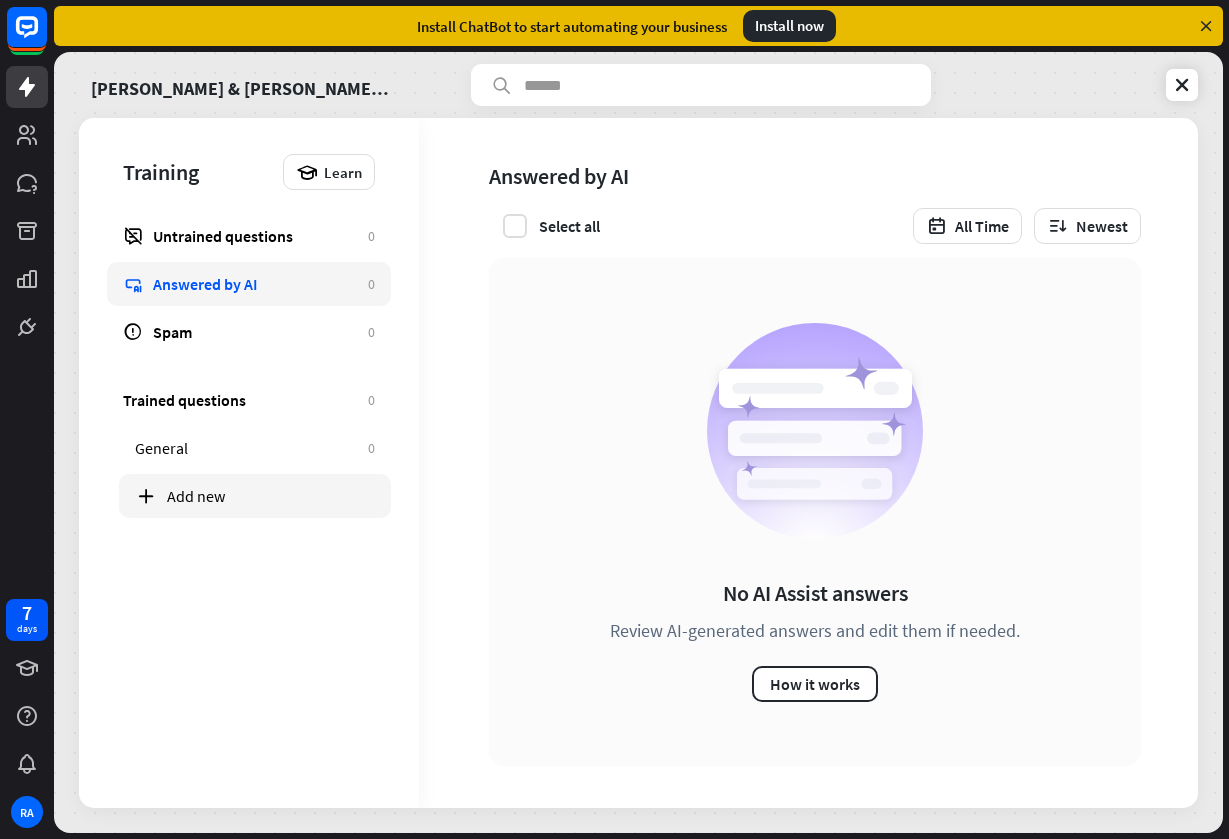 click on "Add new" at bounding box center [271, 496] 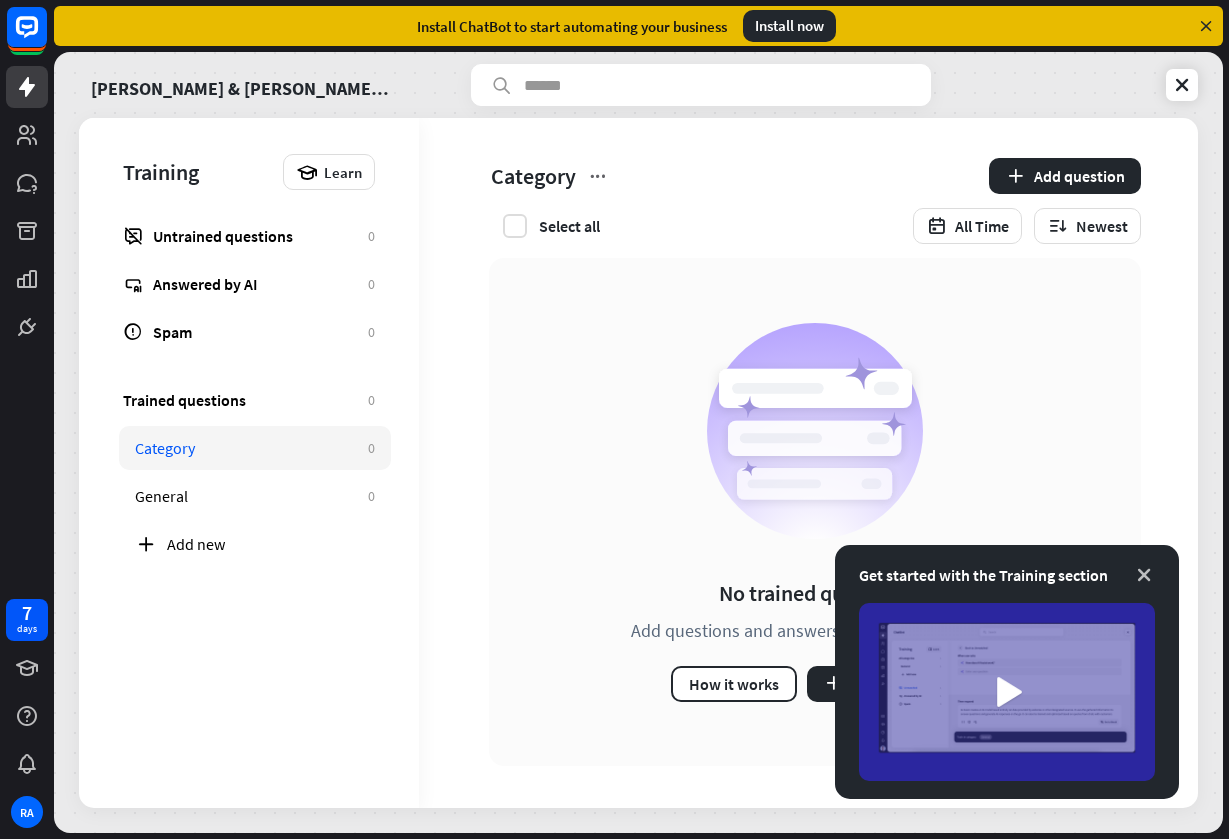 click at bounding box center [1144, 575] 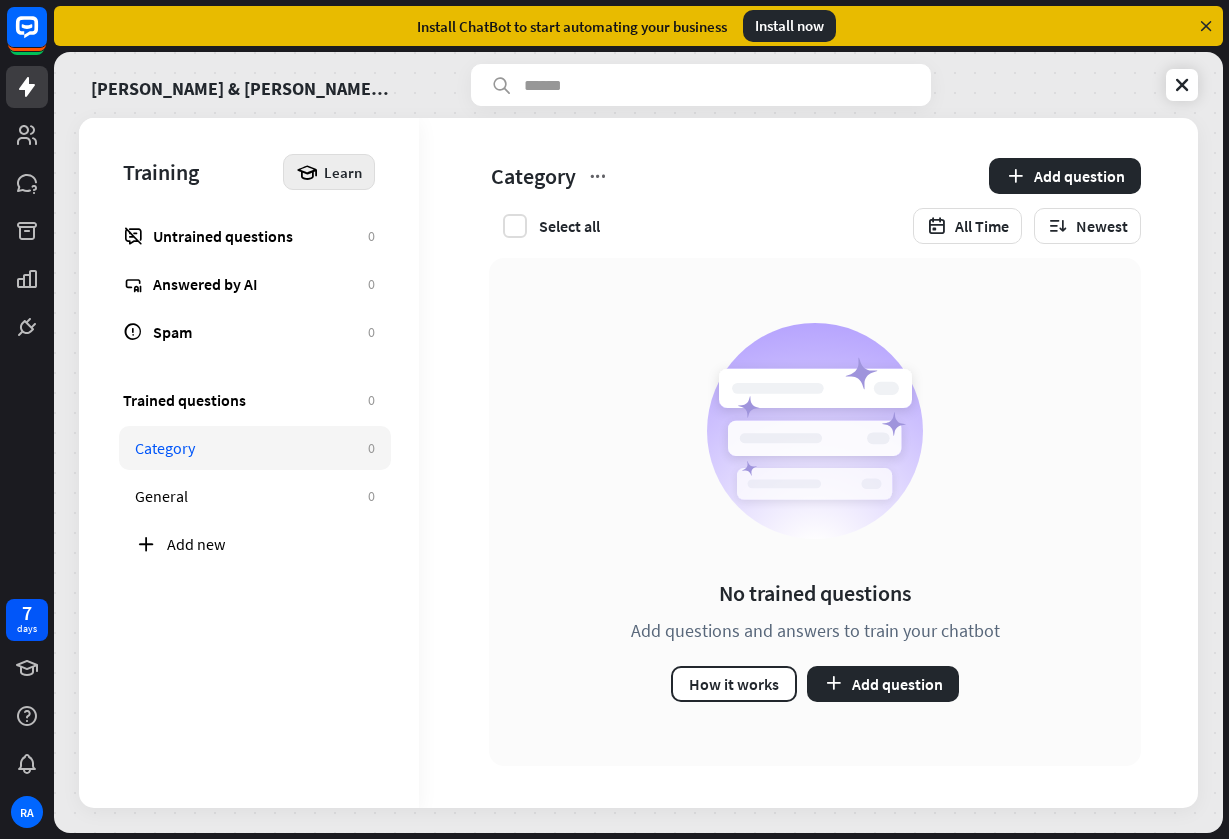 click at bounding box center [307, 172] 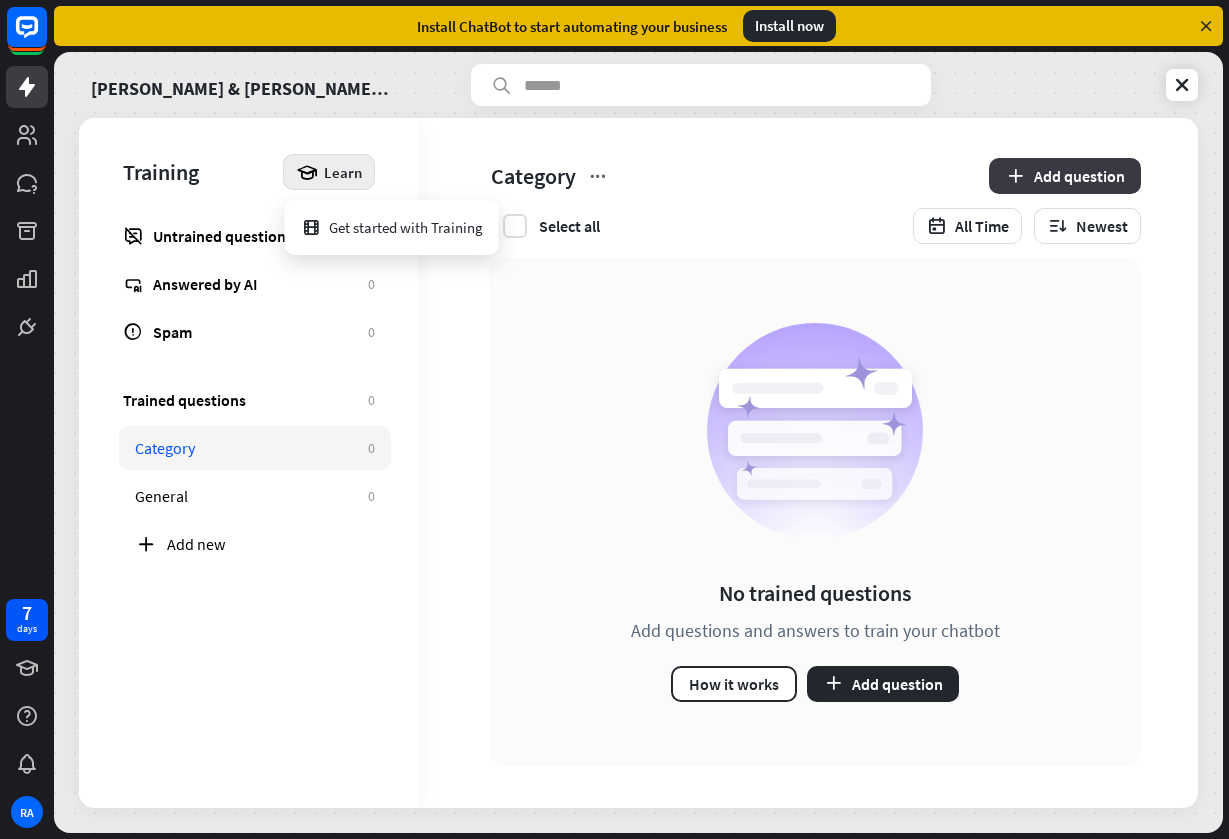 click on "Add question" at bounding box center (1065, 176) 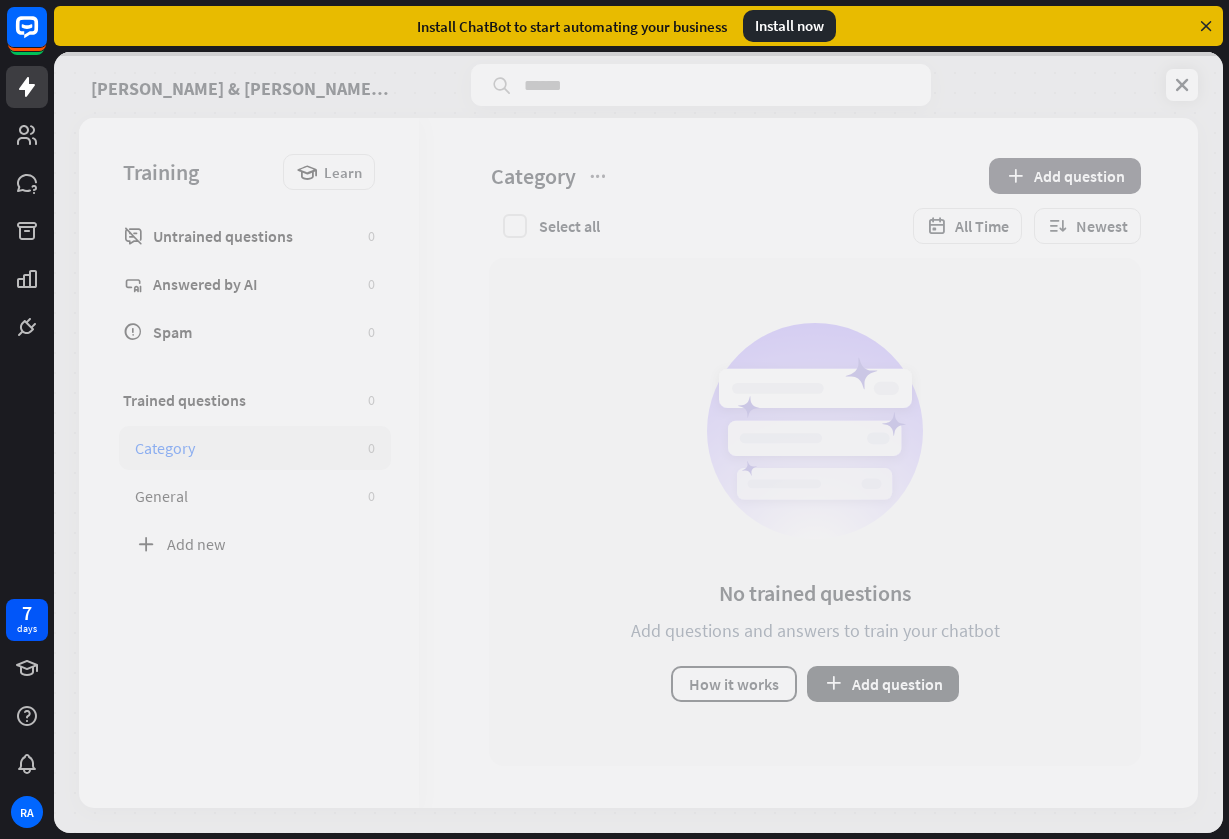 click at bounding box center [638, 442] 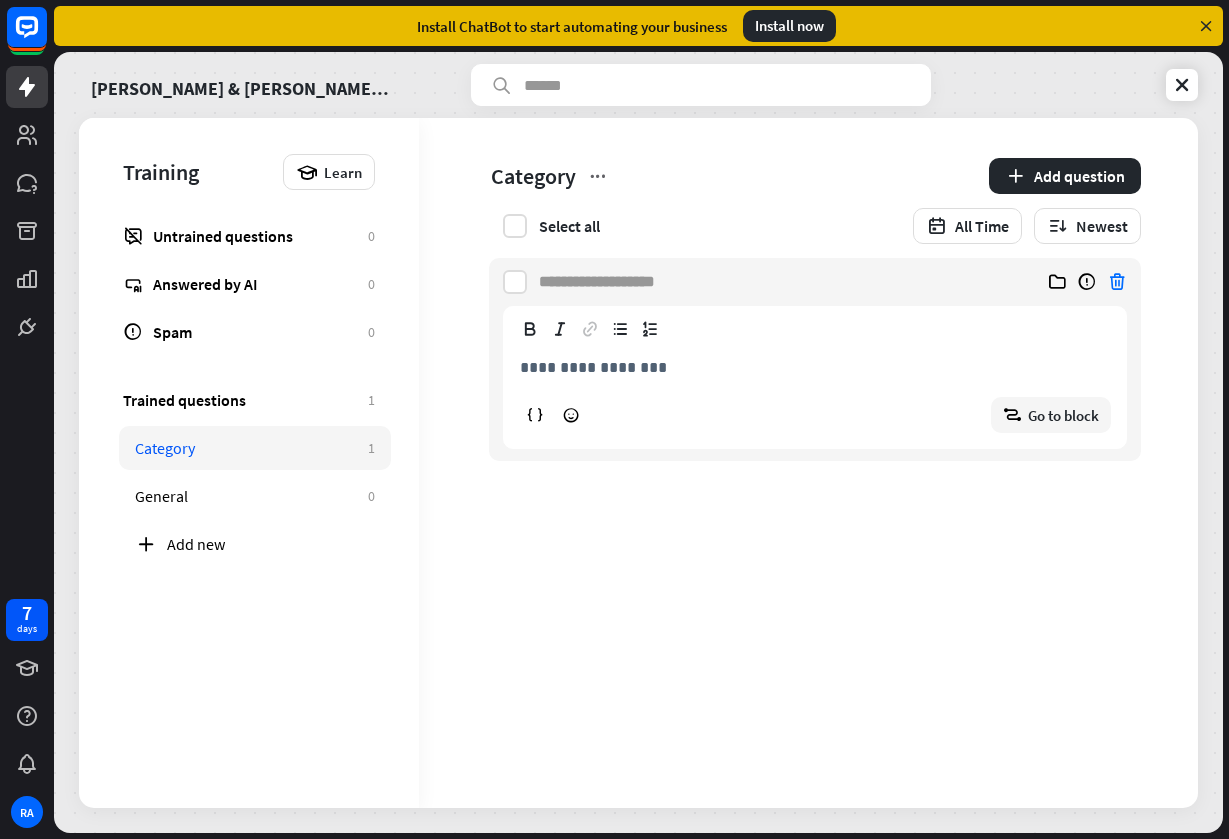 click at bounding box center [1117, 282] 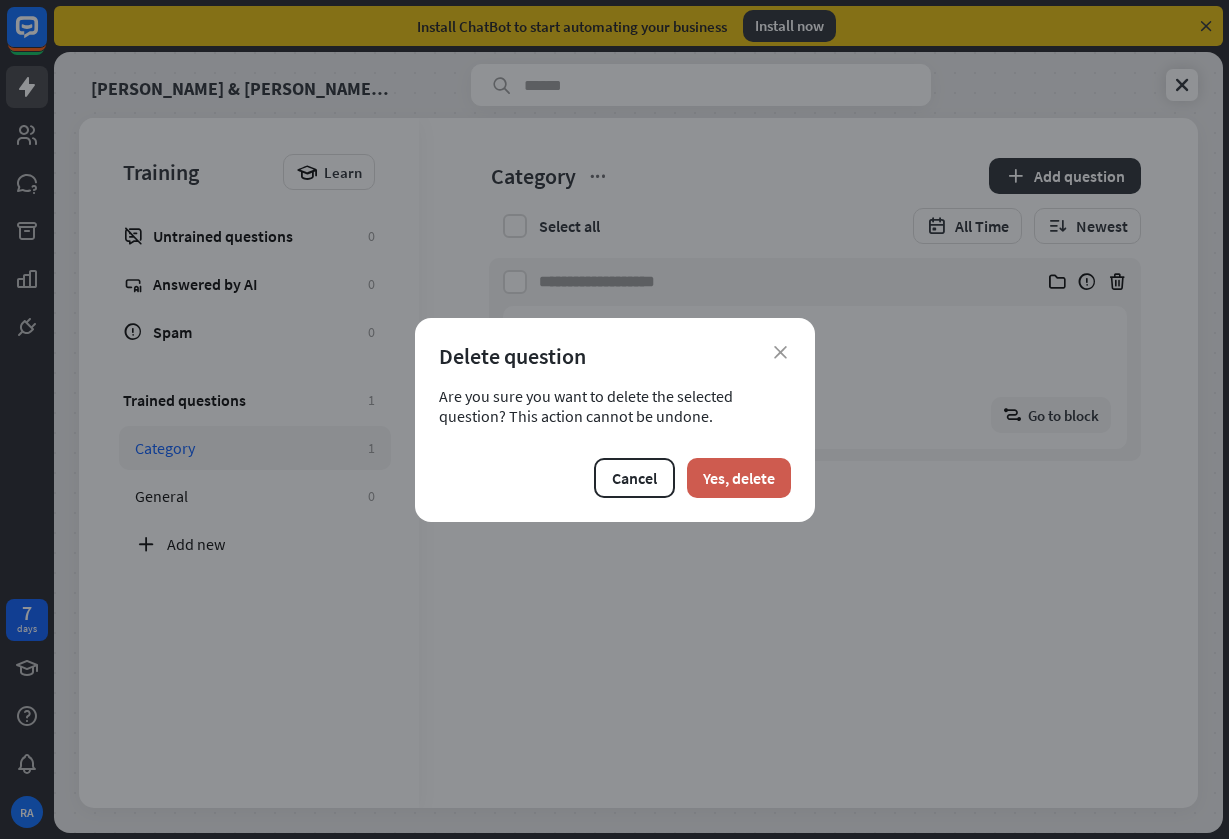 click on "Yes, delete" at bounding box center [739, 478] 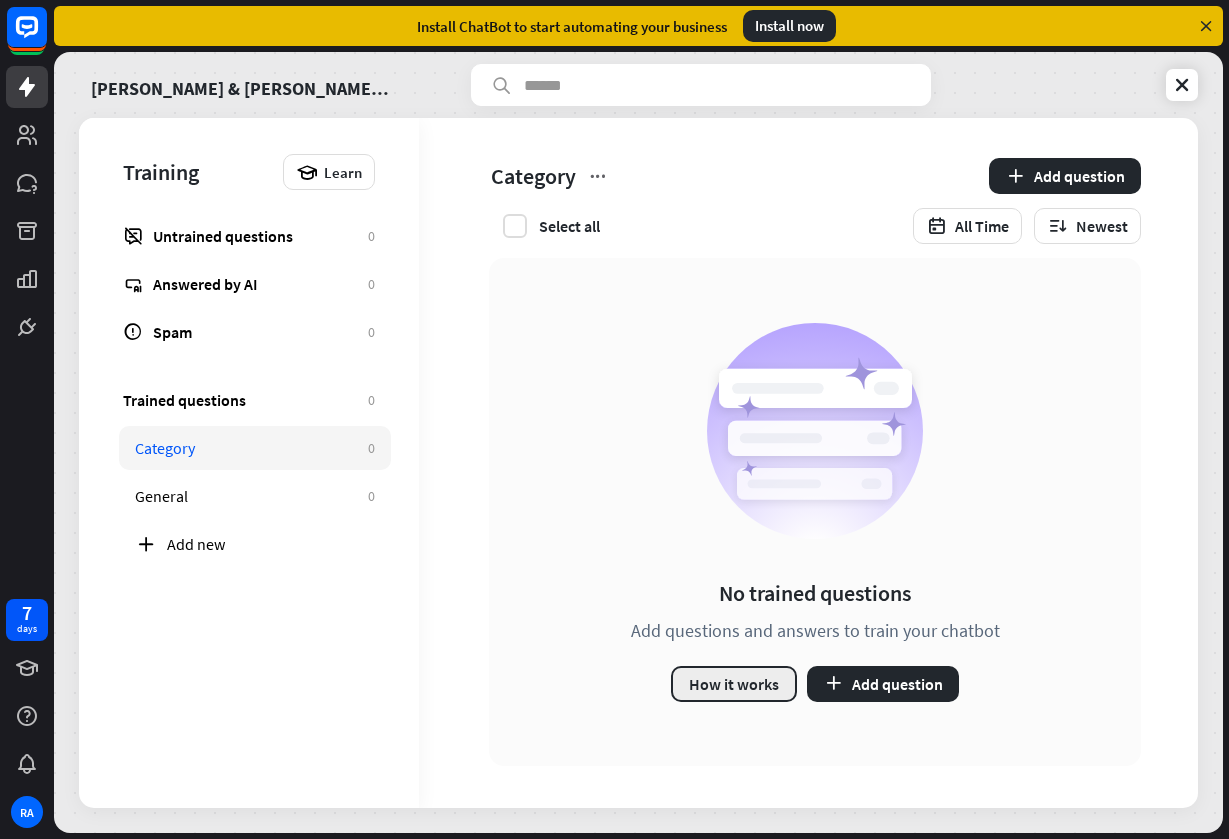 click on "How it works" at bounding box center (734, 684) 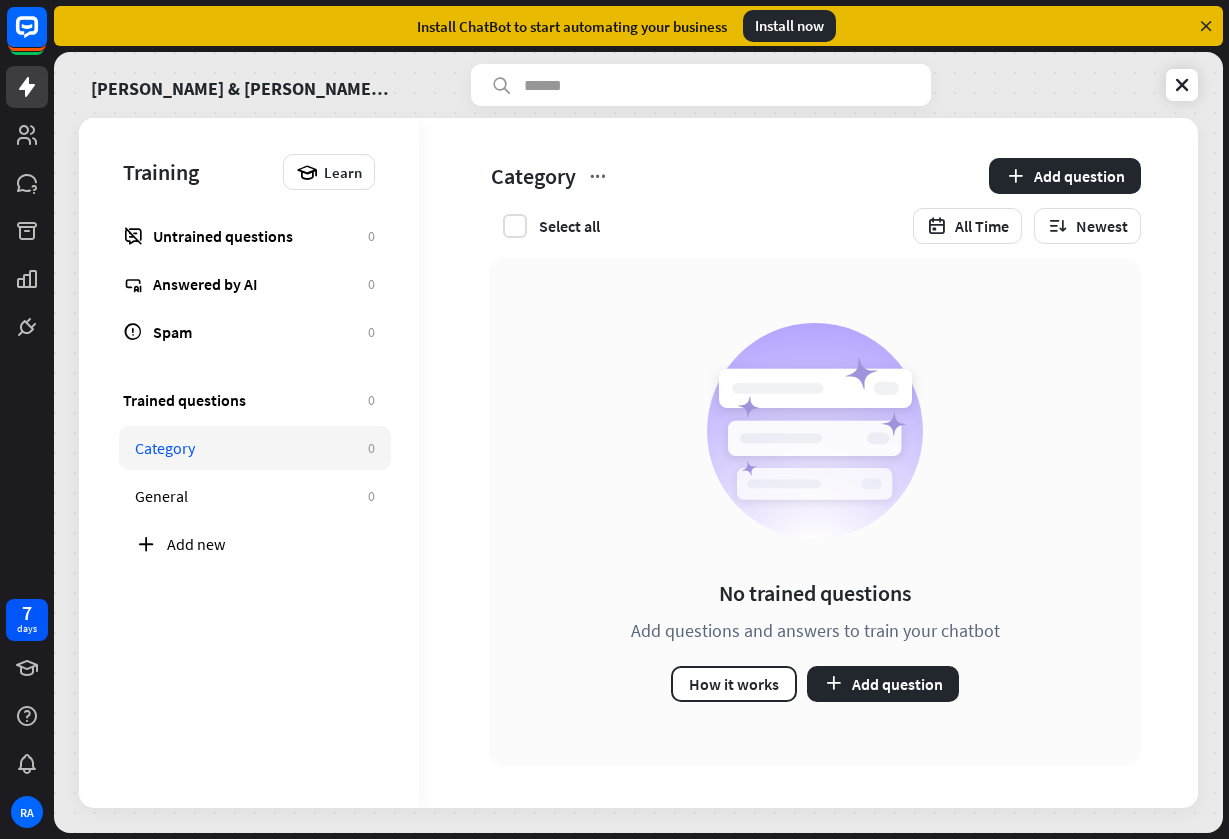 click on "close" at bounding box center [614, 419] 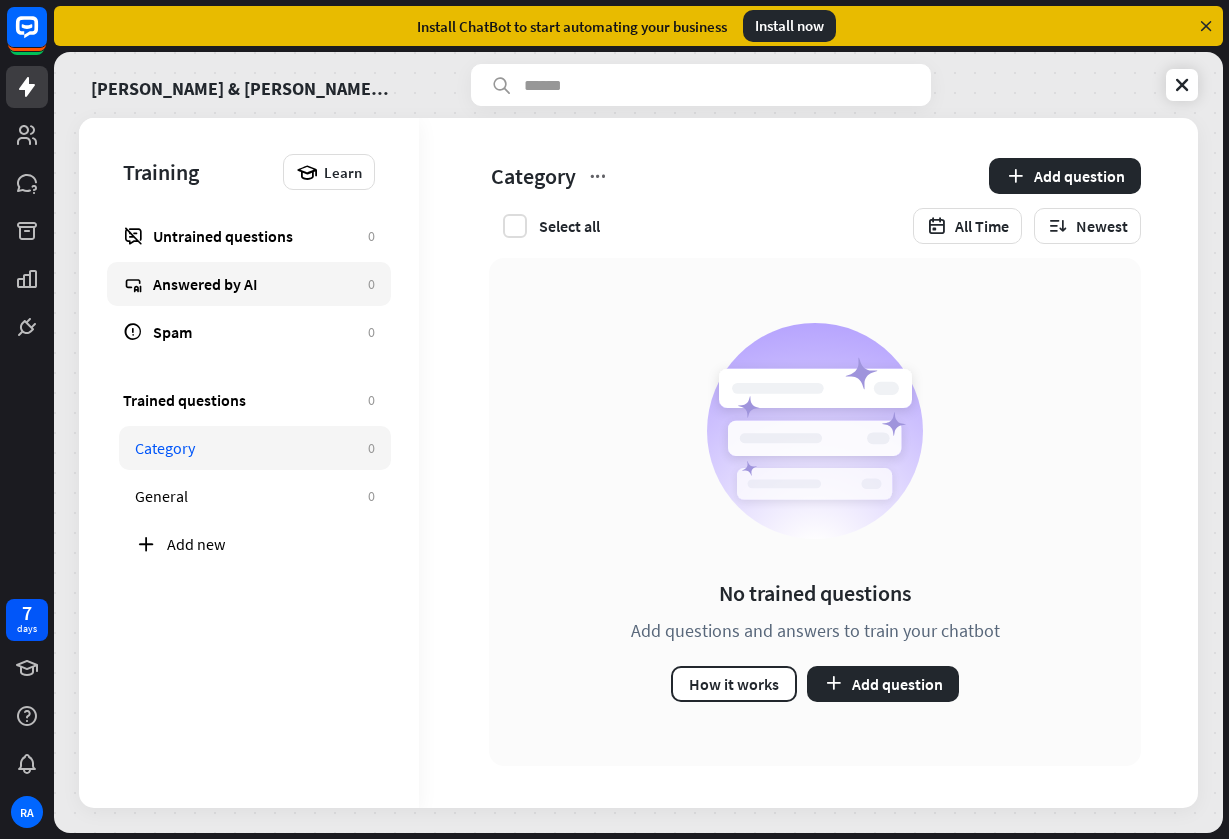 click on "Answered by AI" at bounding box center [255, 284] 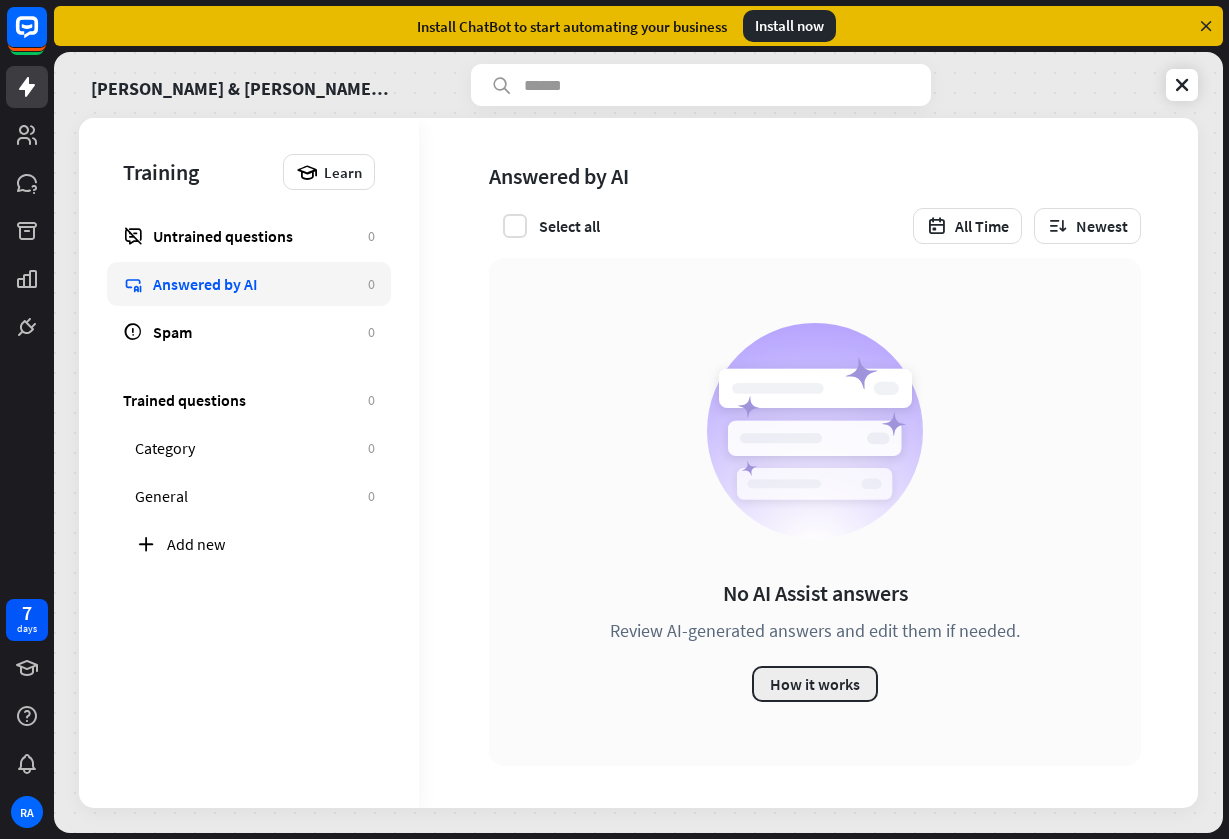click on "How it works" at bounding box center [815, 684] 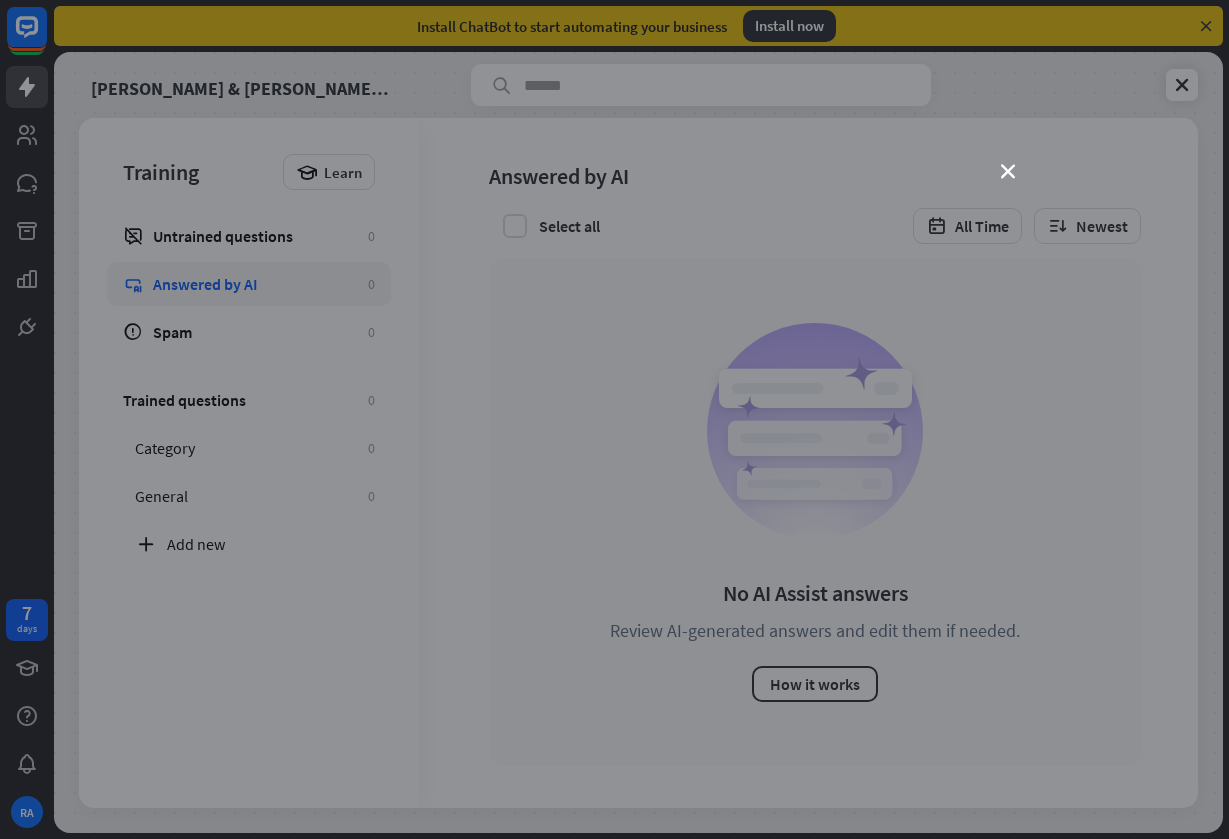 click on "close" at bounding box center (614, 419) 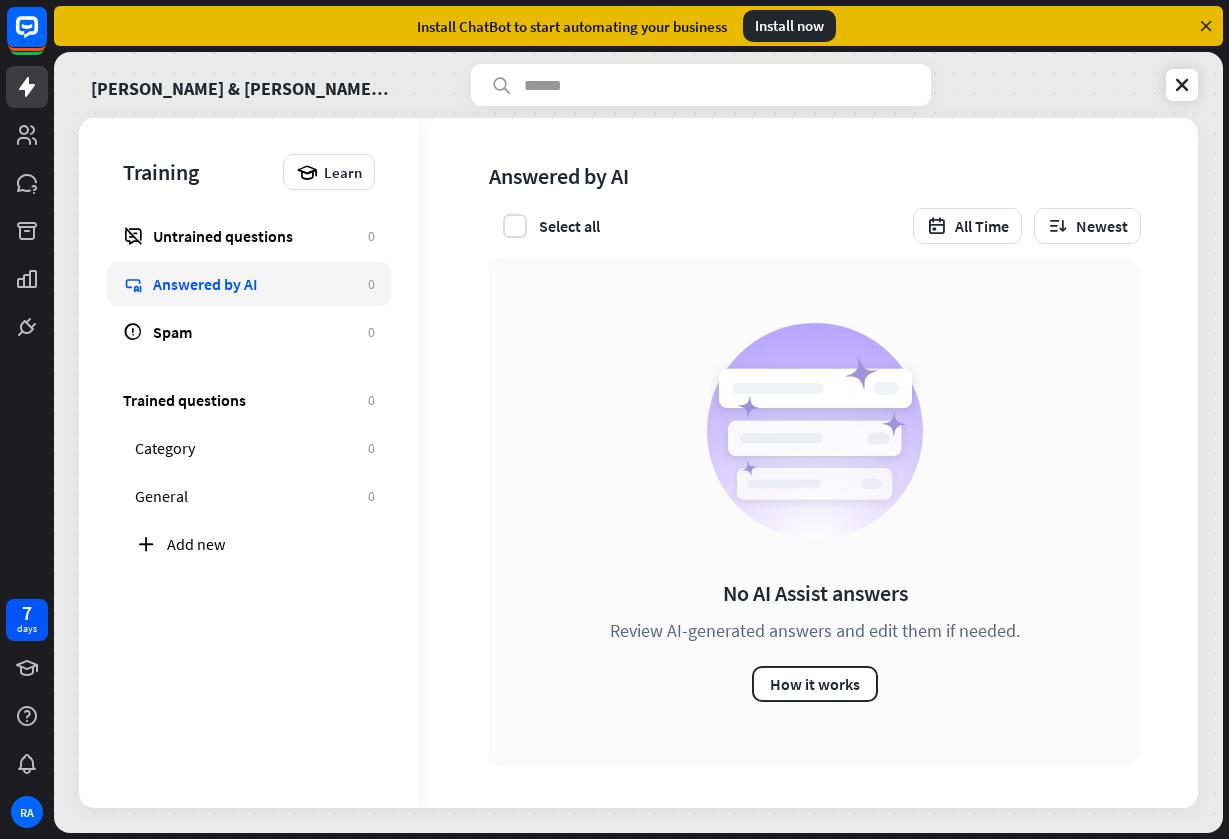 click on "[PERSON_NAME] & [PERSON_NAME] SupportBot" at bounding box center [638, 85] 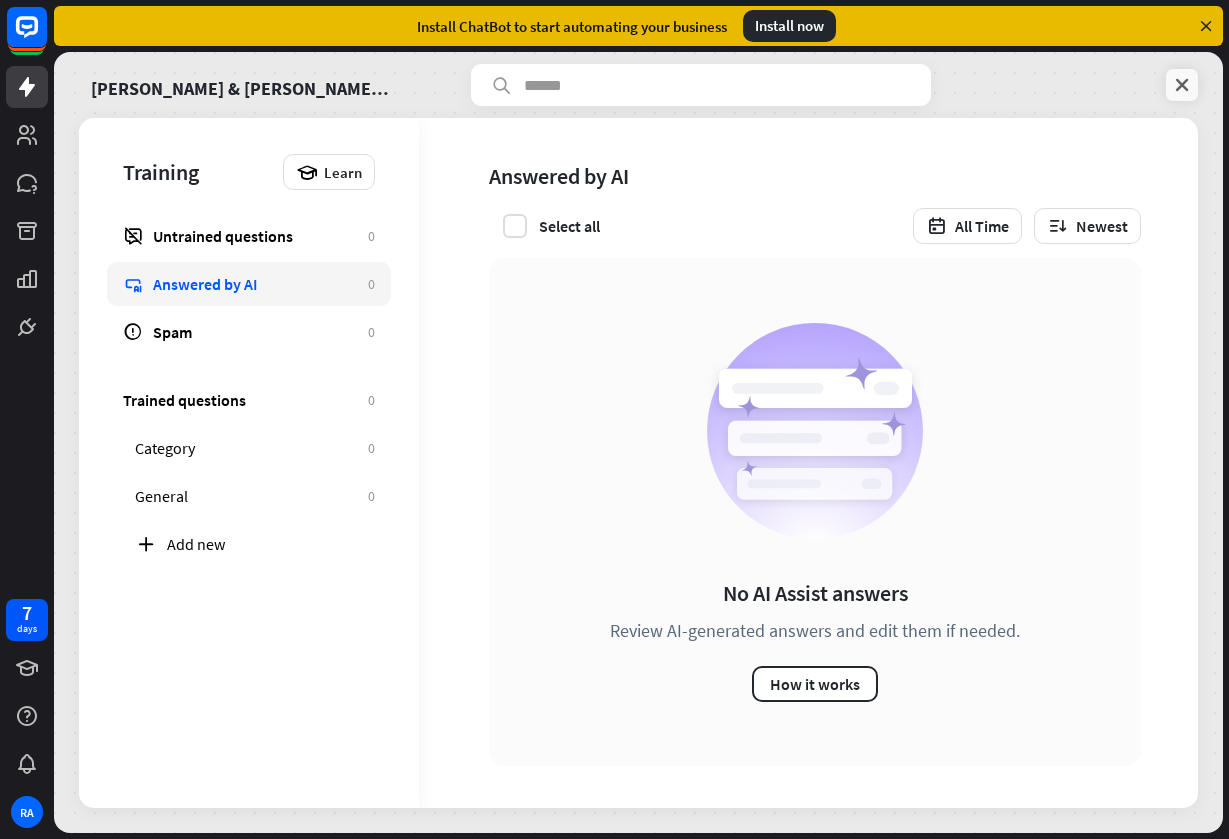 click at bounding box center [1182, 85] 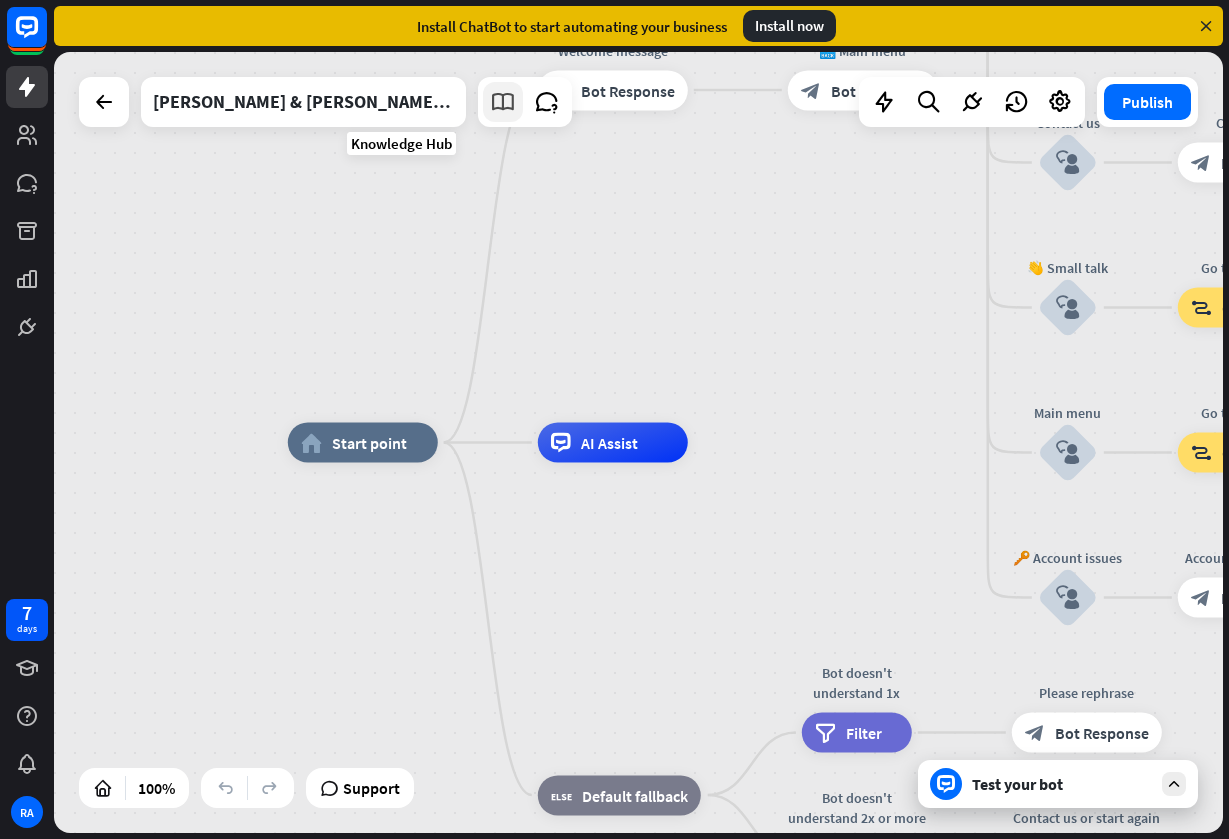 click at bounding box center [503, 102] 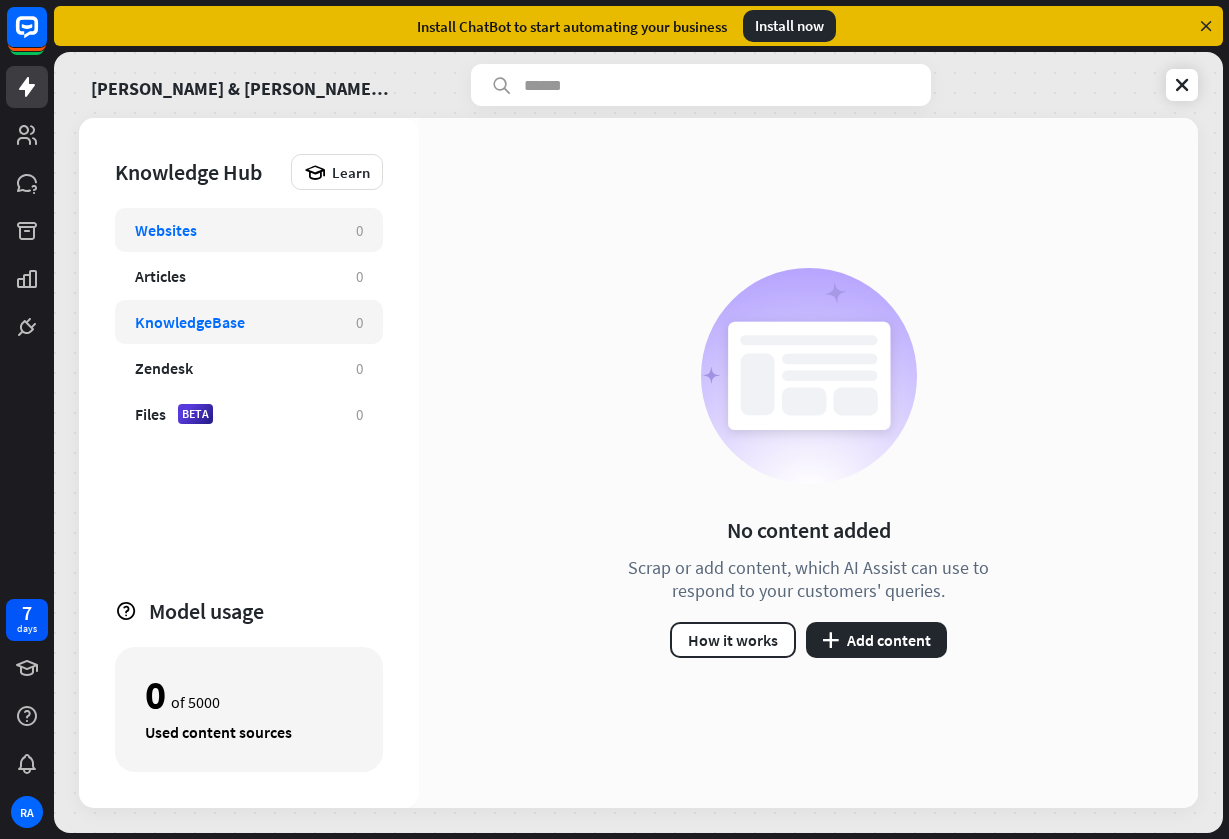 click on "KnowledgeBase     0" at bounding box center [249, 322] 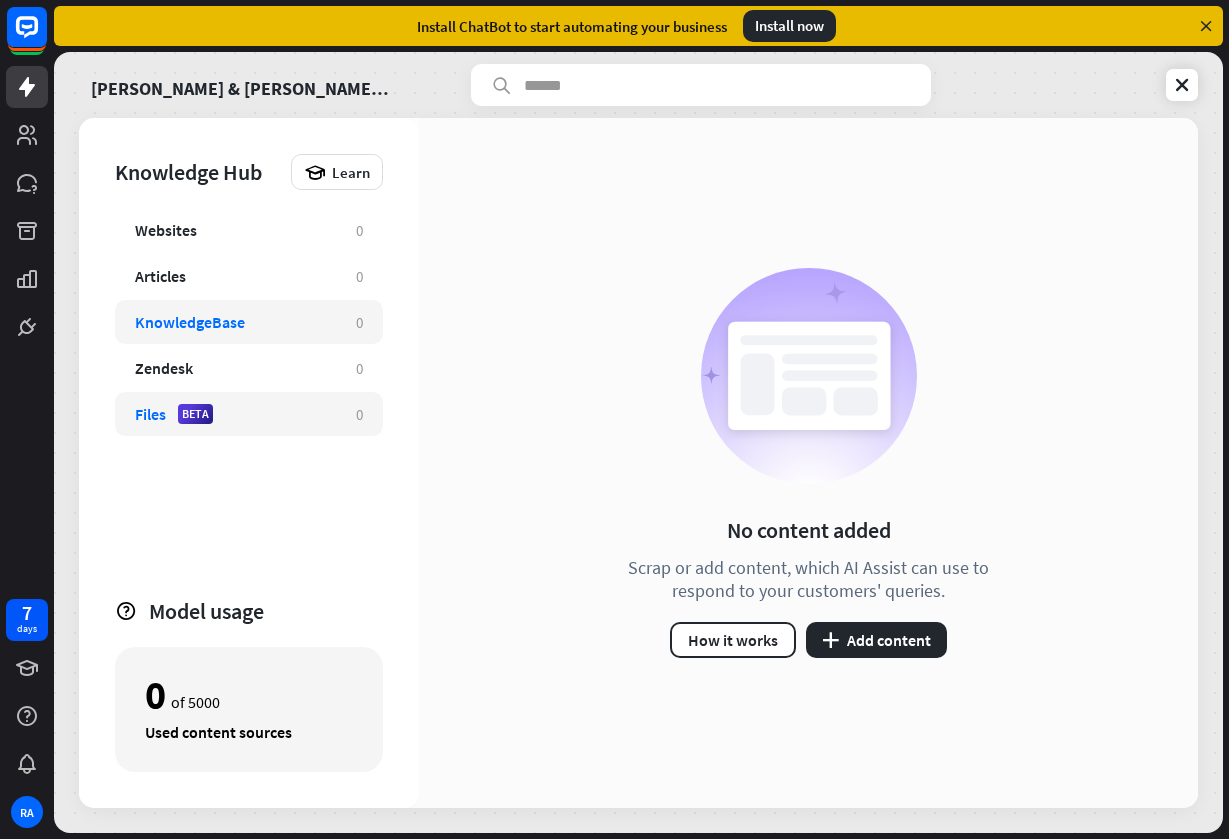 click on "Files
BETA
0" at bounding box center [249, 414] 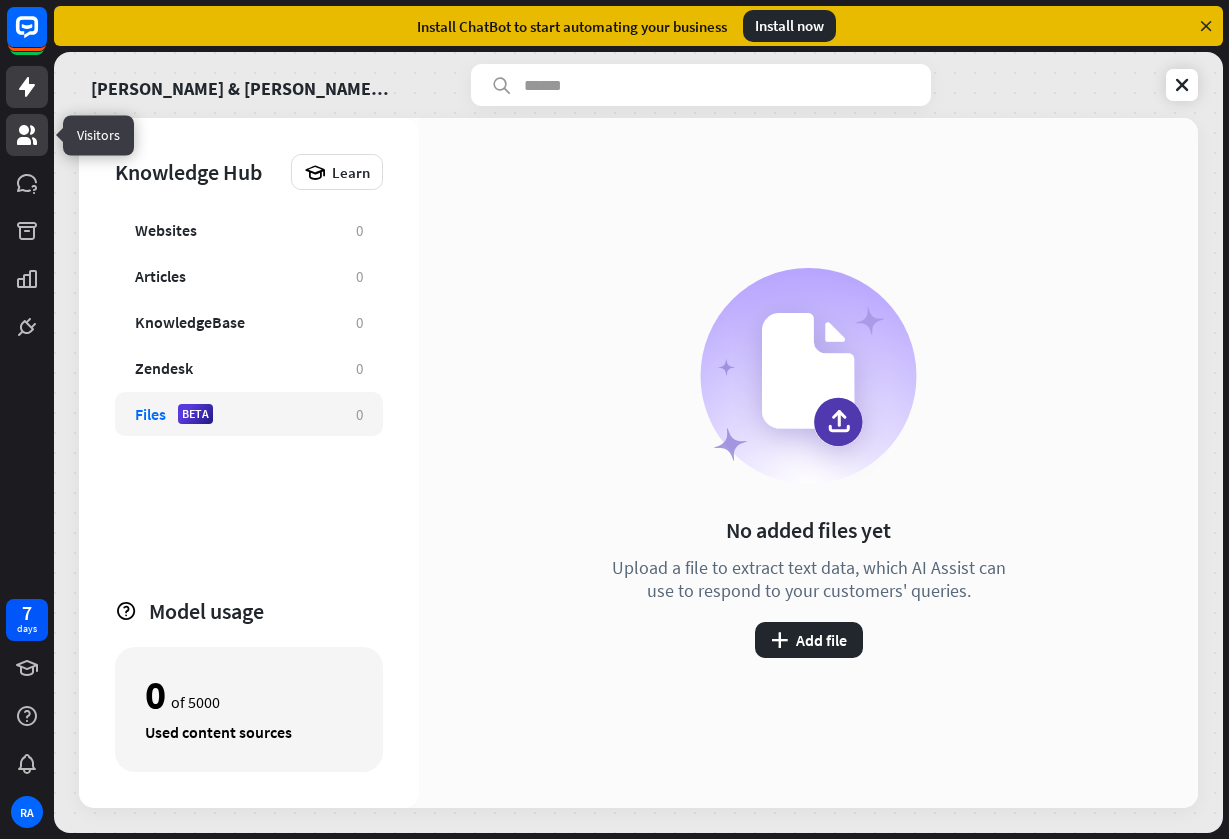click 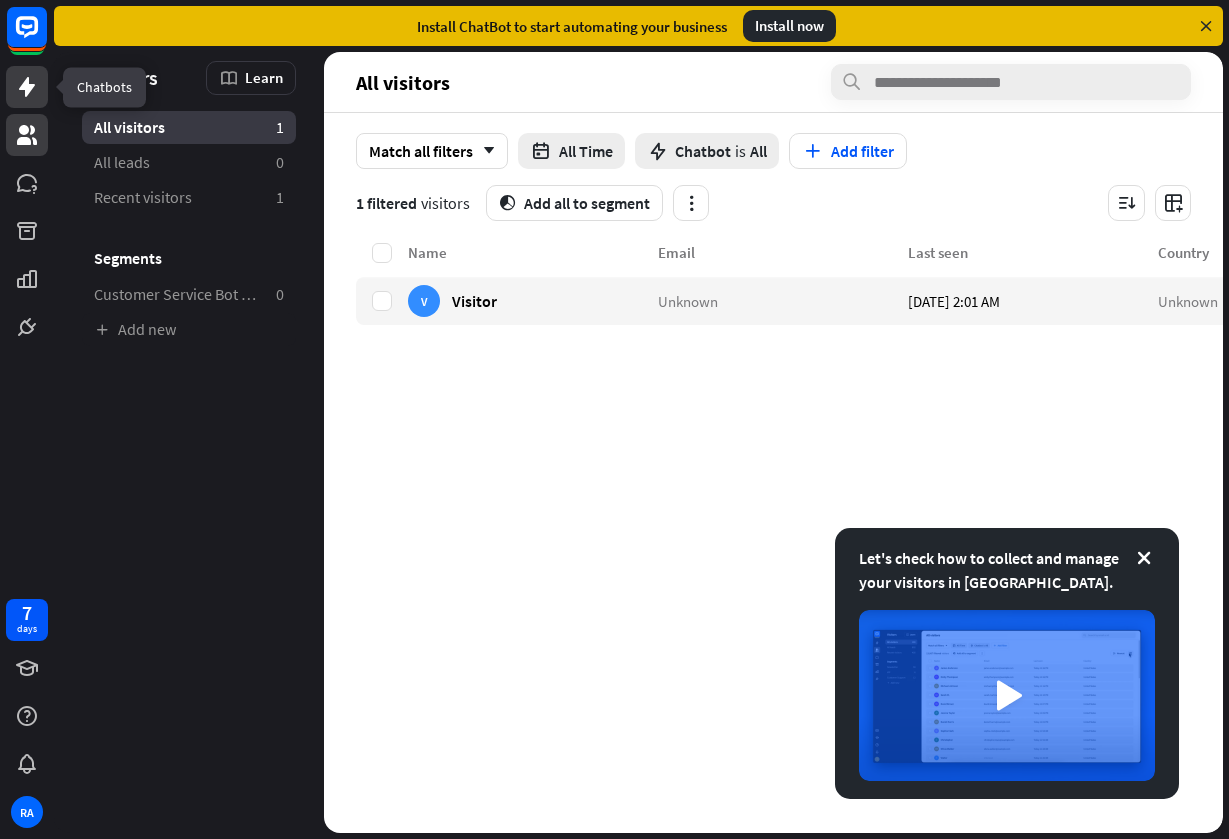 click at bounding box center (27, 87) 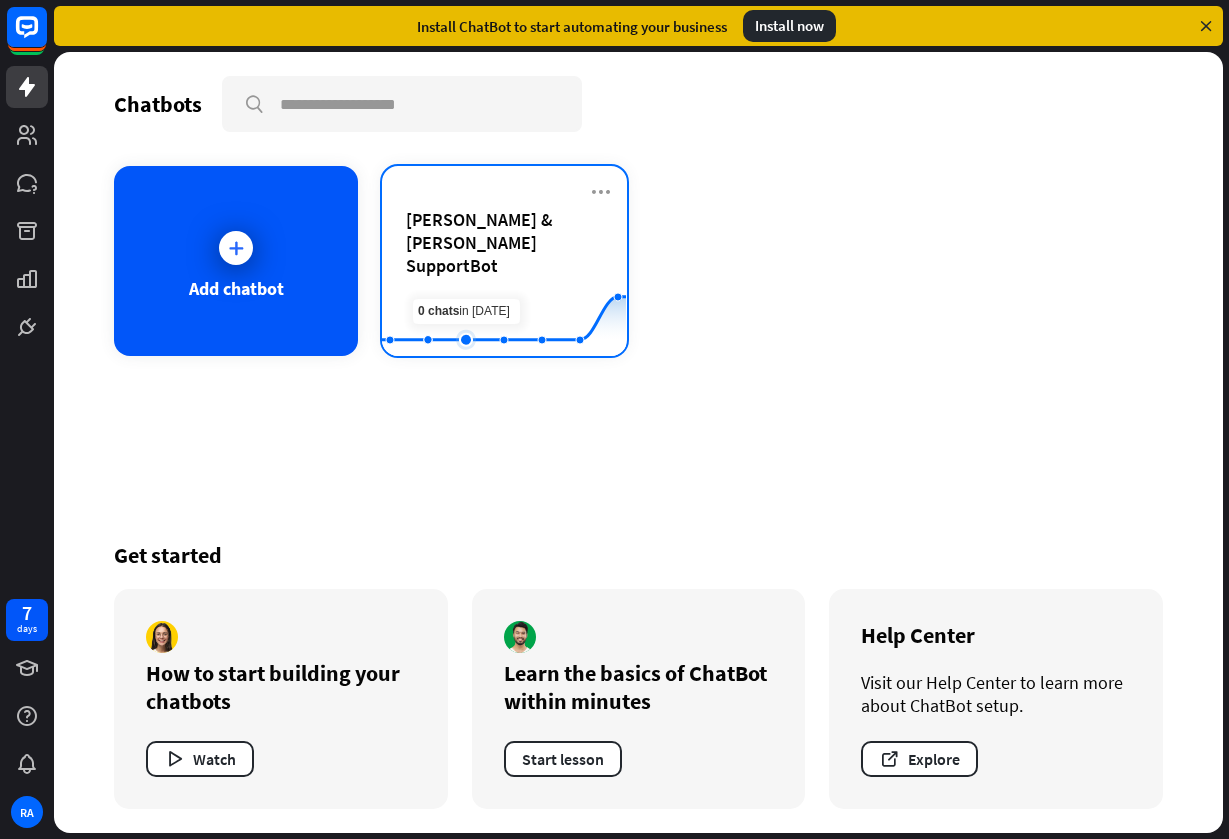 click 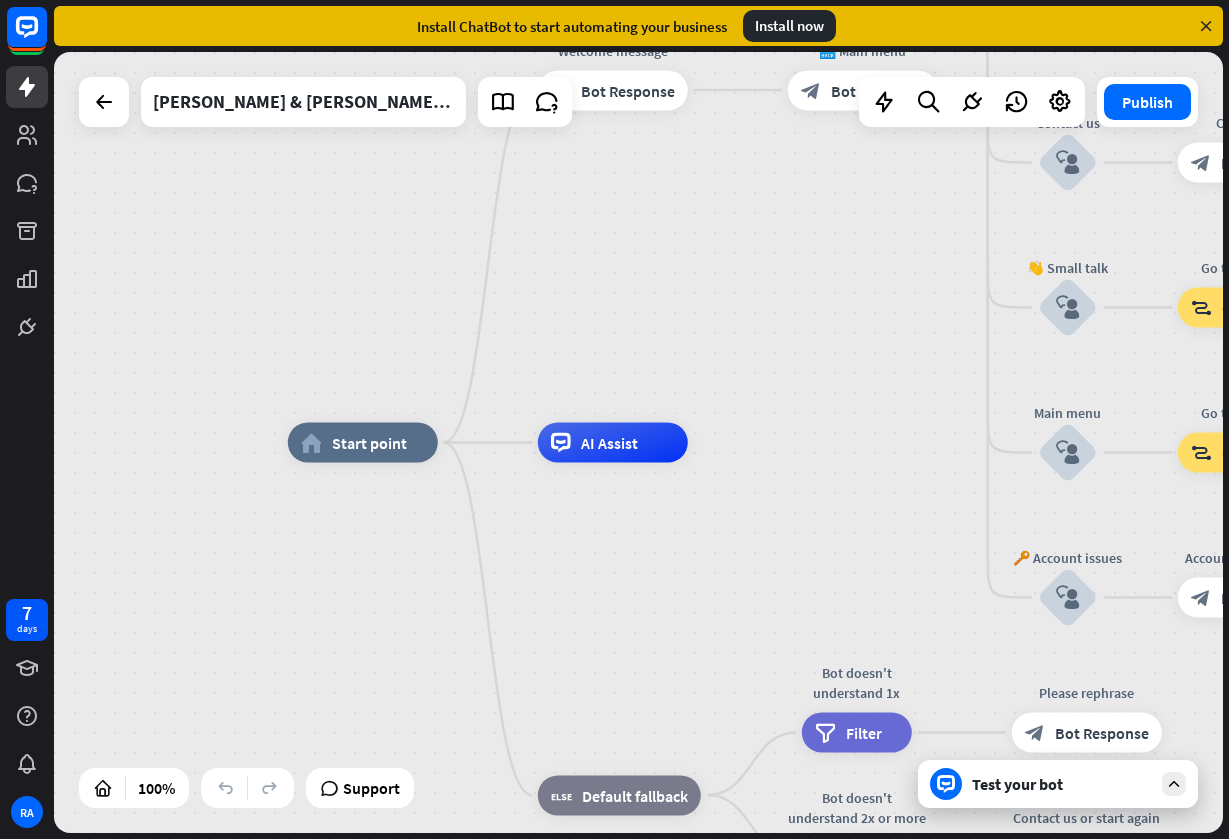 click at bounding box center (1174, 784) 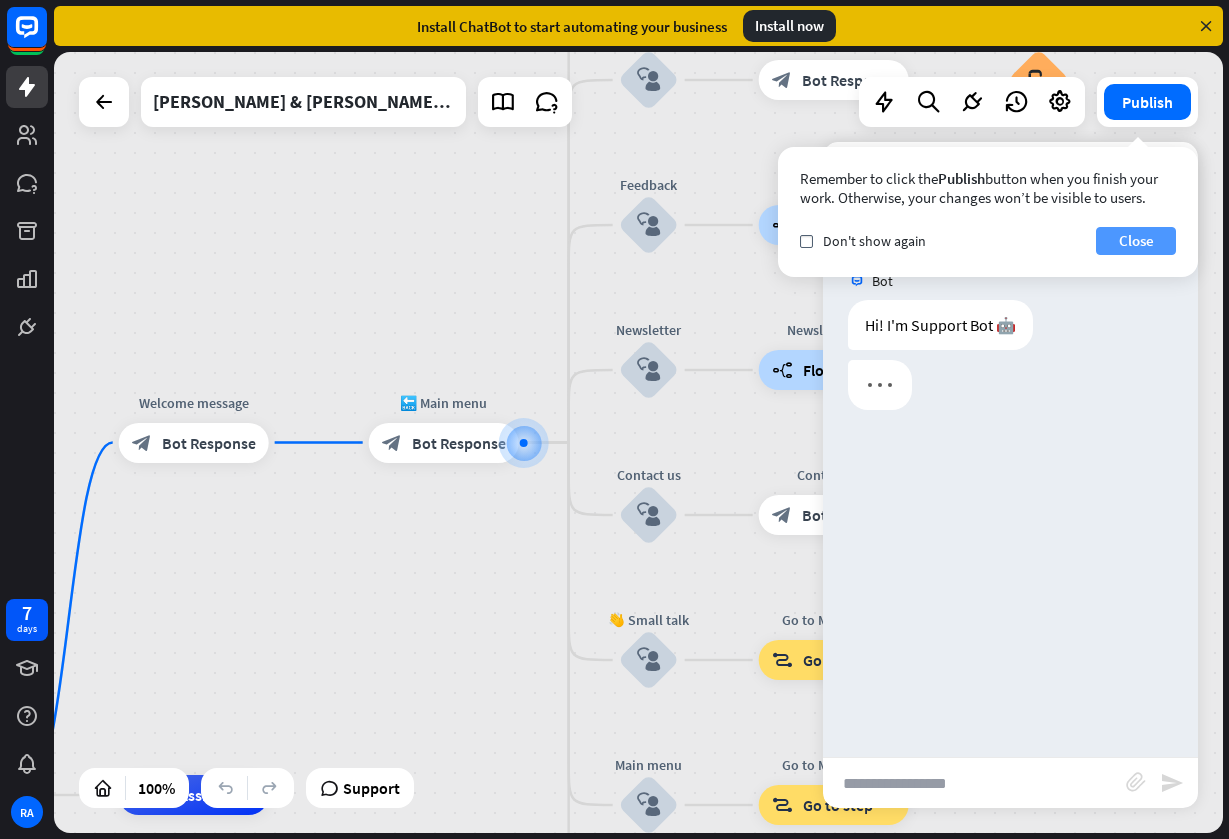 click on "Close" at bounding box center (1136, 241) 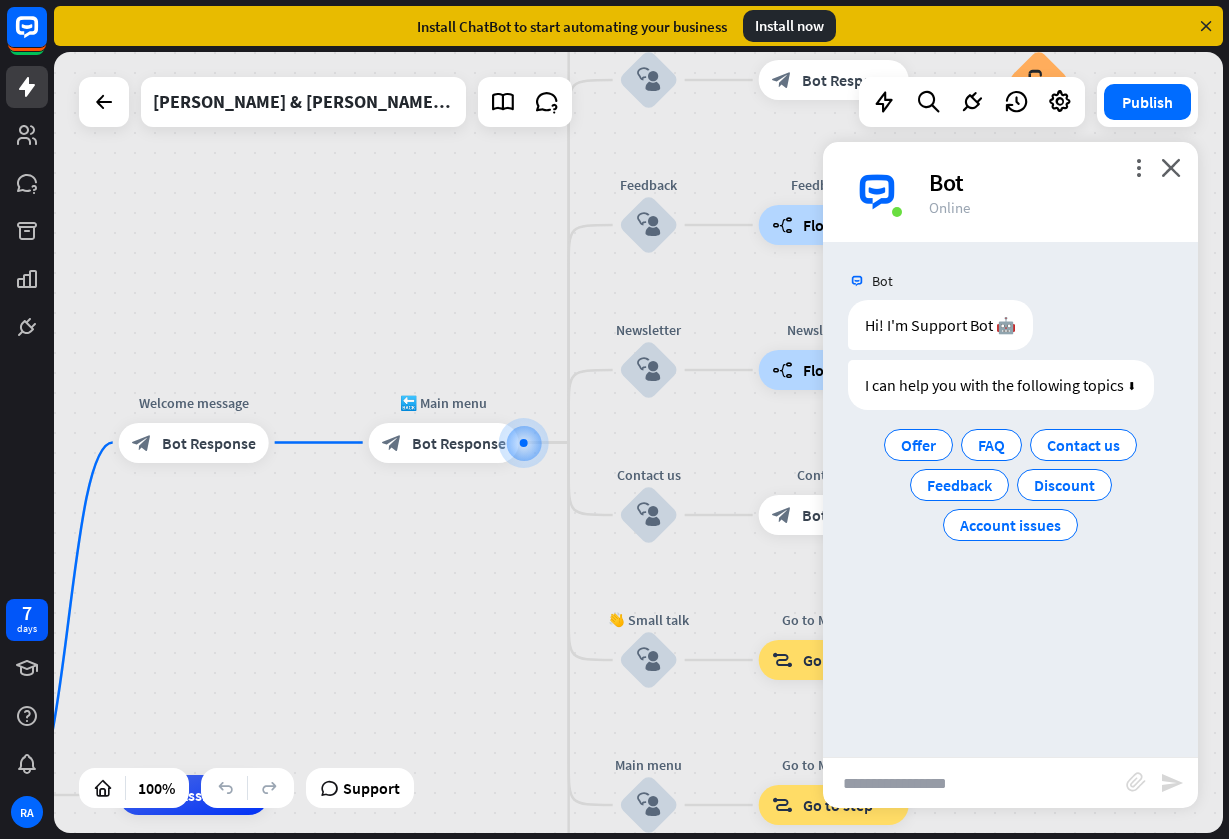 click at bounding box center [877, 192] 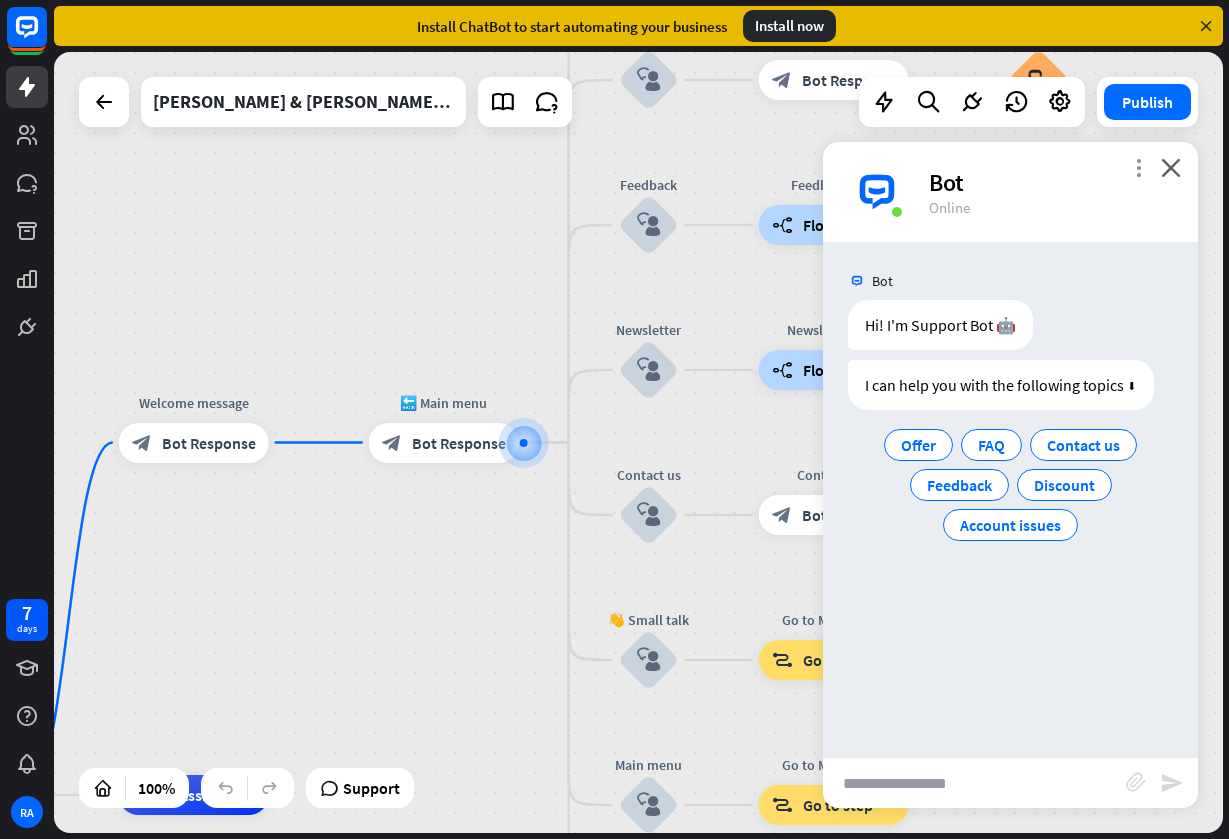click on "more_vert" at bounding box center (1138, 167) 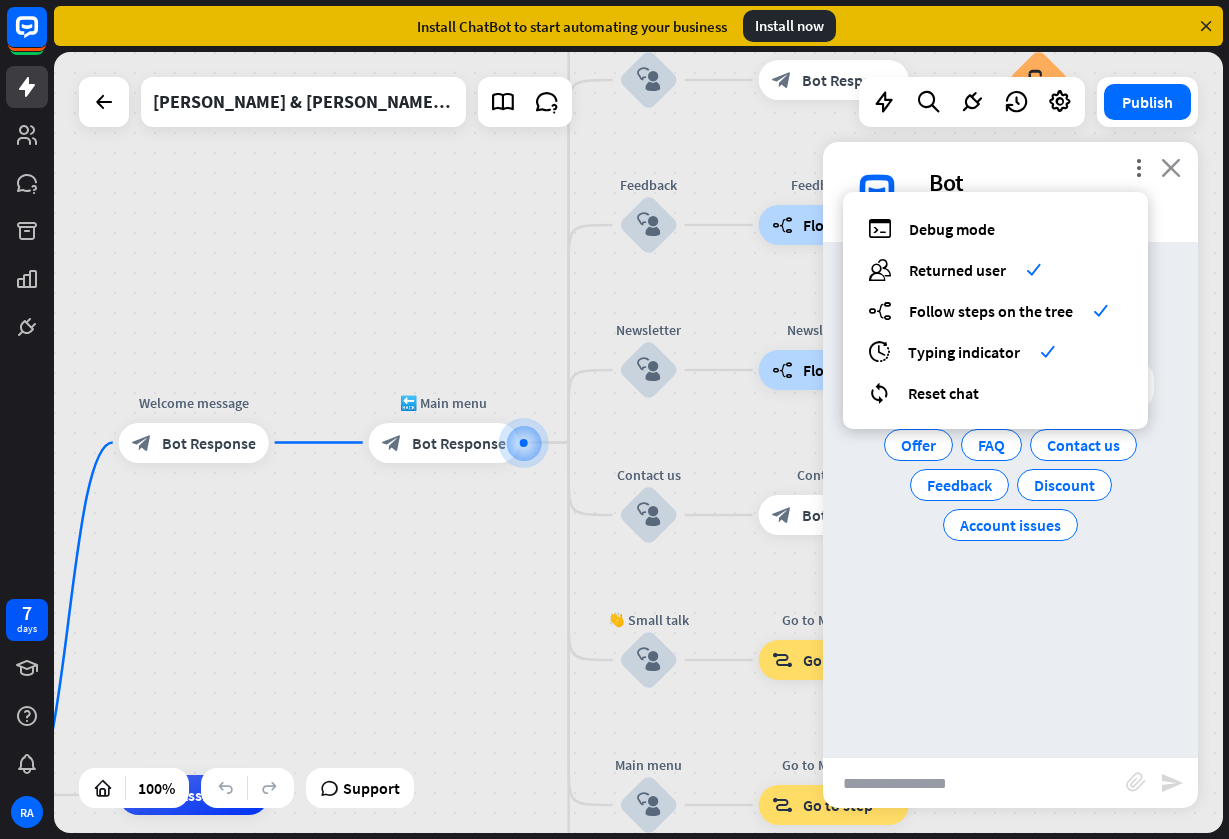 click on "close" at bounding box center [1171, 167] 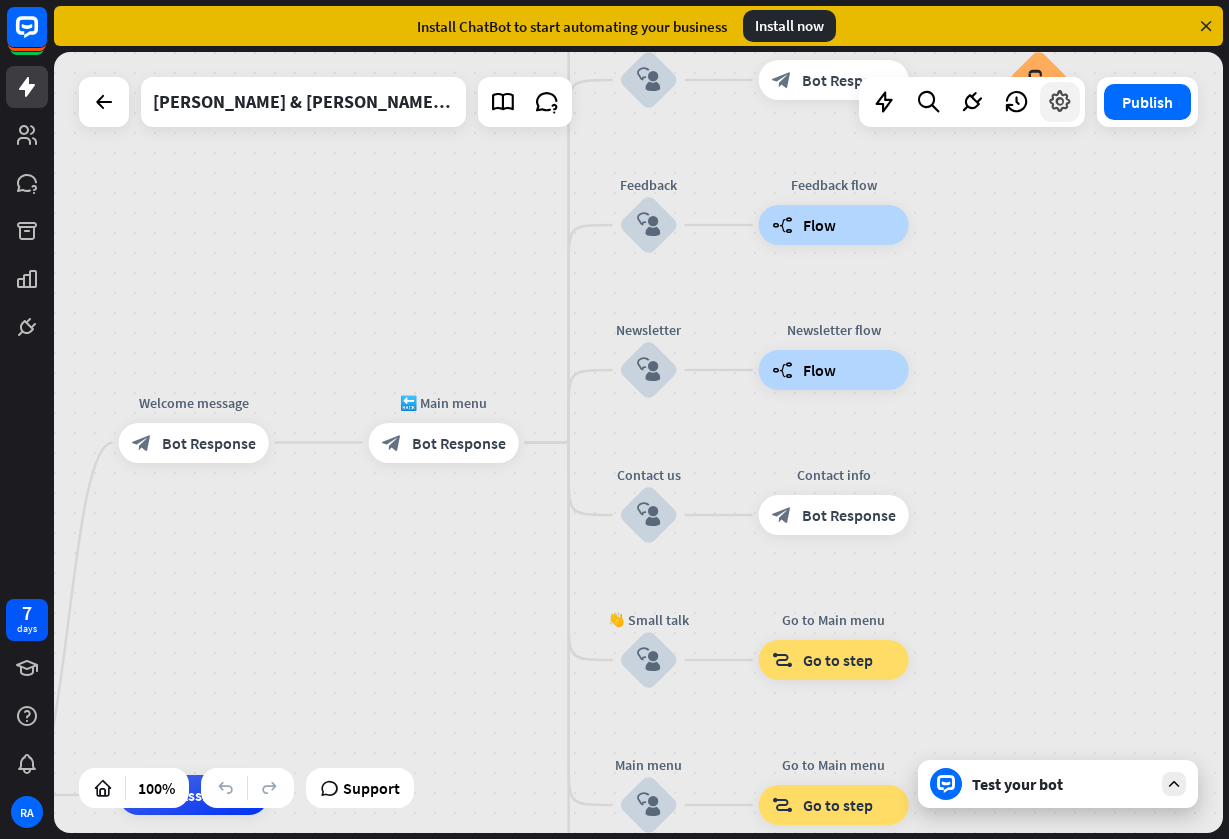 click at bounding box center (1060, 102) 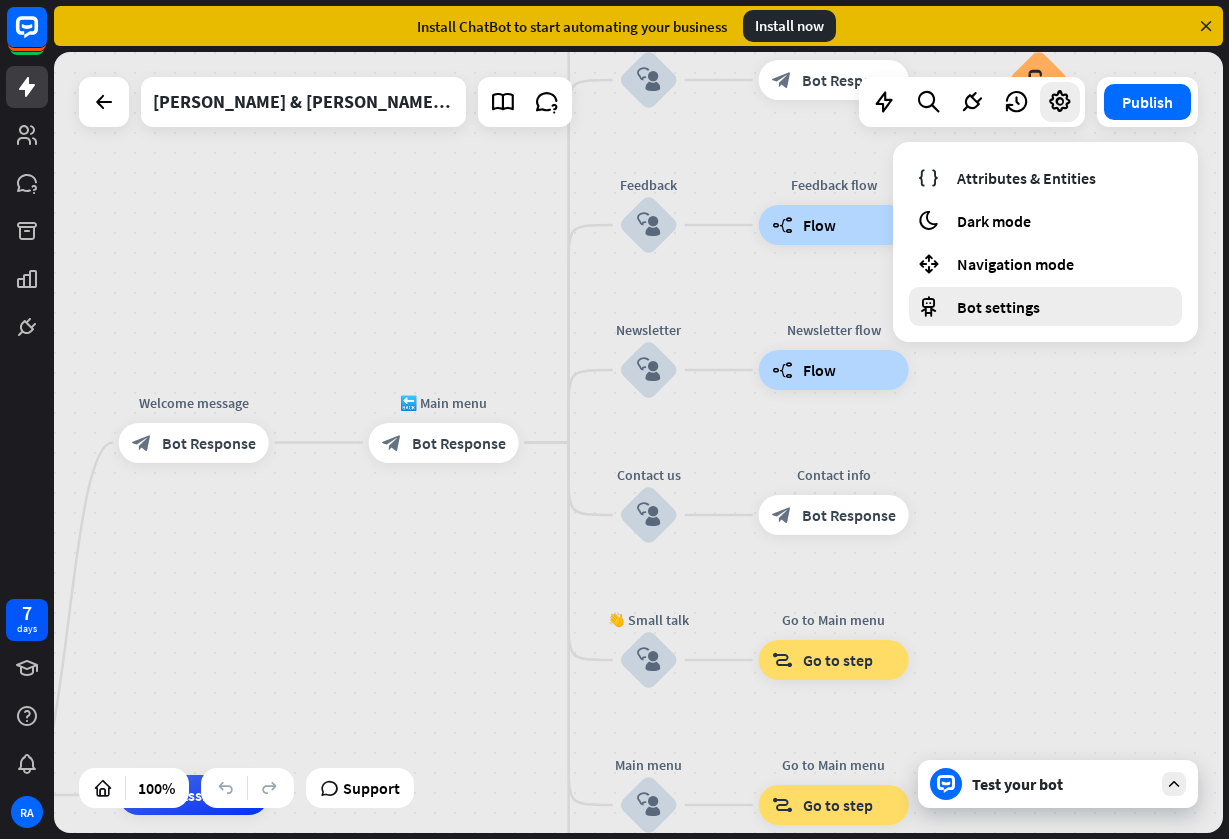 click on "Bot settings" at bounding box center (998, 307) 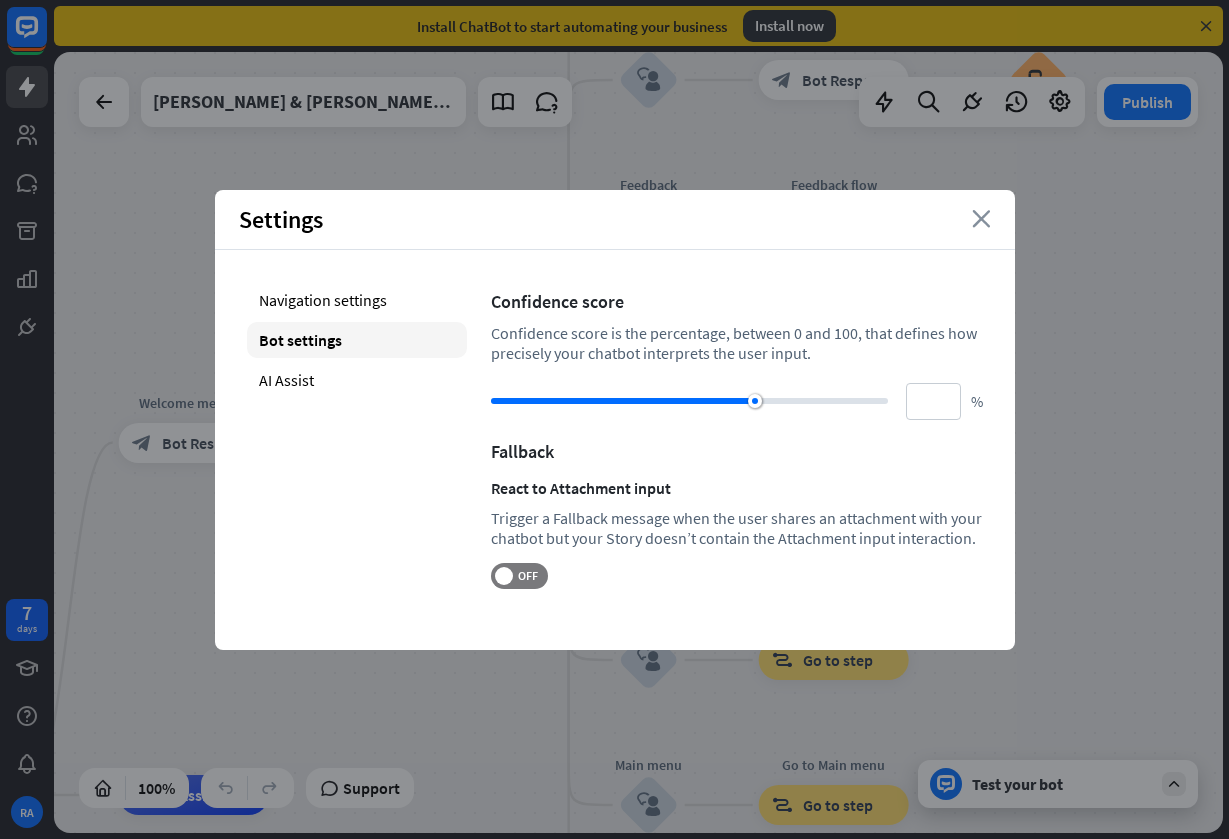 click on "close" at bounding box center (981, 219) 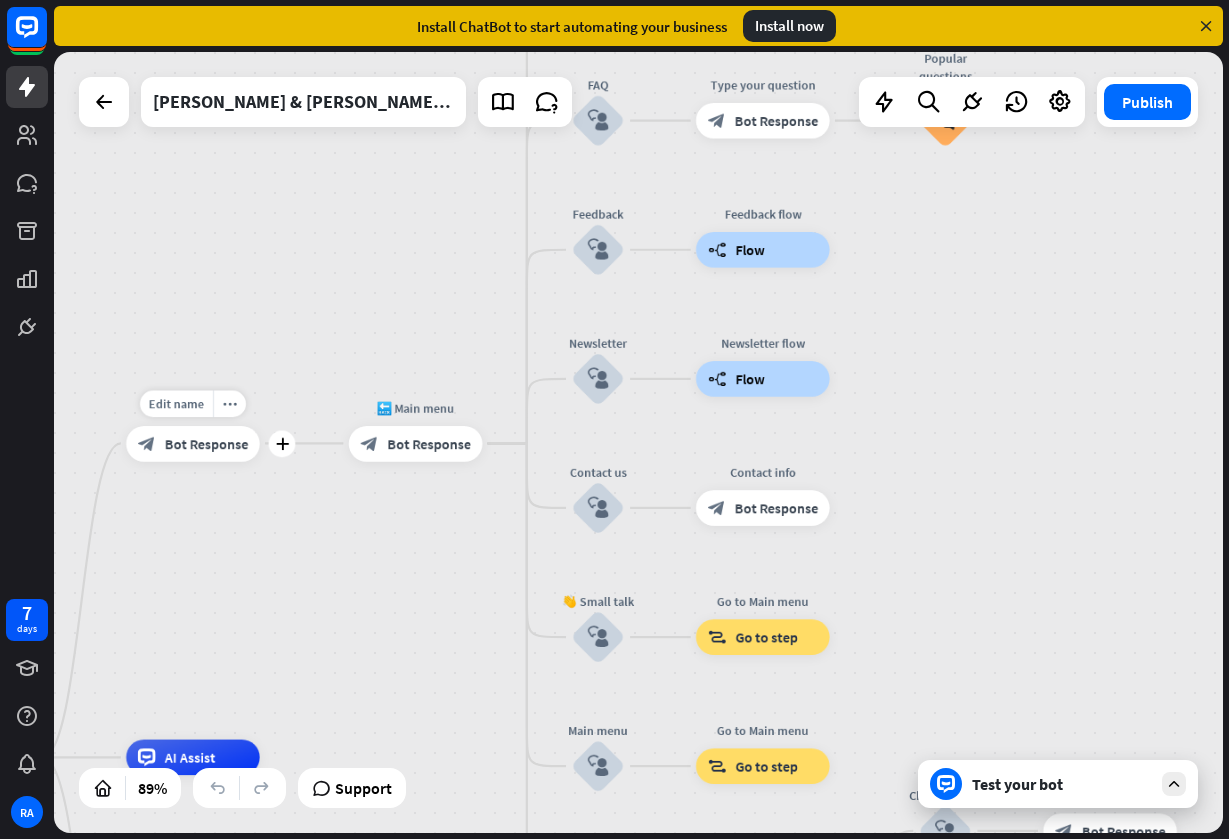 click on "Bot Response" at bounding box center [206, 444] 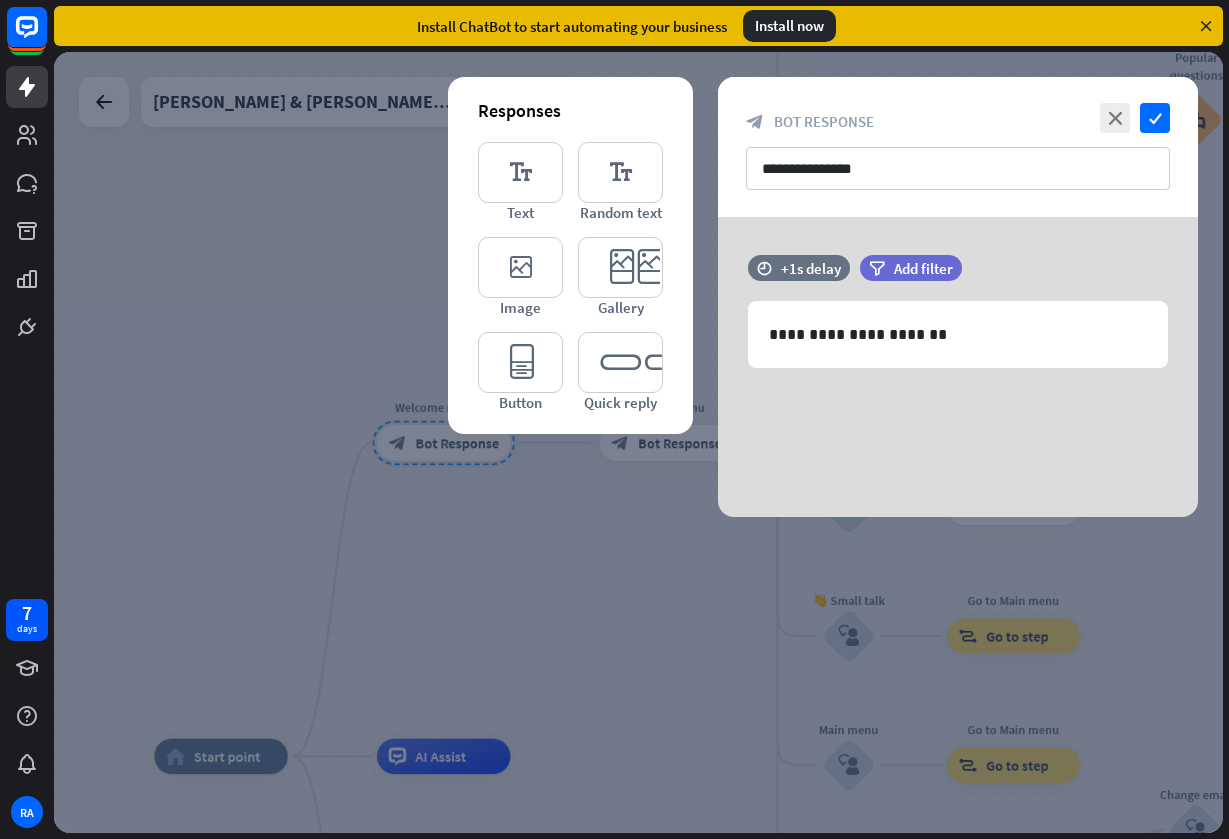 click at bounding box center [638, 442] 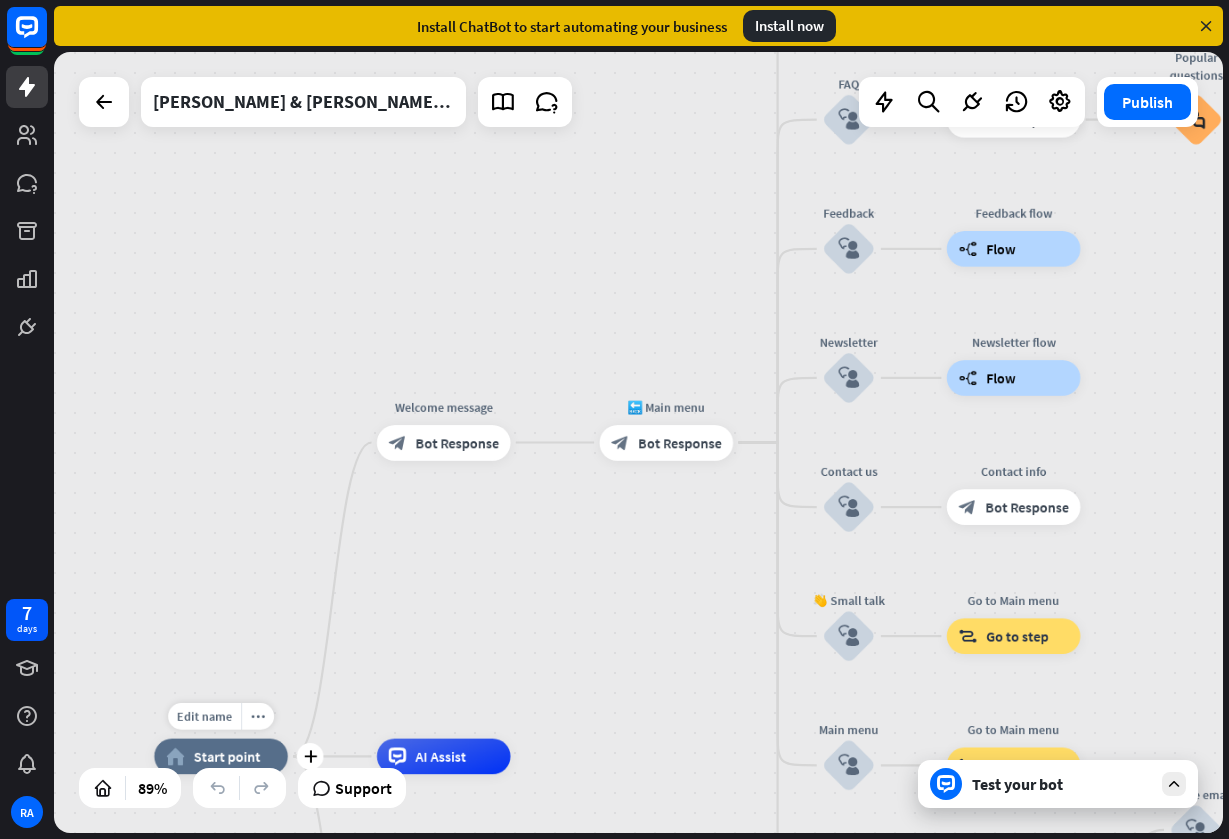 click on "home_2   Start point" at bounding box center [221, 757] 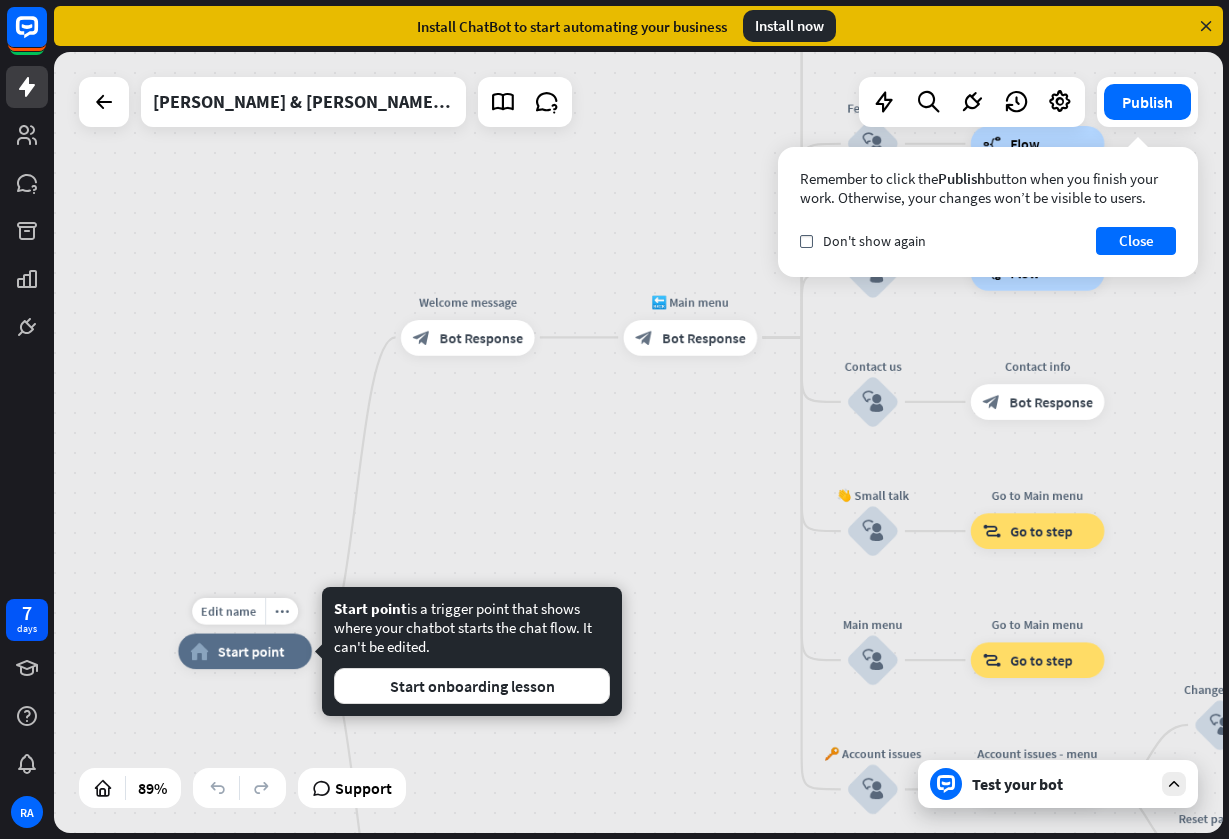 click on "home_2   Start point" at bounding box center [245, 652] 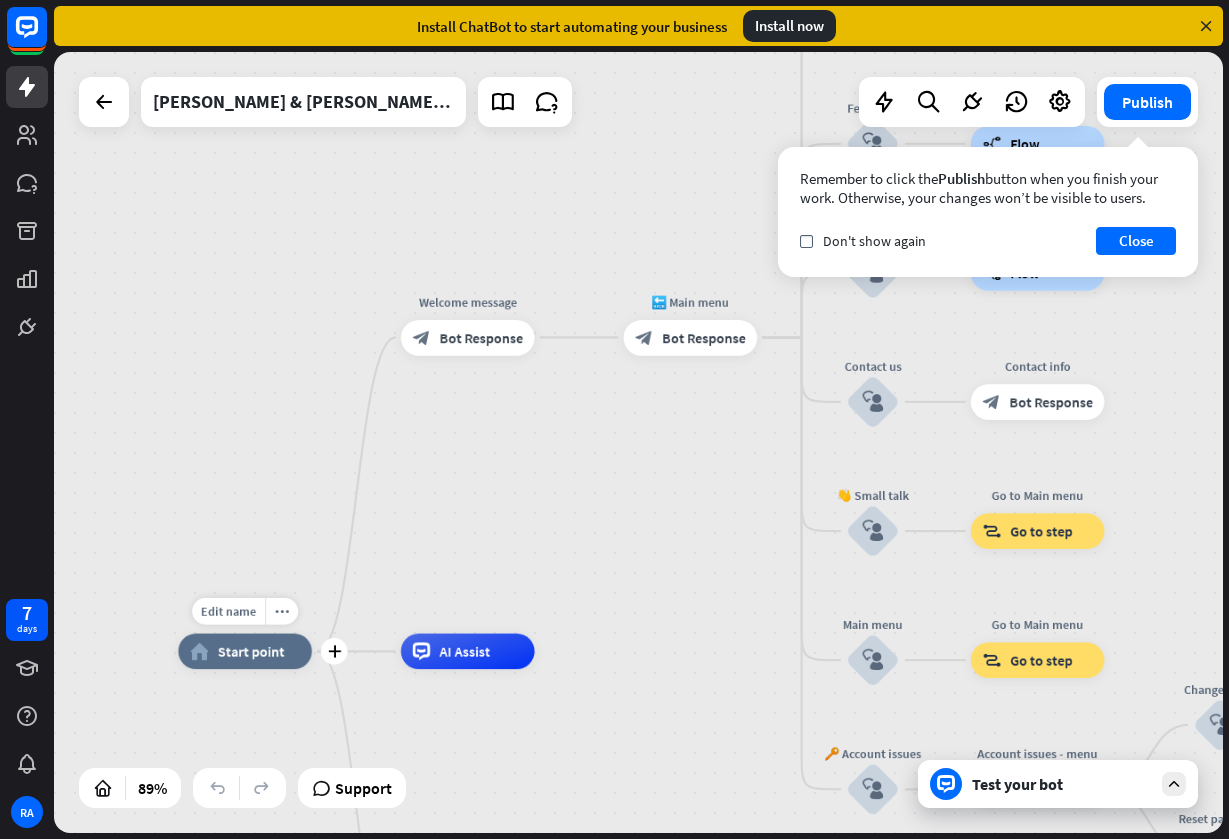 click on "Start point" at bounding box center [250, 651] 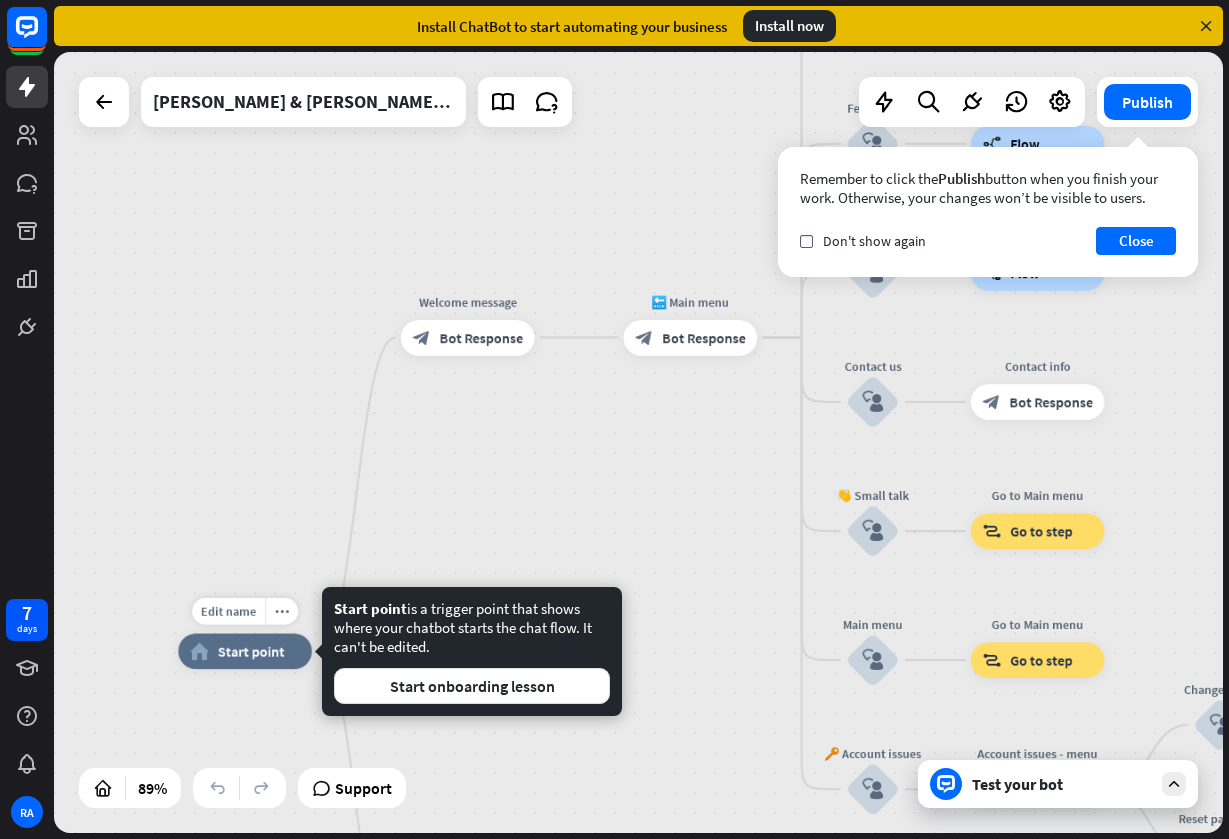 click on "Start point" at bounding box center [250, 651] 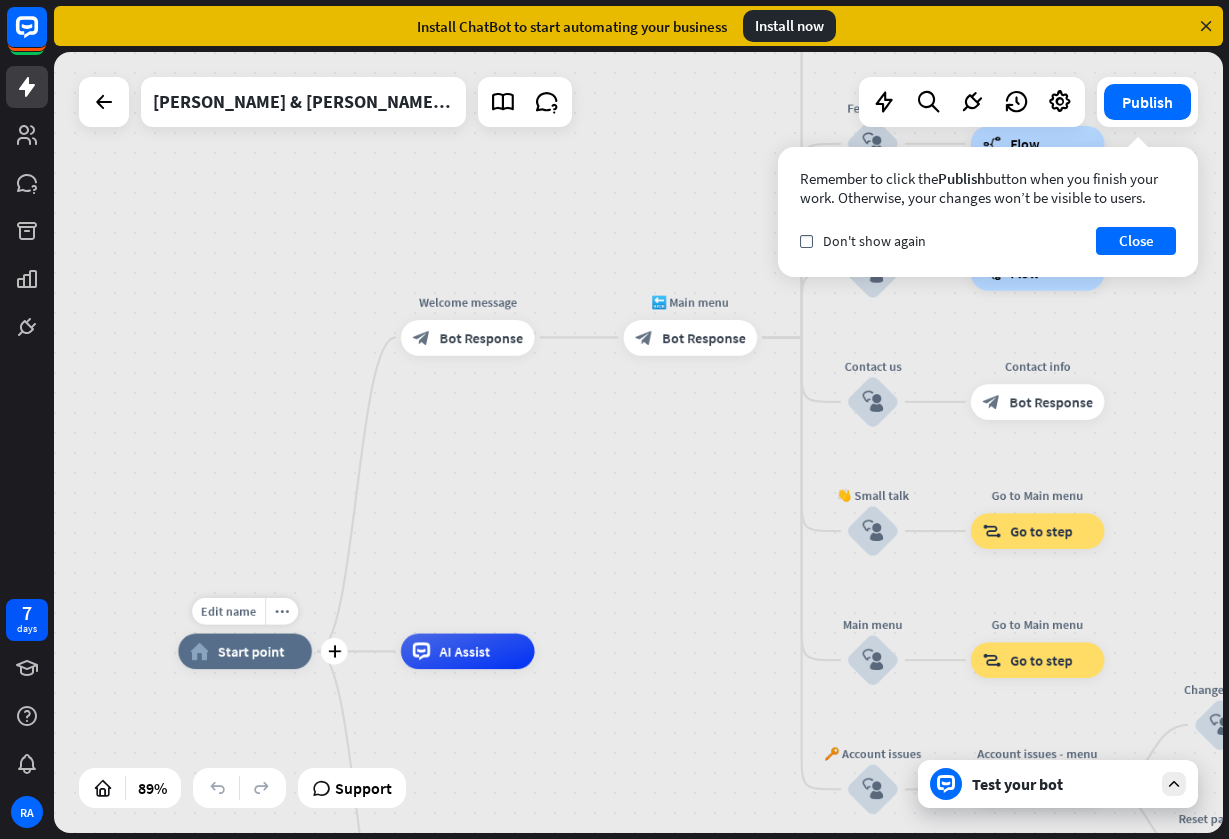 click on "Start point" at bounding box center (250, 651) 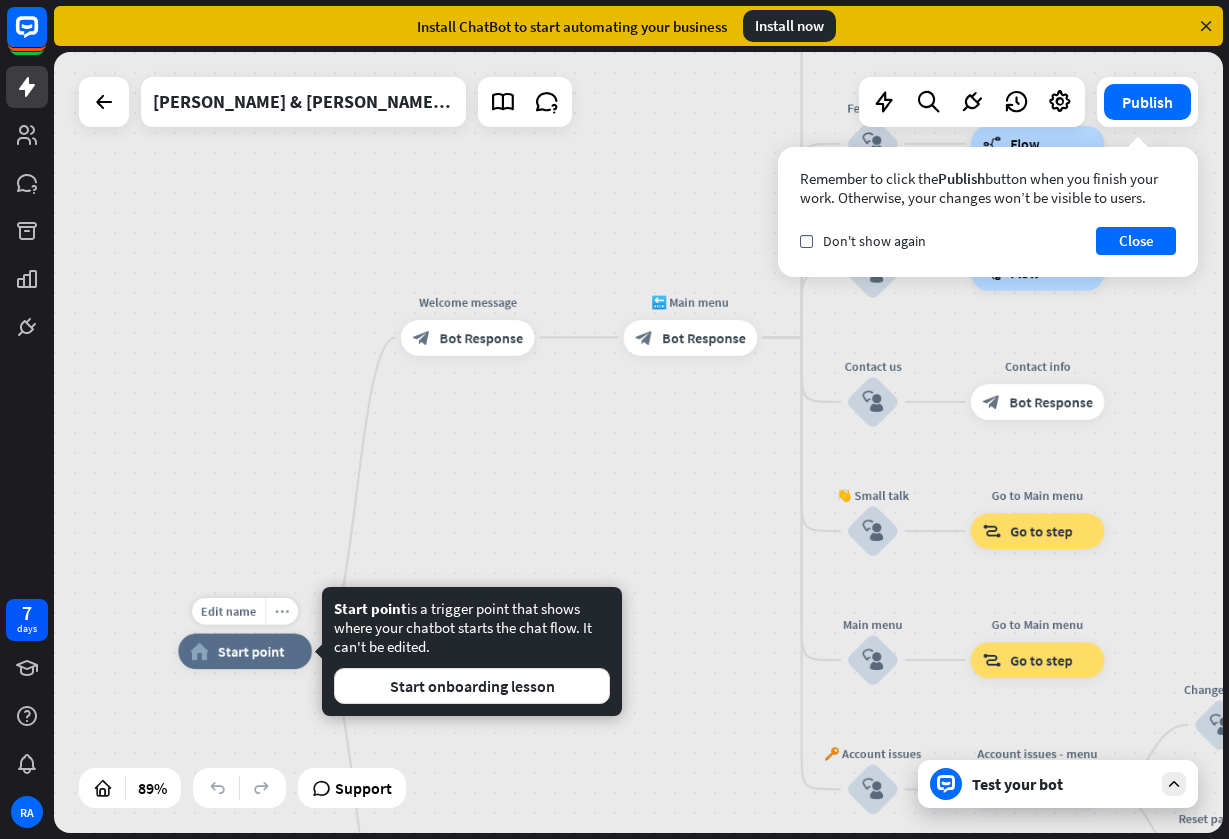 click on "more_horiz" at bounding box center (282, 611) 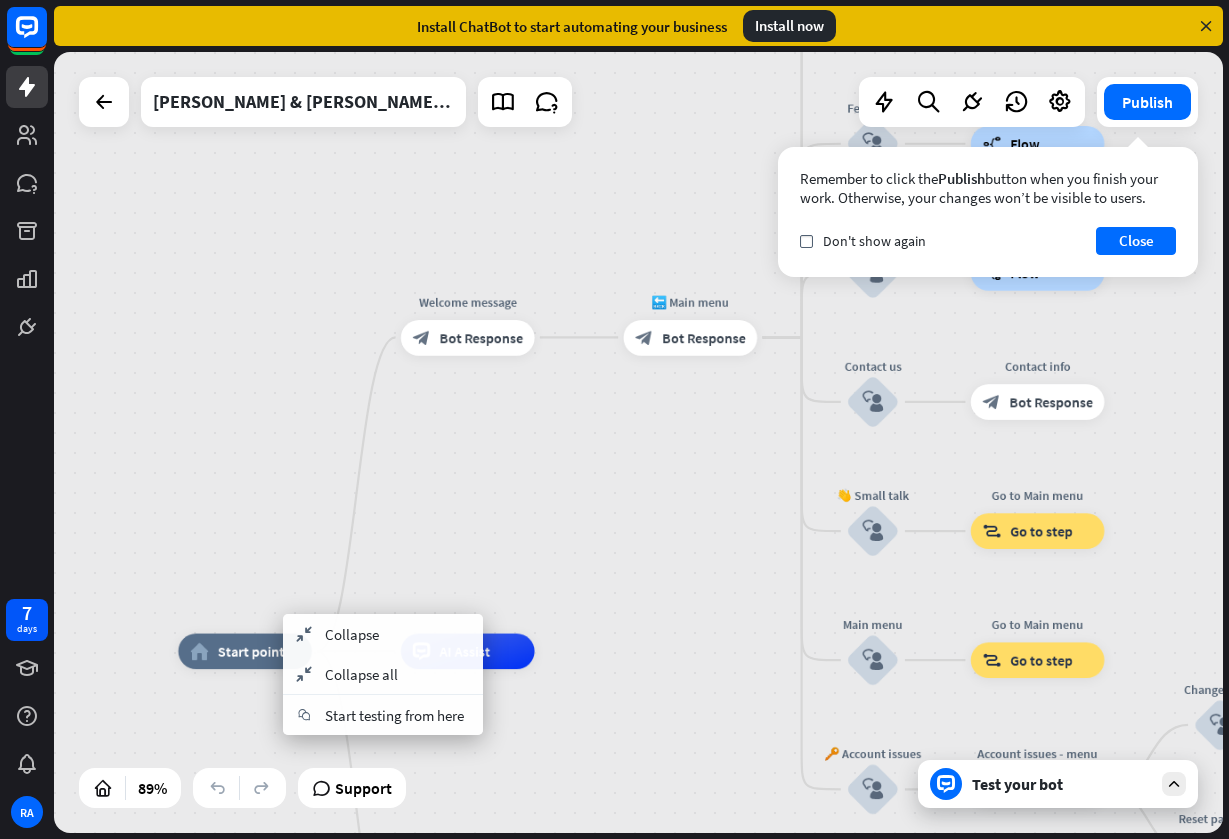 click on "home_2   Start point                 Welcome message   block_bot_response   Bot Response                 🔙 Main menu   block_bot_response   Bot Response                 Our offer   block_user_input                 Select product category   block_bot_response   Bot Response                 ❓ Question   block_user_input                 How can I help you?   block_bot_response   Bot Response                 FAQ   block_user_input                 Type your question   block_bot_response   Bot Response                 Popular questions   block_faq                 Feedback   block_user_input                 Feedback flow   builder_tree   Flow                 Newsletter   block_user_input                 Newsletter flow   builder_tree   Flow                 Contact us   block_user_input                 Contact info   block_bot_response   Bot Response                 👋 Small talk   block_user_input                 Go to Main menu   block_goto   Go to step                 Main menu" at bounding box center (638, 442) 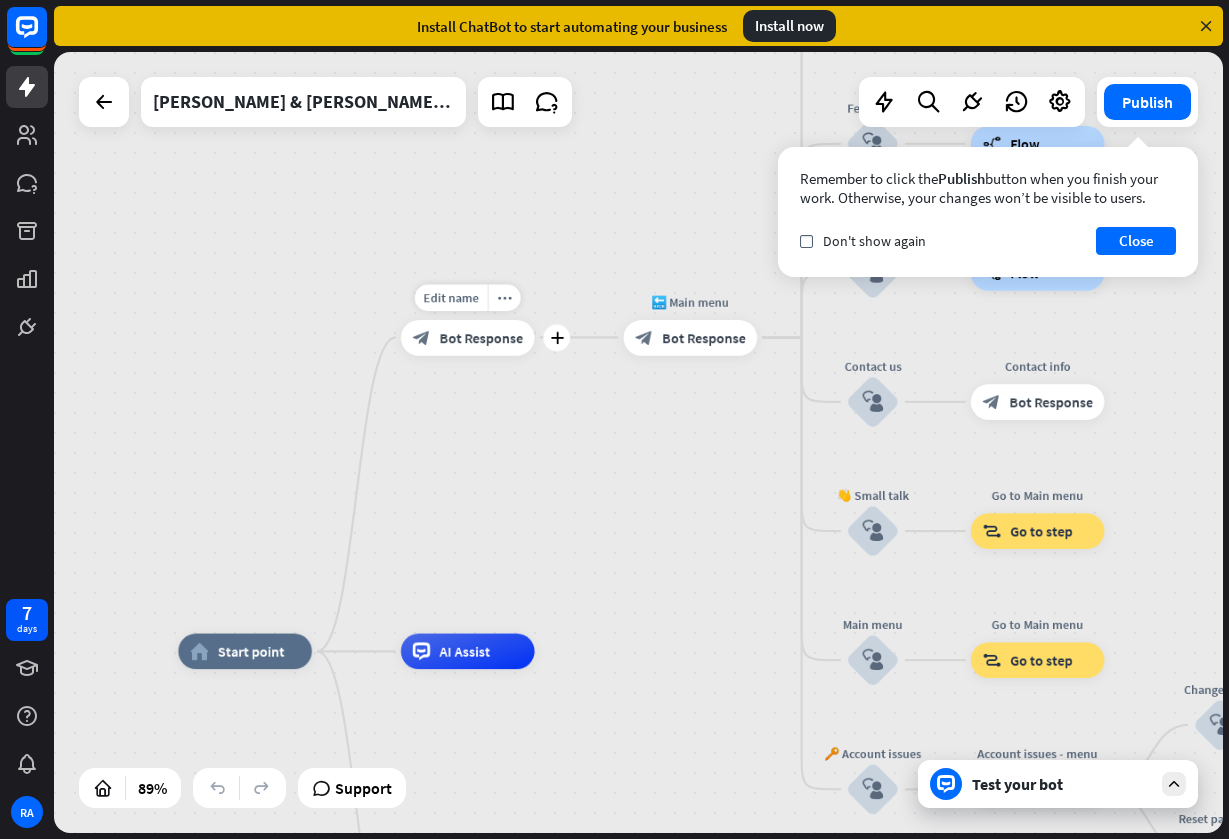 click on "Bot Response" at bounding box center [481, 338] 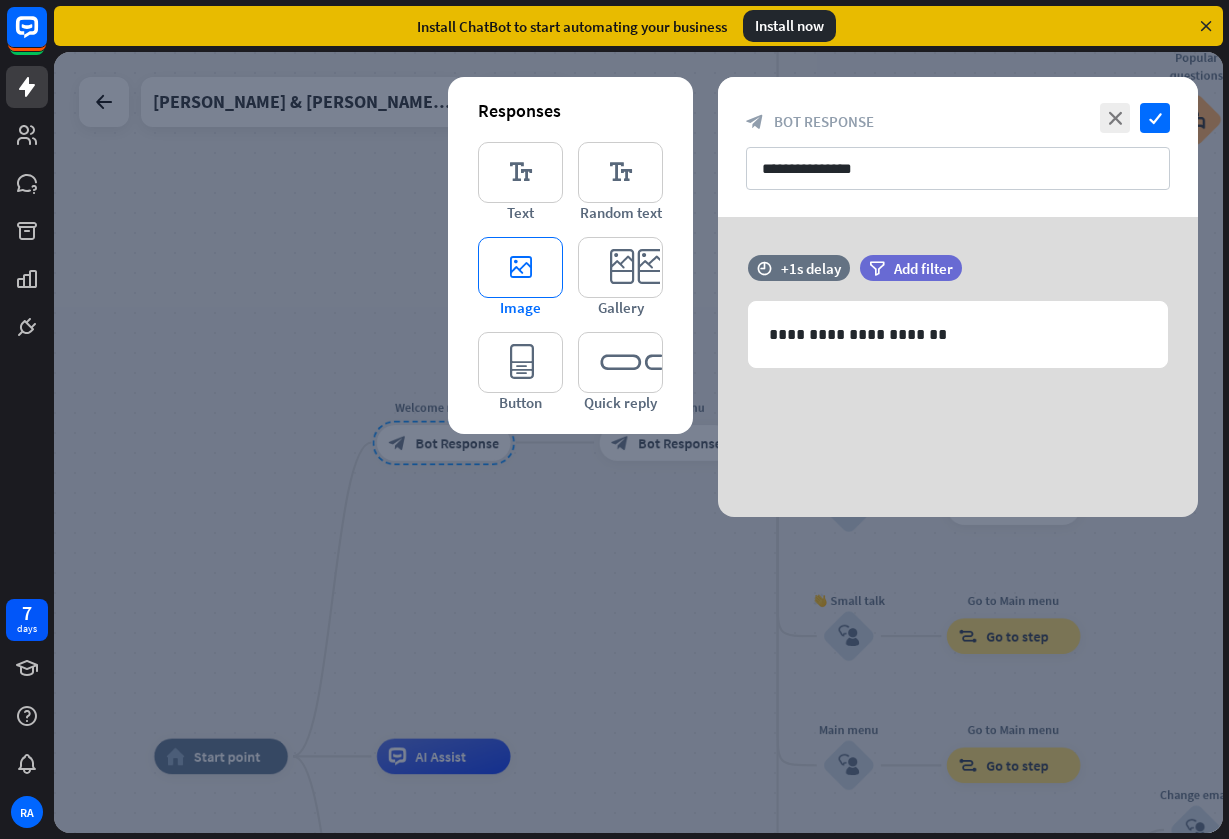 click on "editor_image" at bounding box center (520, 267) 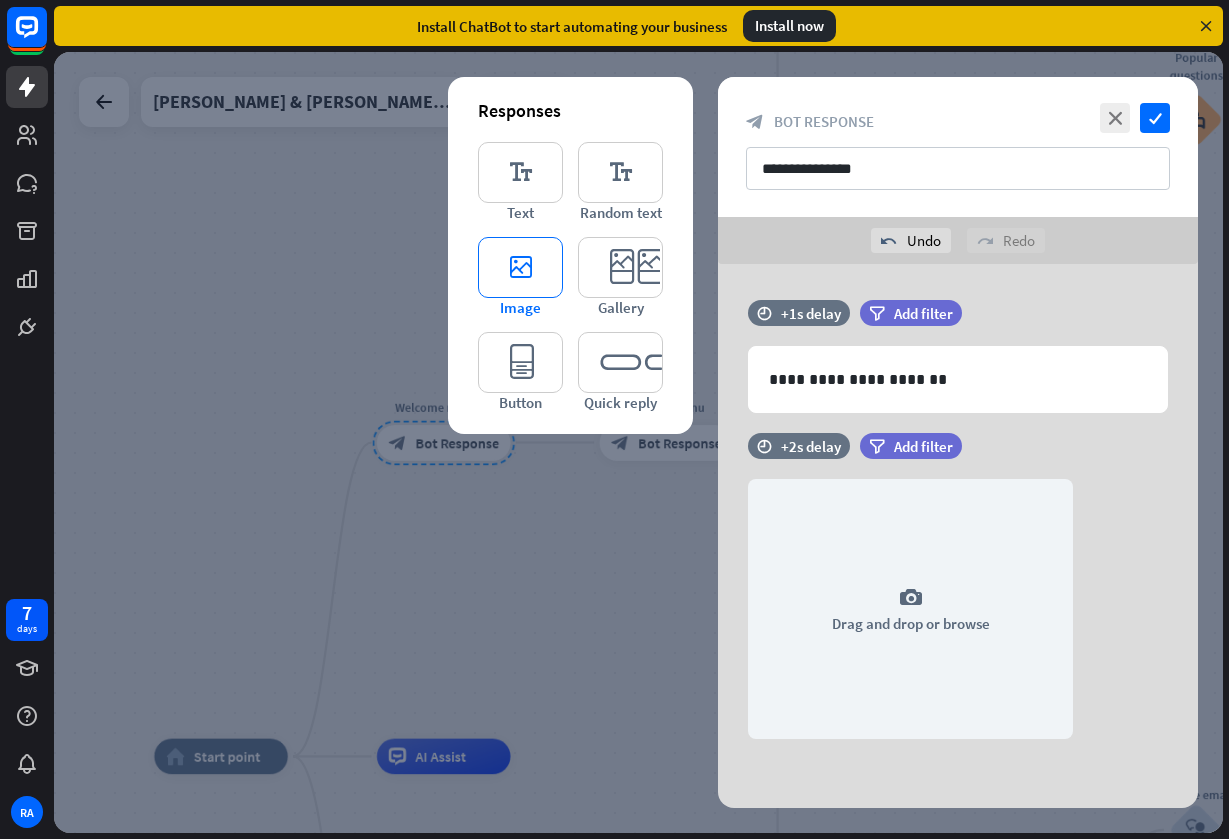 scroll, scrollTop: 3, scrollLeft: 0, axis: vertical 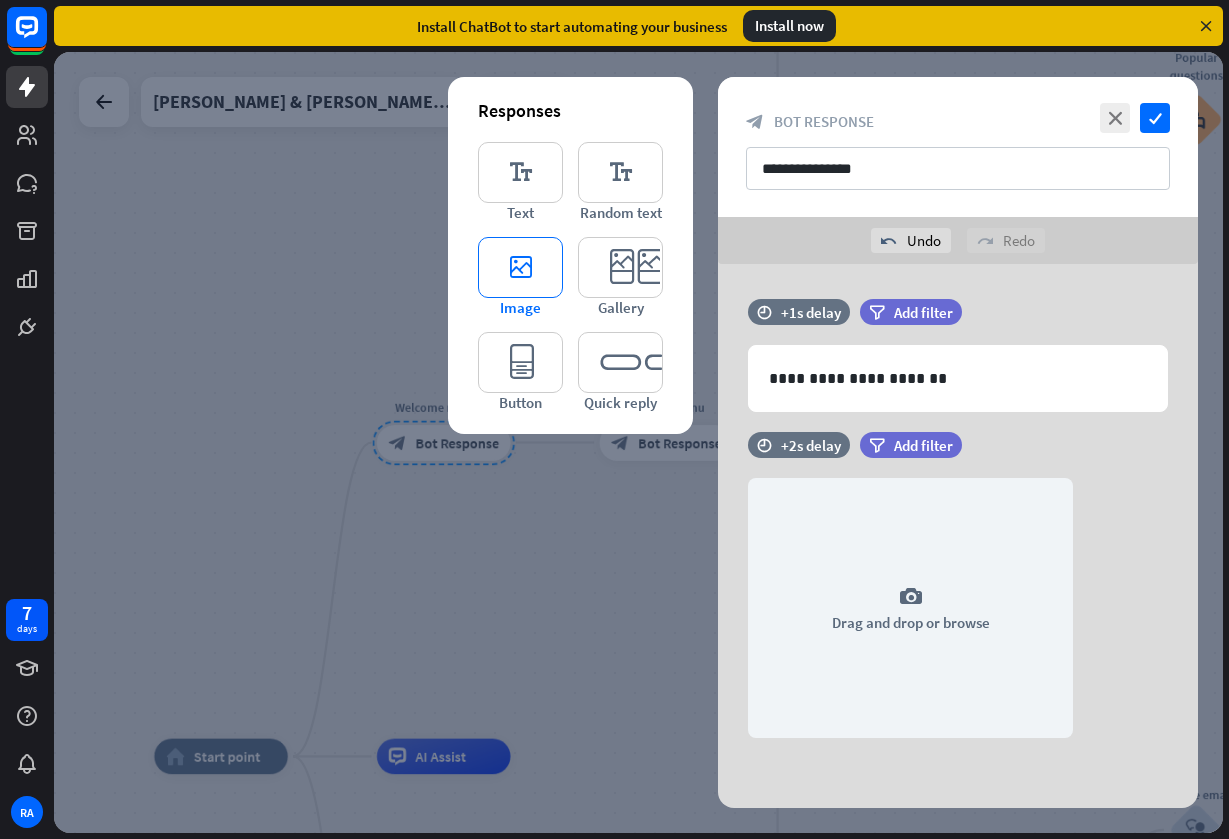 click on "editor_image" at bounding box center (520, 267) 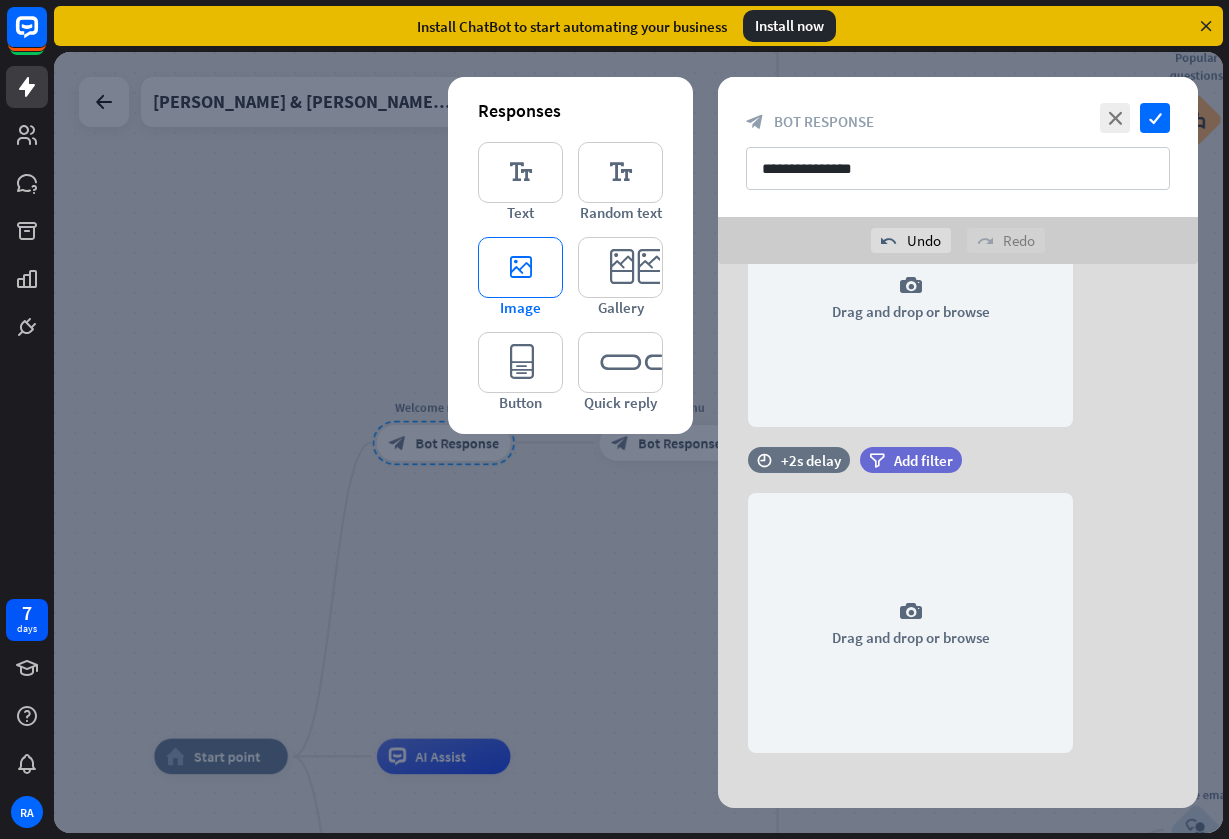 scroll, scrollTop: 329, scrollLeft: 0, axis: vertical 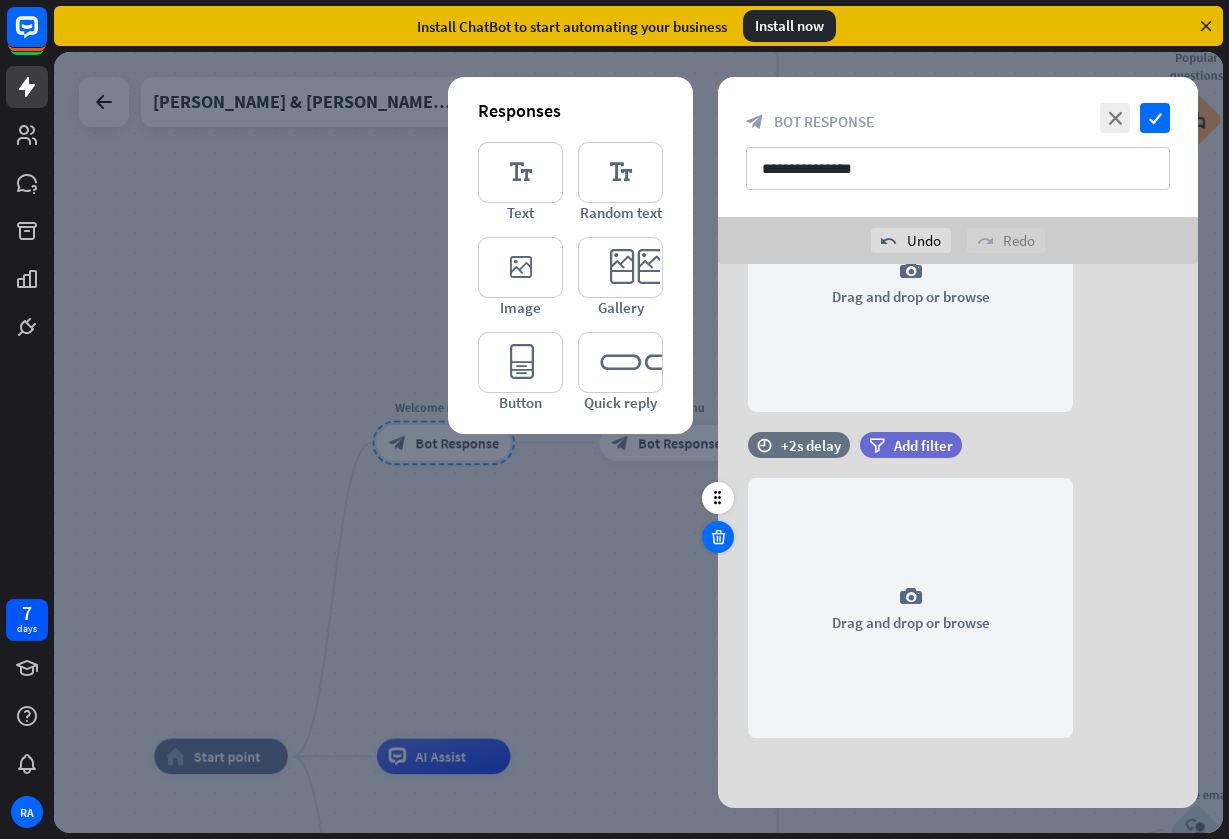 click at bounding box center (718, 537) 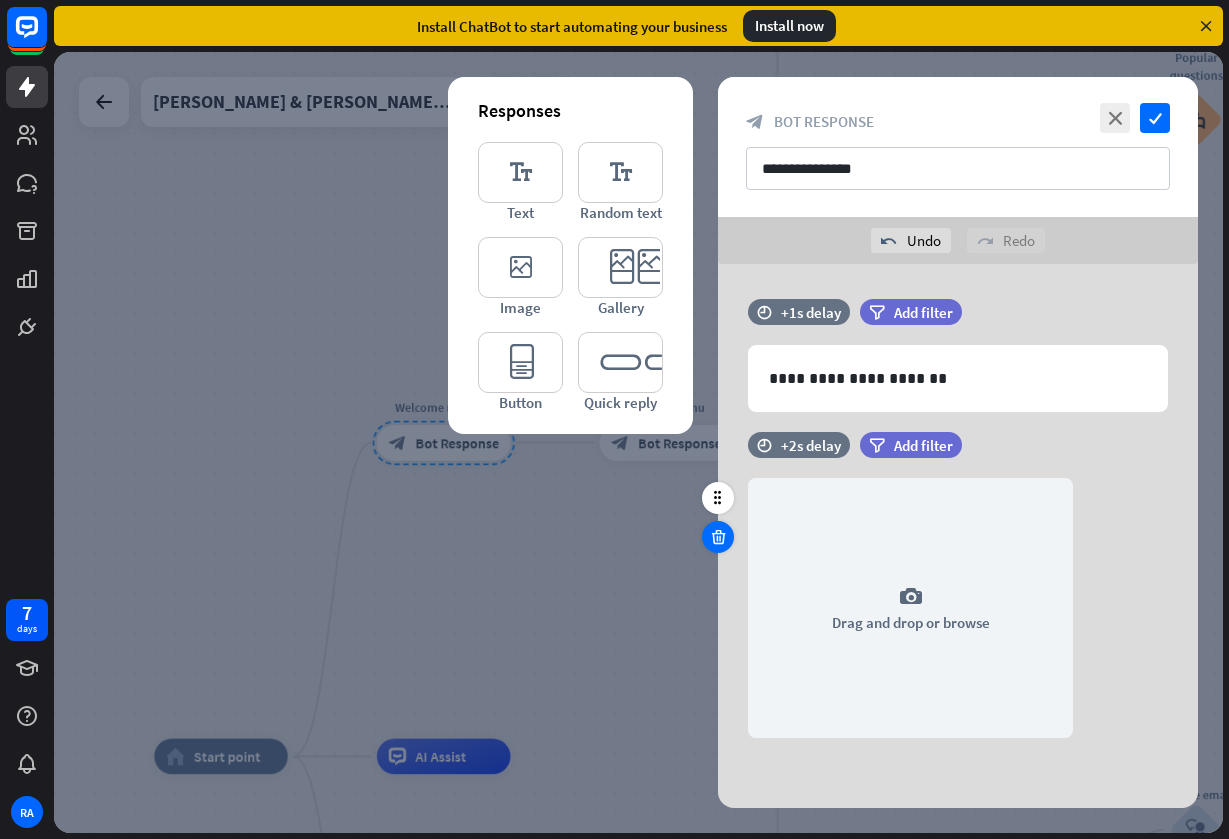 click at bounding box center [718, 537] 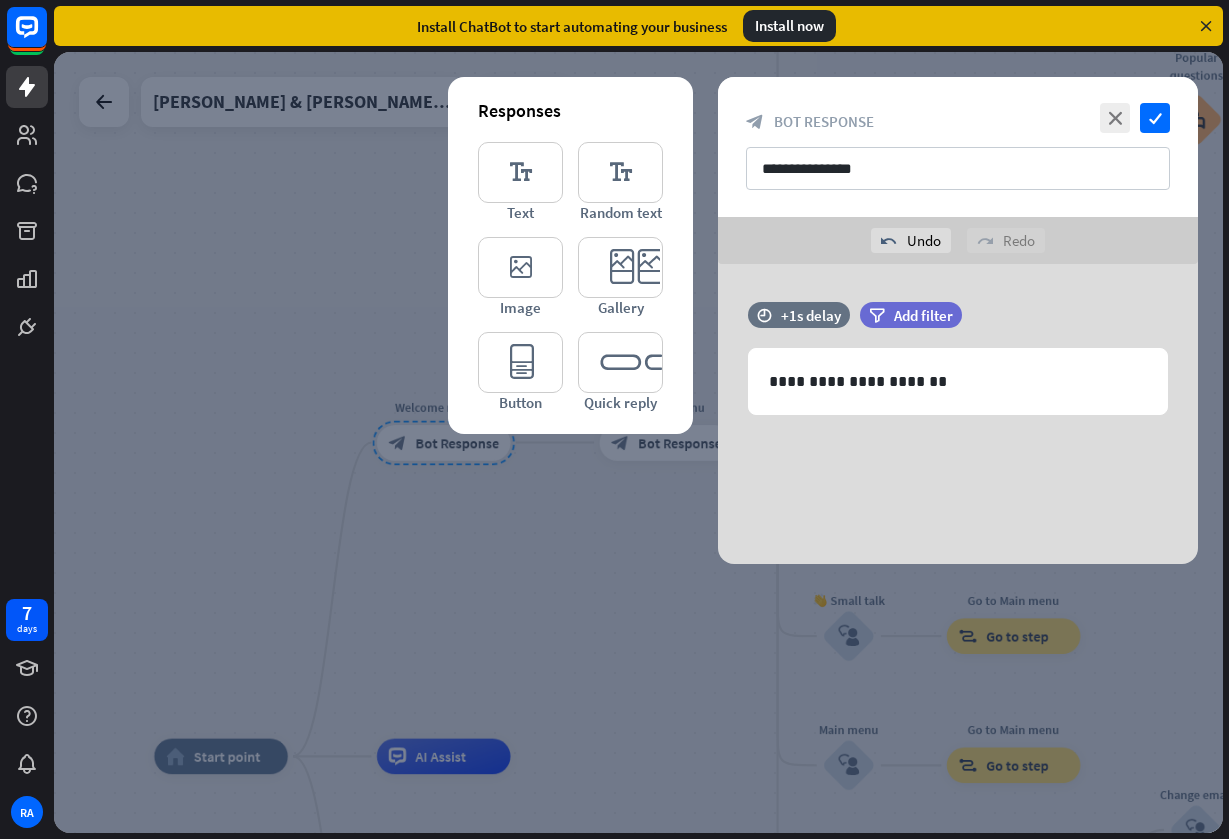 scroll, scrollTop: 0, scrollLeft: 0, axis: both 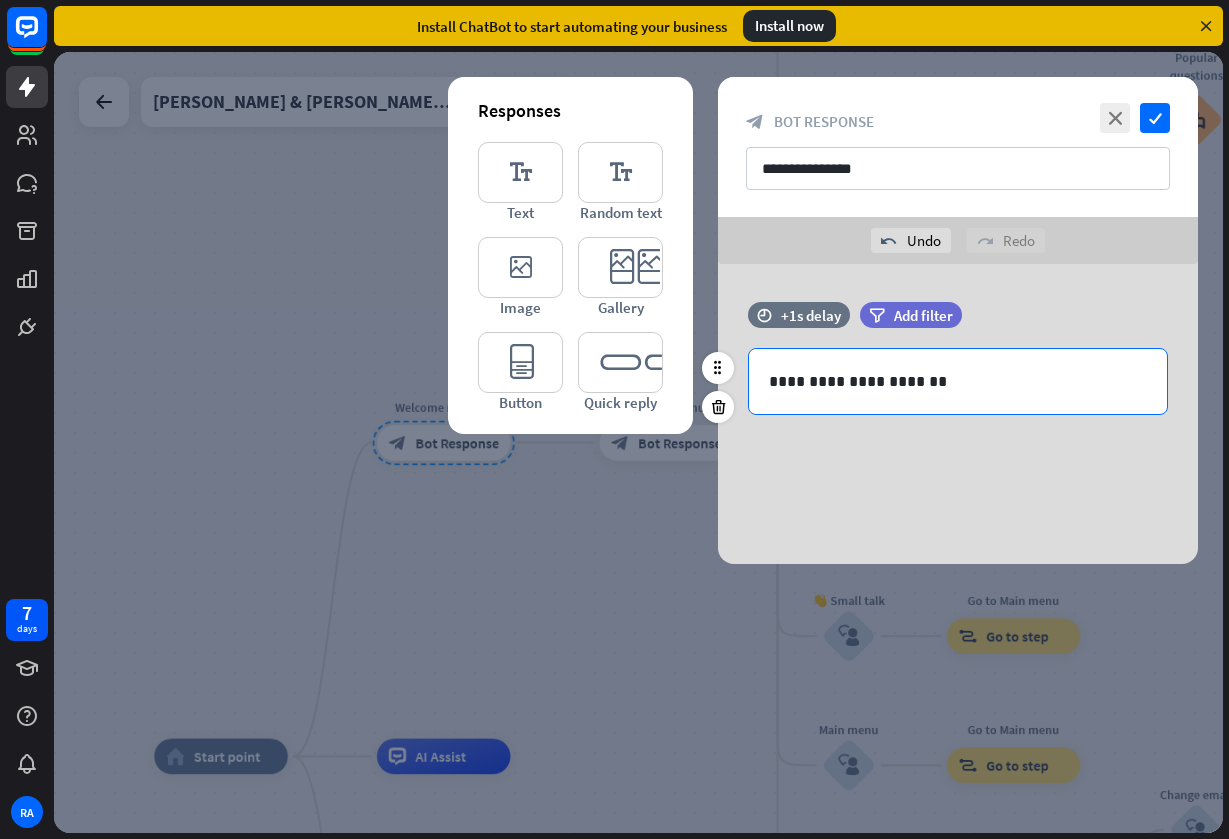 click on "**********" at bounding box center [958, 381] 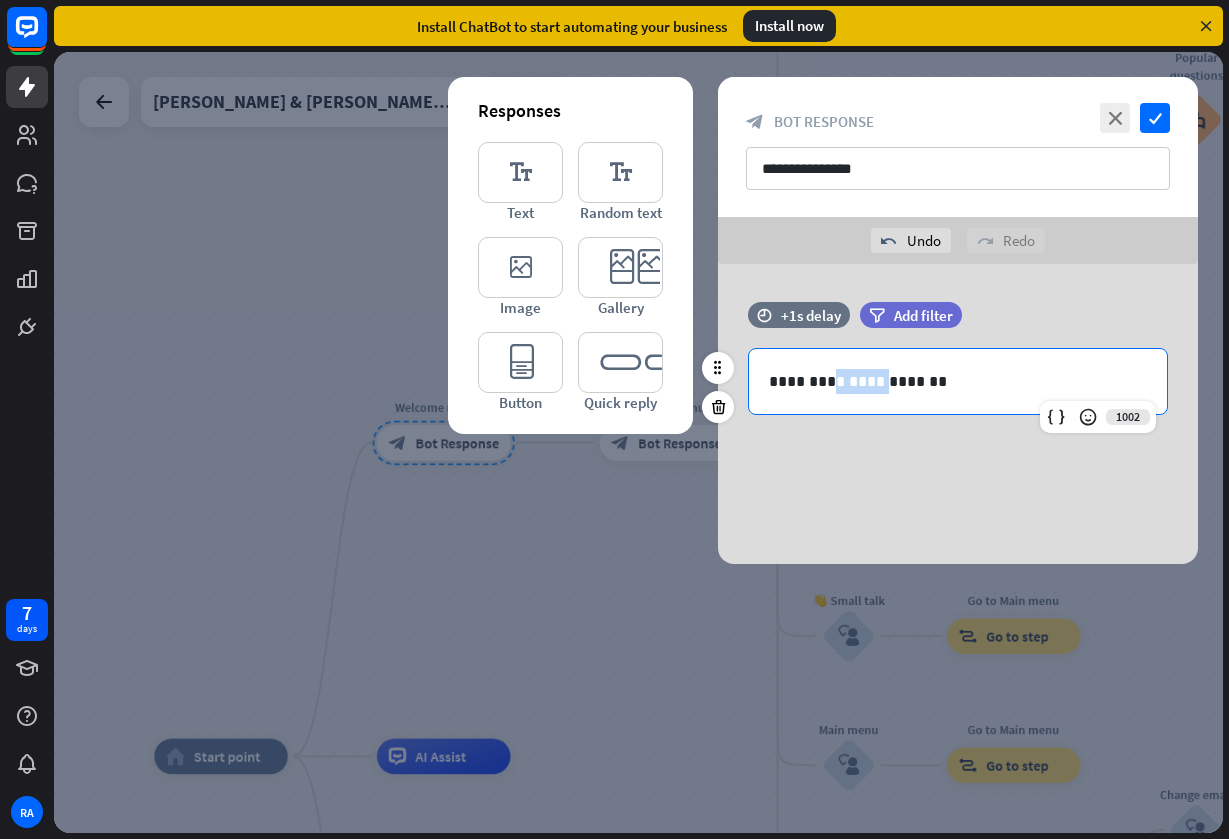 click on "**********" at bounding box center [958, 381] 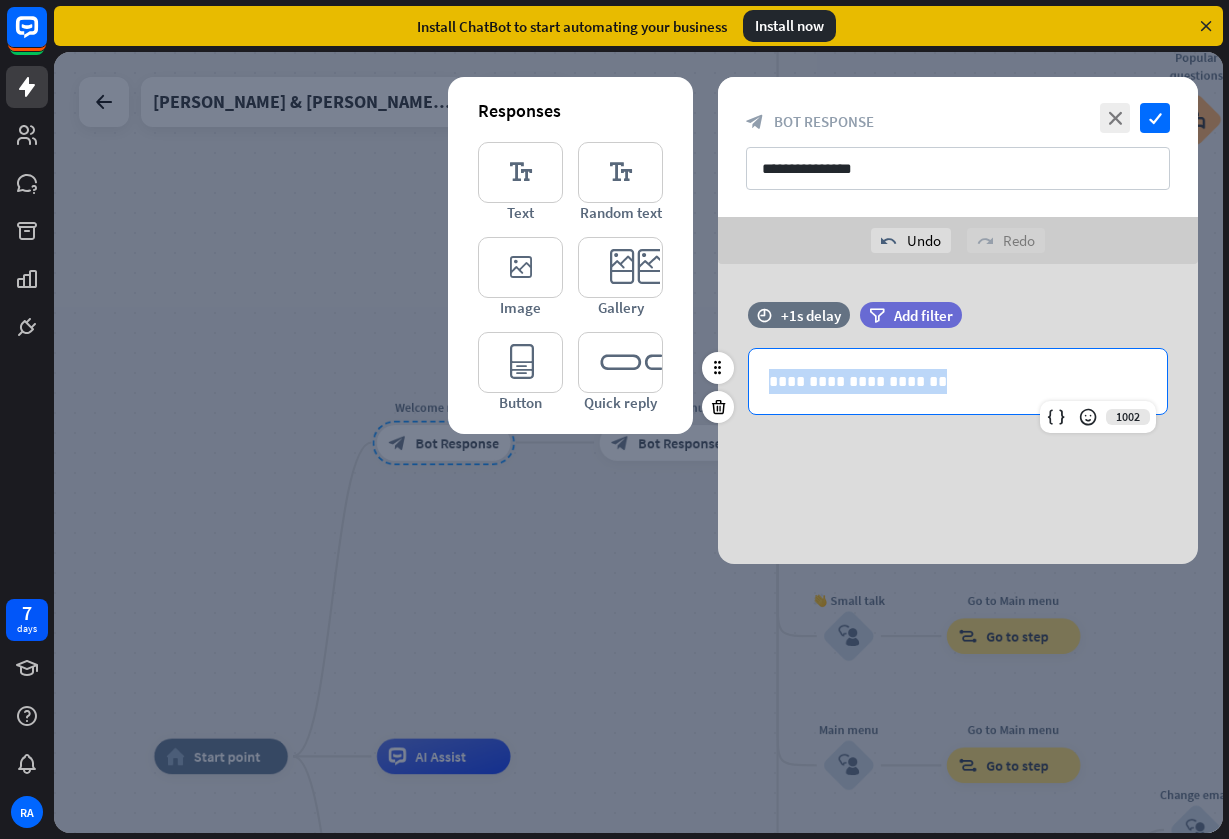 click on "**********" at bounding box center (958, 381) 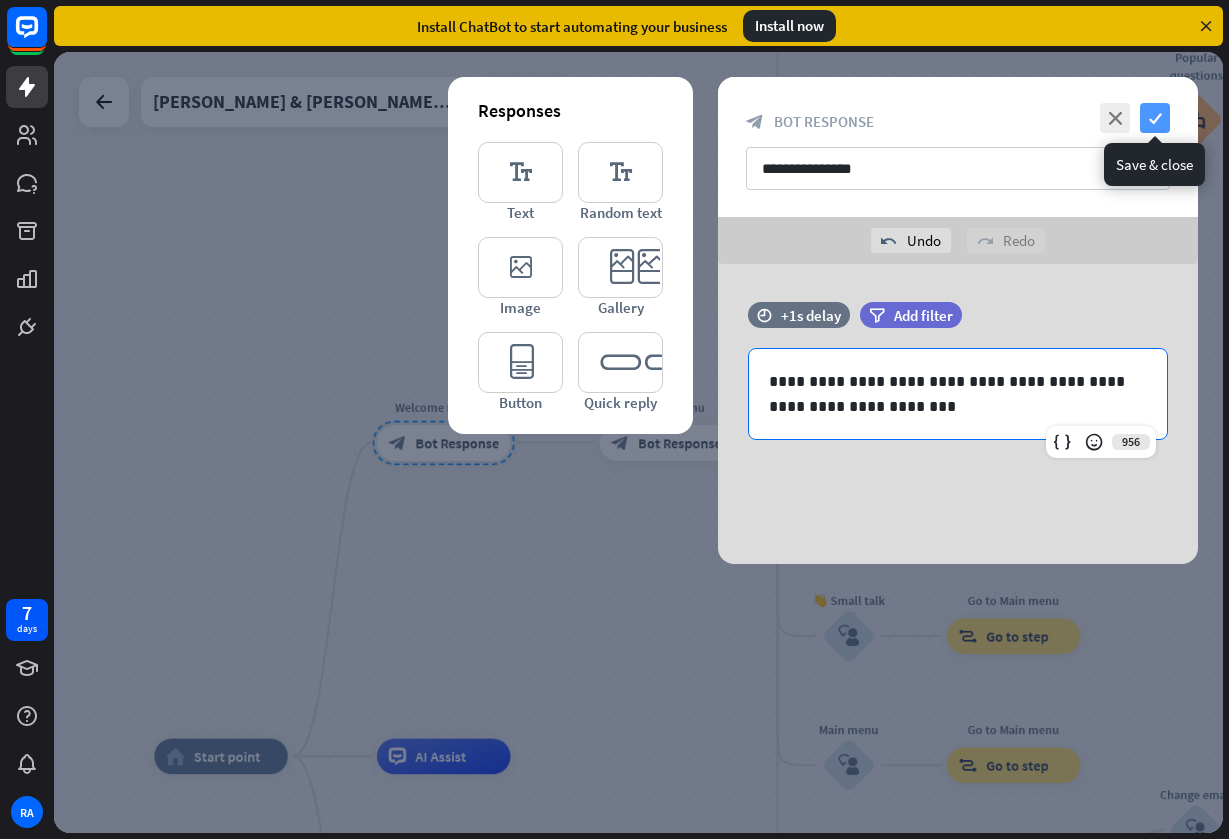 click on "check" at bounding box center (1155, 118) 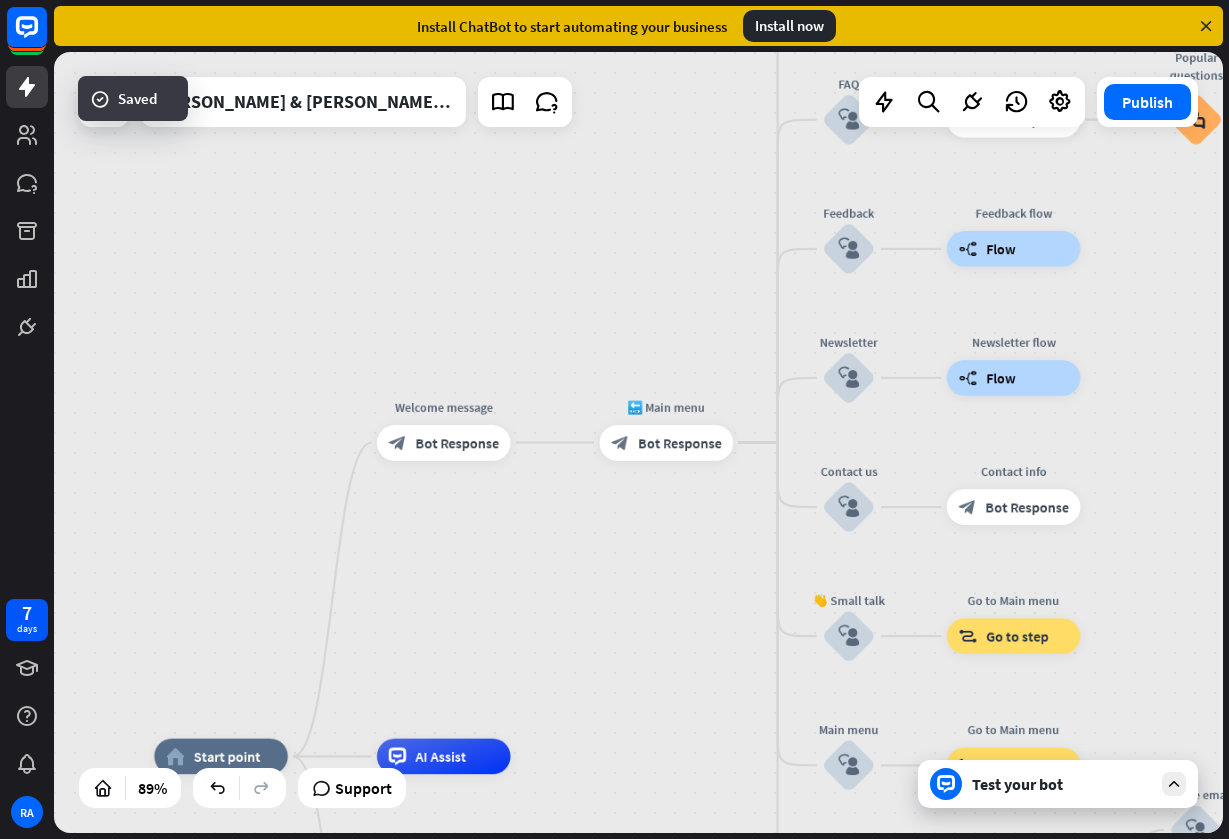 click at bounding box center [1174, 784] 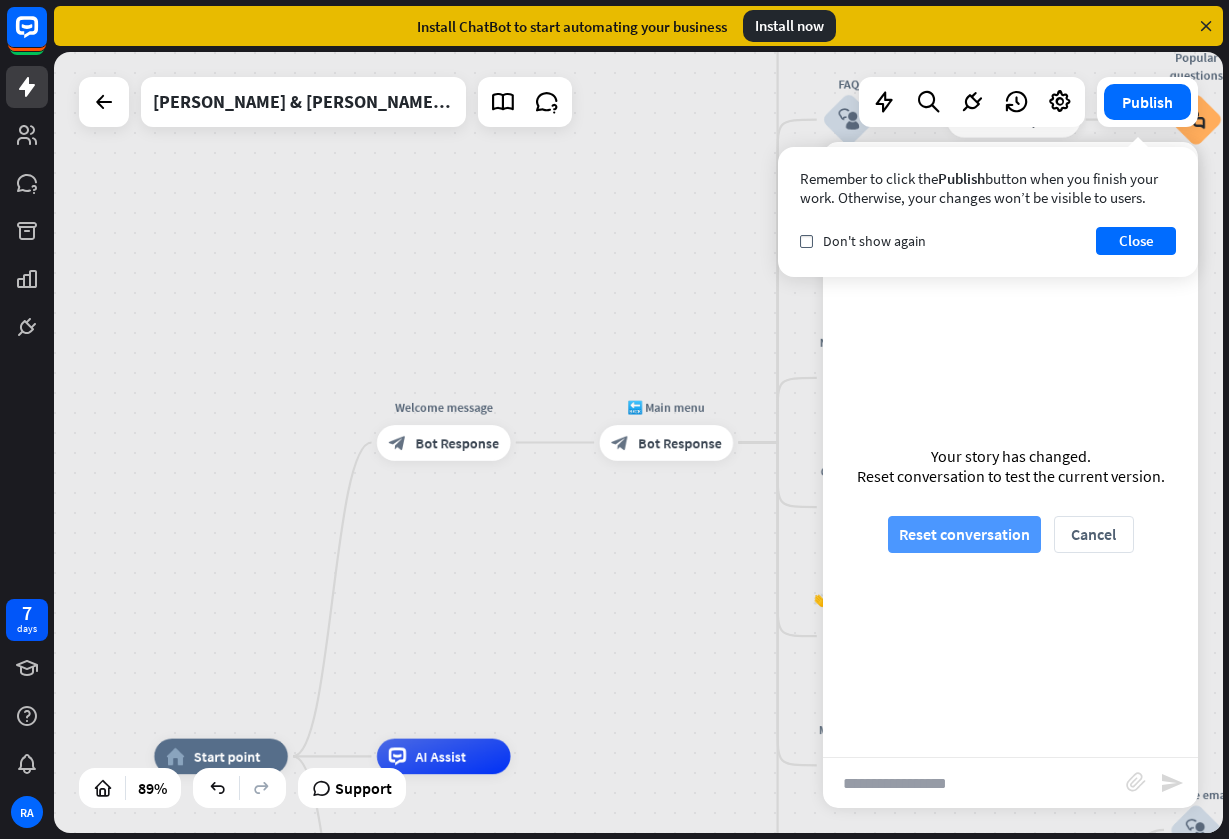 click on "Reset conversation" at bounding box center [964, 534] 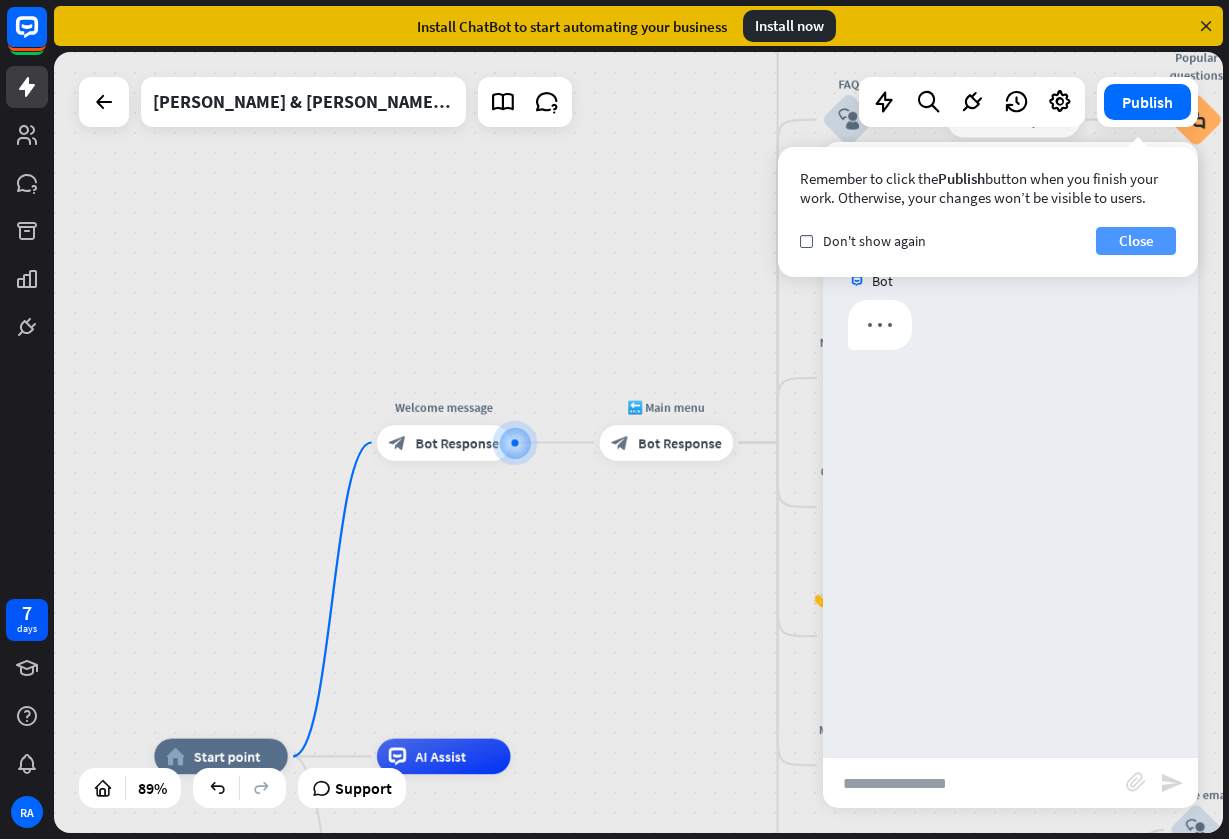 click on "Close" at bounding box center (1136, 241) 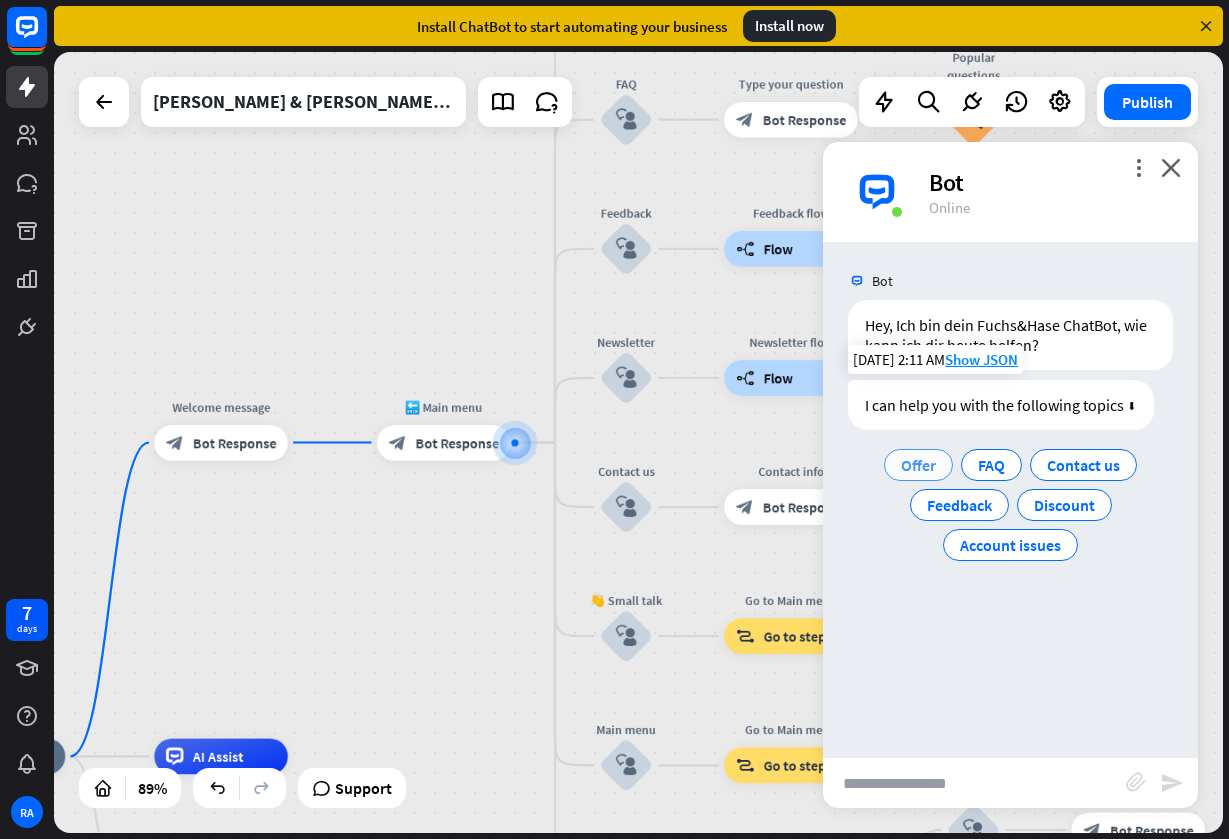 click on "Offer" at bounding box center (918, 465) 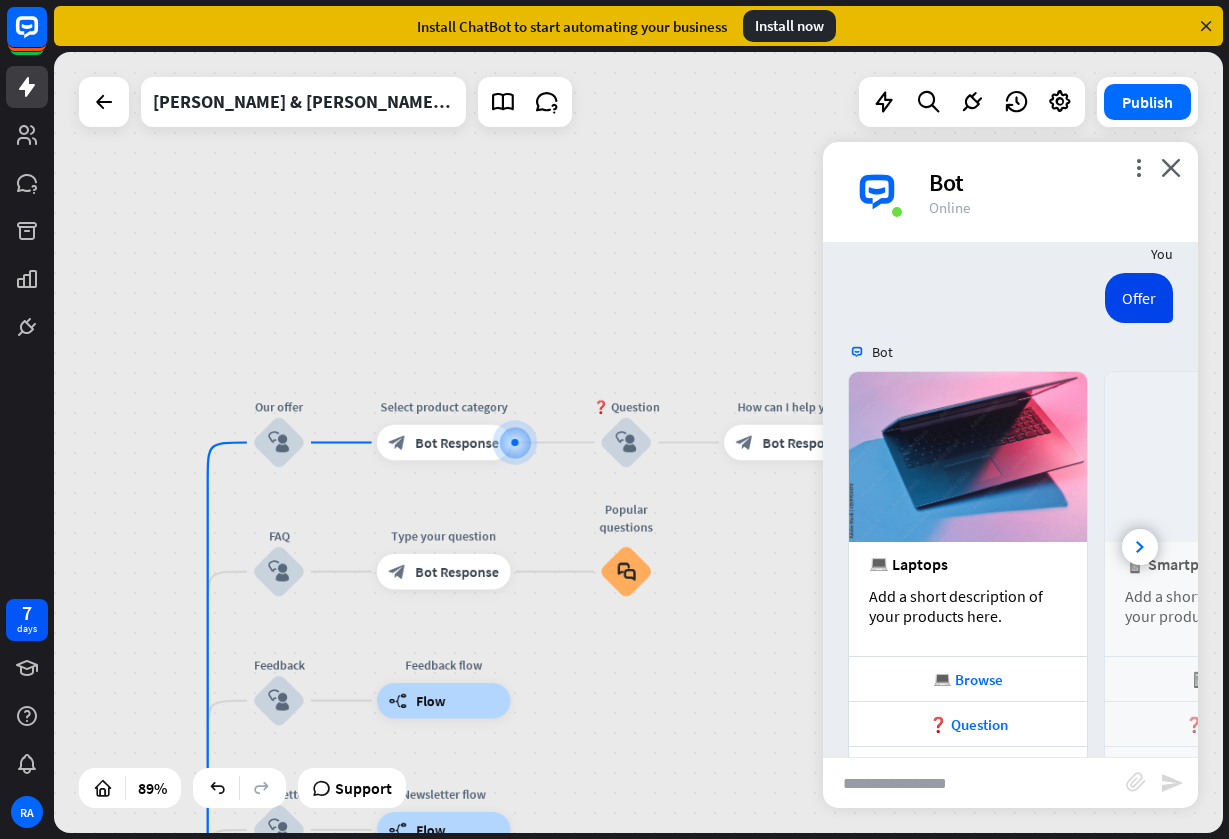 scroll, scrollTop: 270, scrollLeft: 0, axis: vertical 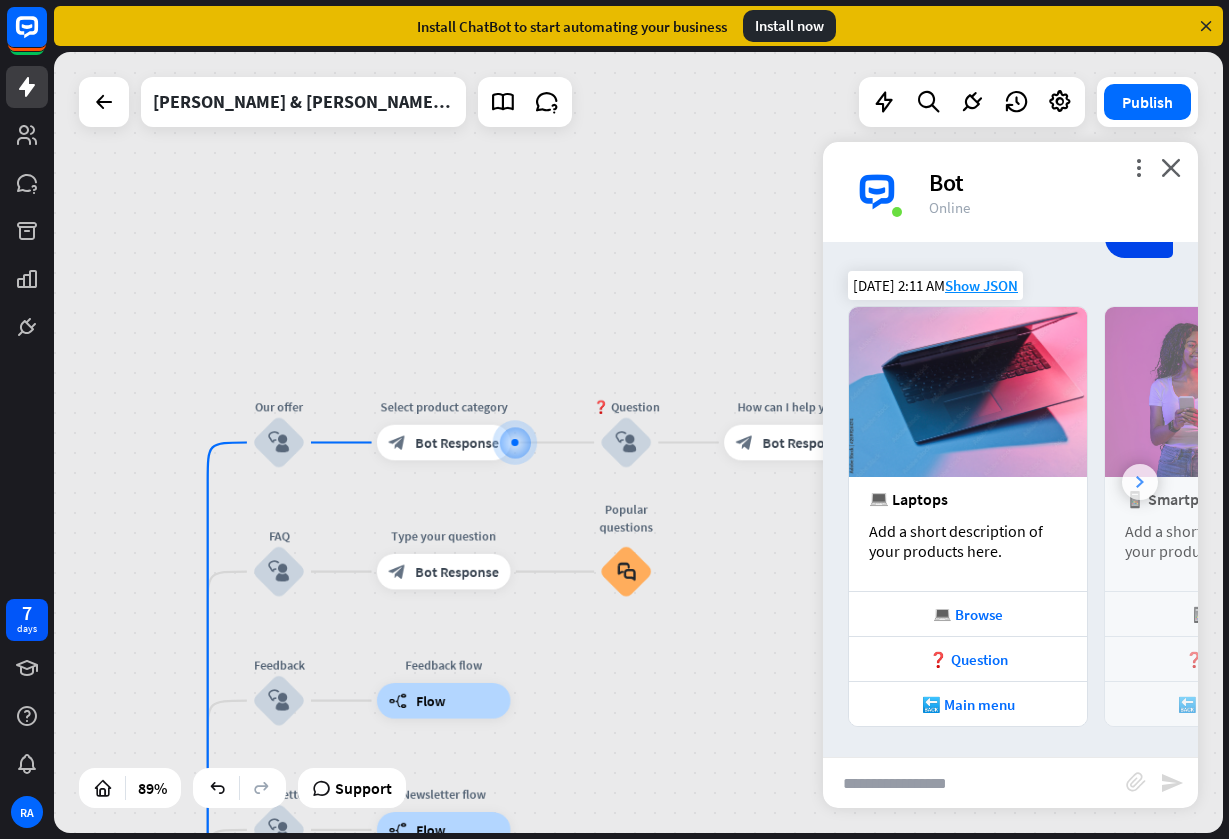 click at bounding box center (1140, 482) 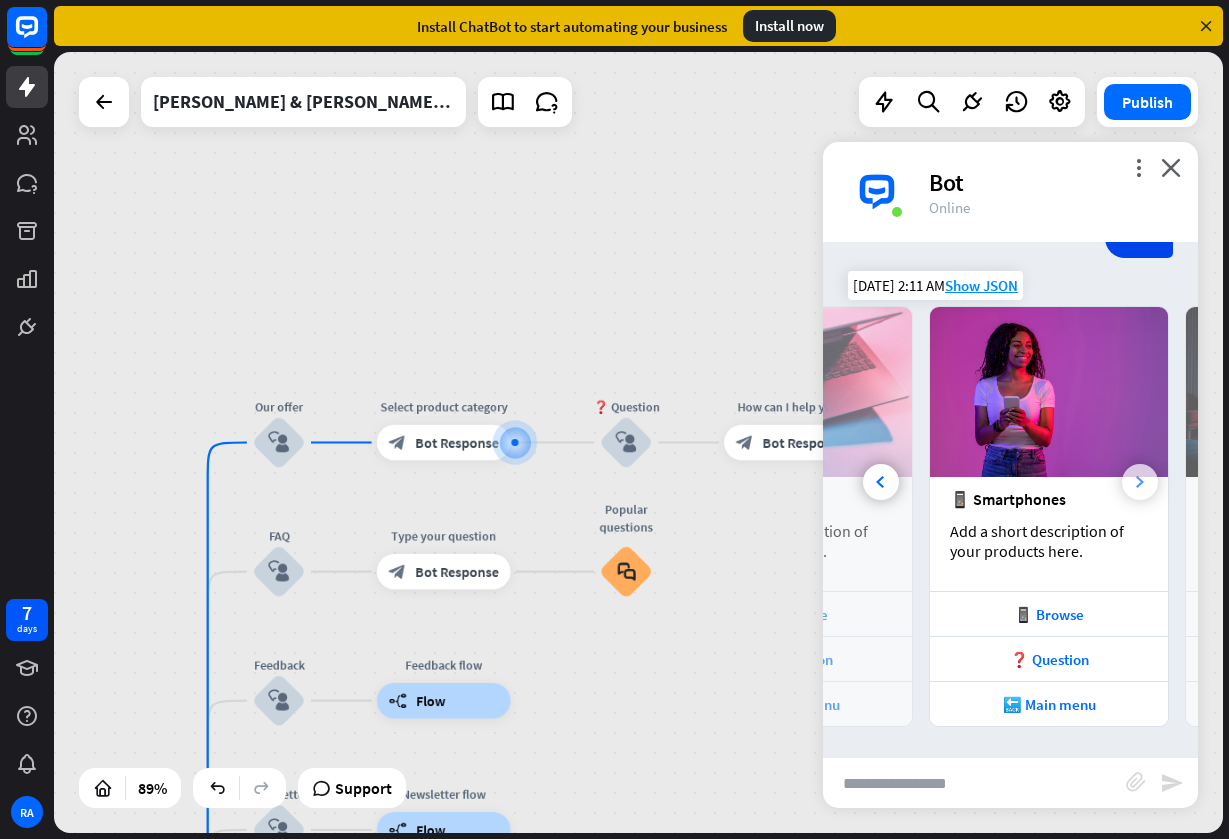 scroll, scrollTop: 0, scrollLeft: 213, axis: horizontal 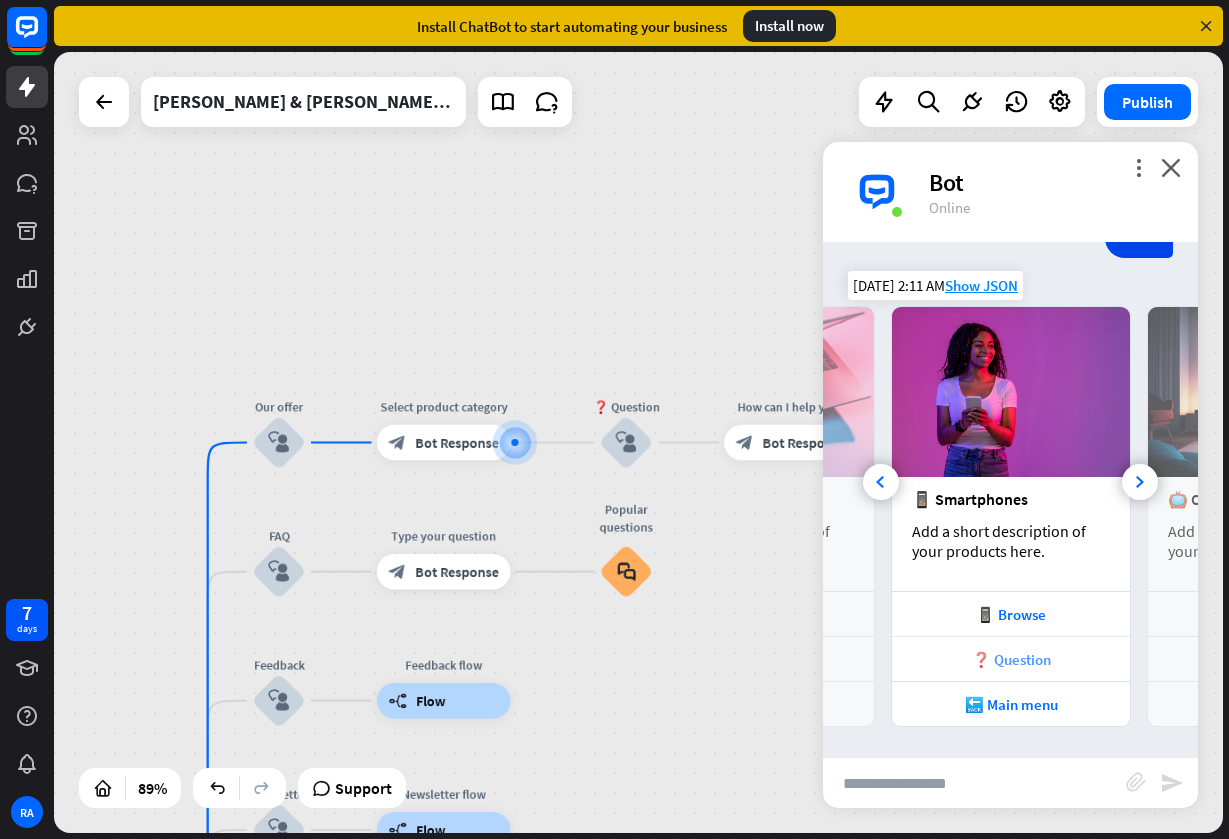 click on "❓ Question" at bounding box center [1011, 659] 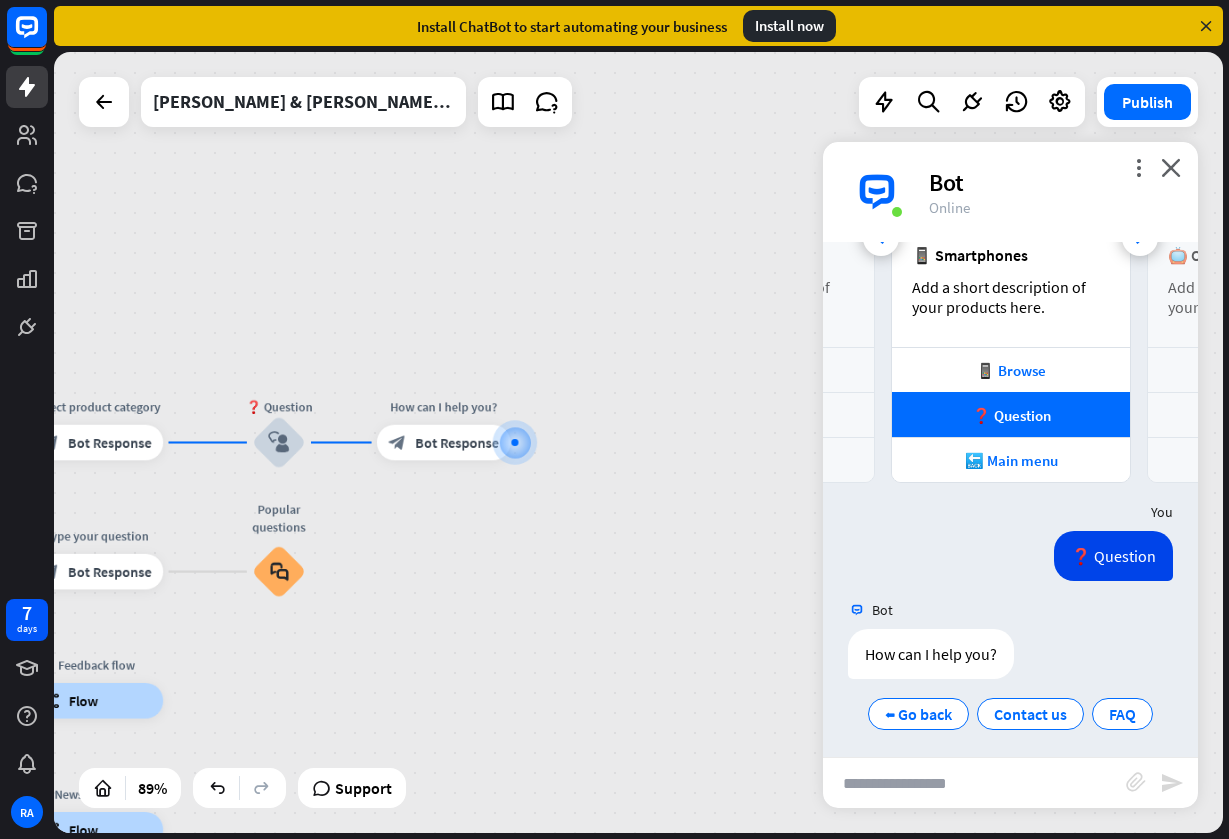 scroll, scrollTop: 521, scrollLeft: 0, axis: vertical 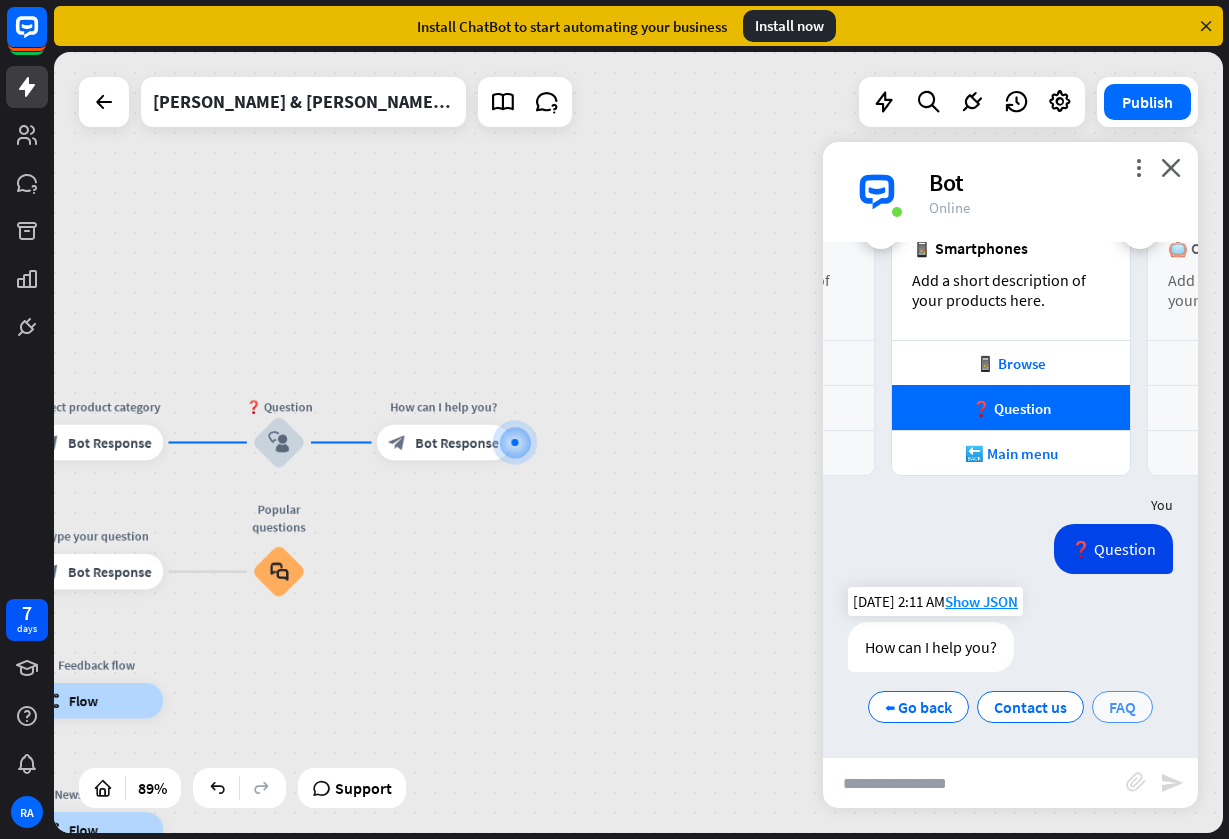 click on "FAQ" at bounding box center (1122, 707) 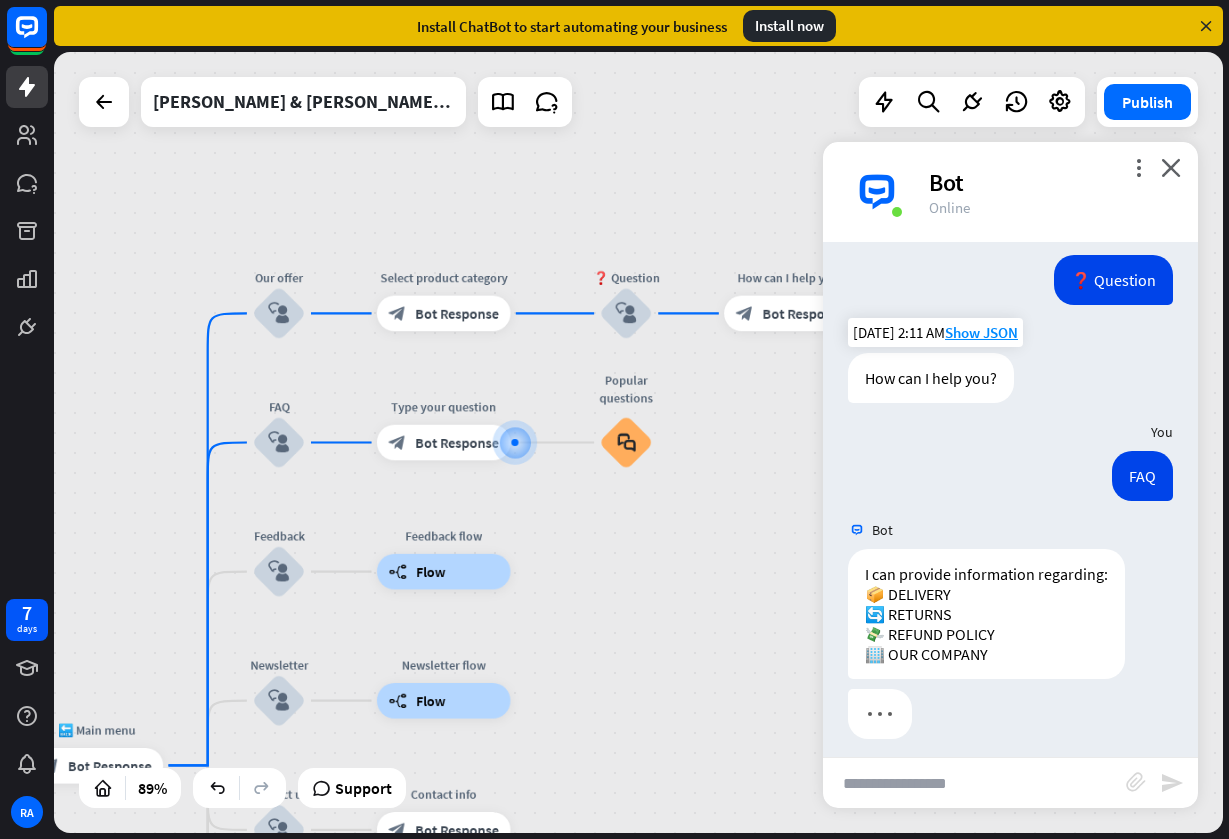 scroll, scrollTop: 802, scrollLeft: 0, axis: vertical 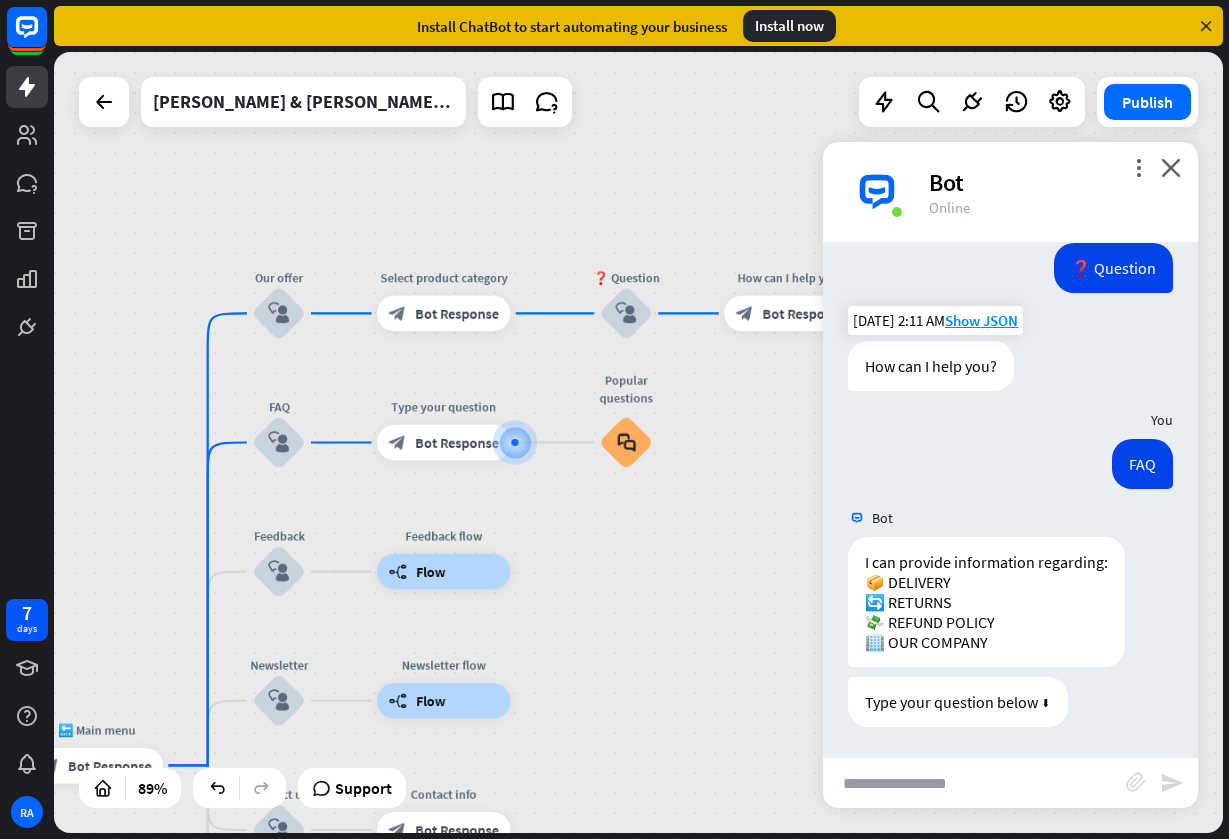 click at bounding box center [974, 783] 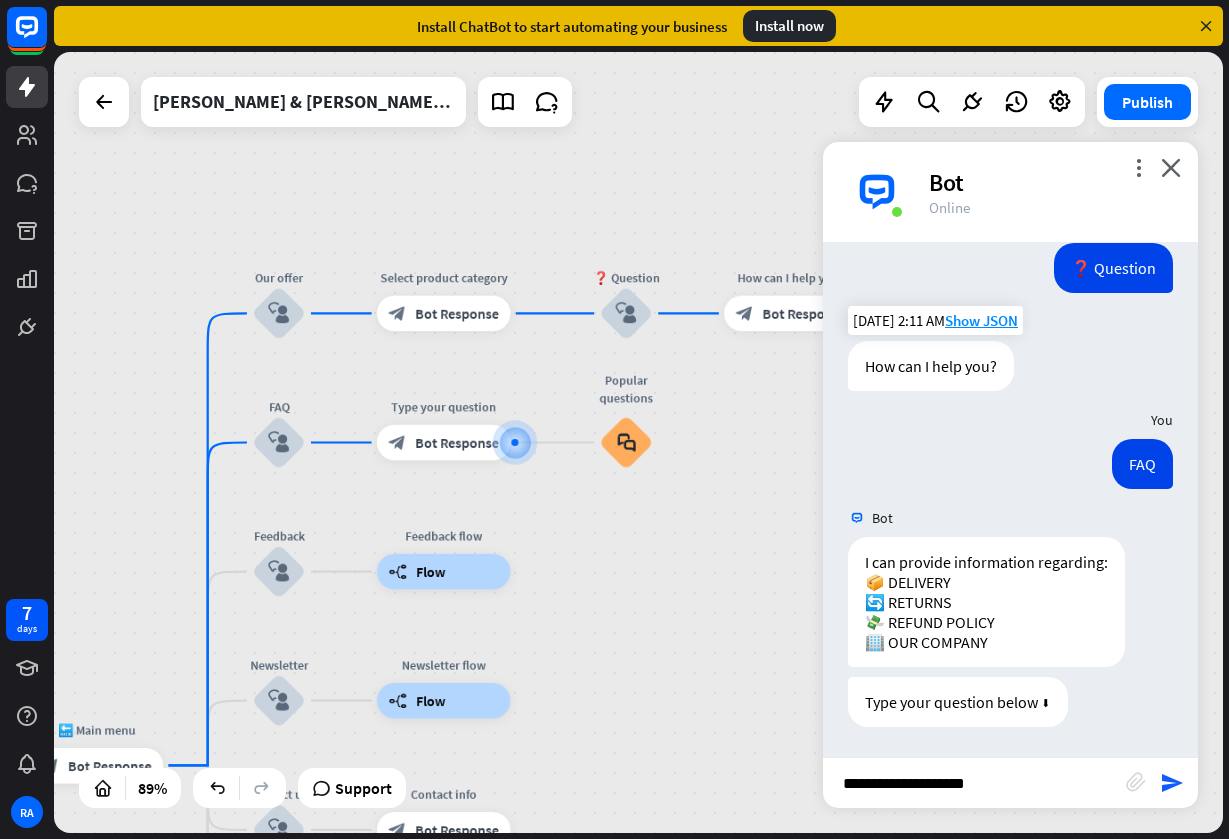 type on "**********" 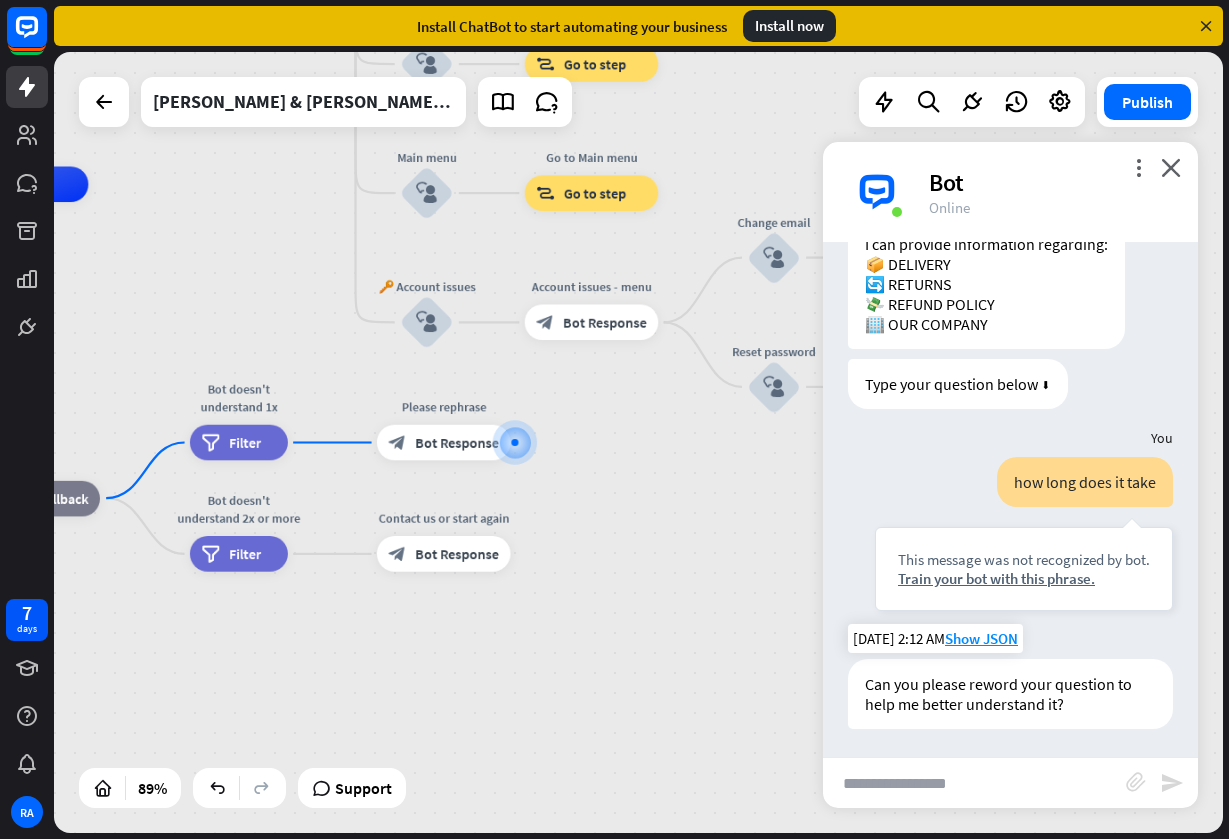 scroll, scrollTop: 1122, scrollLeft: 0, axis: vertical 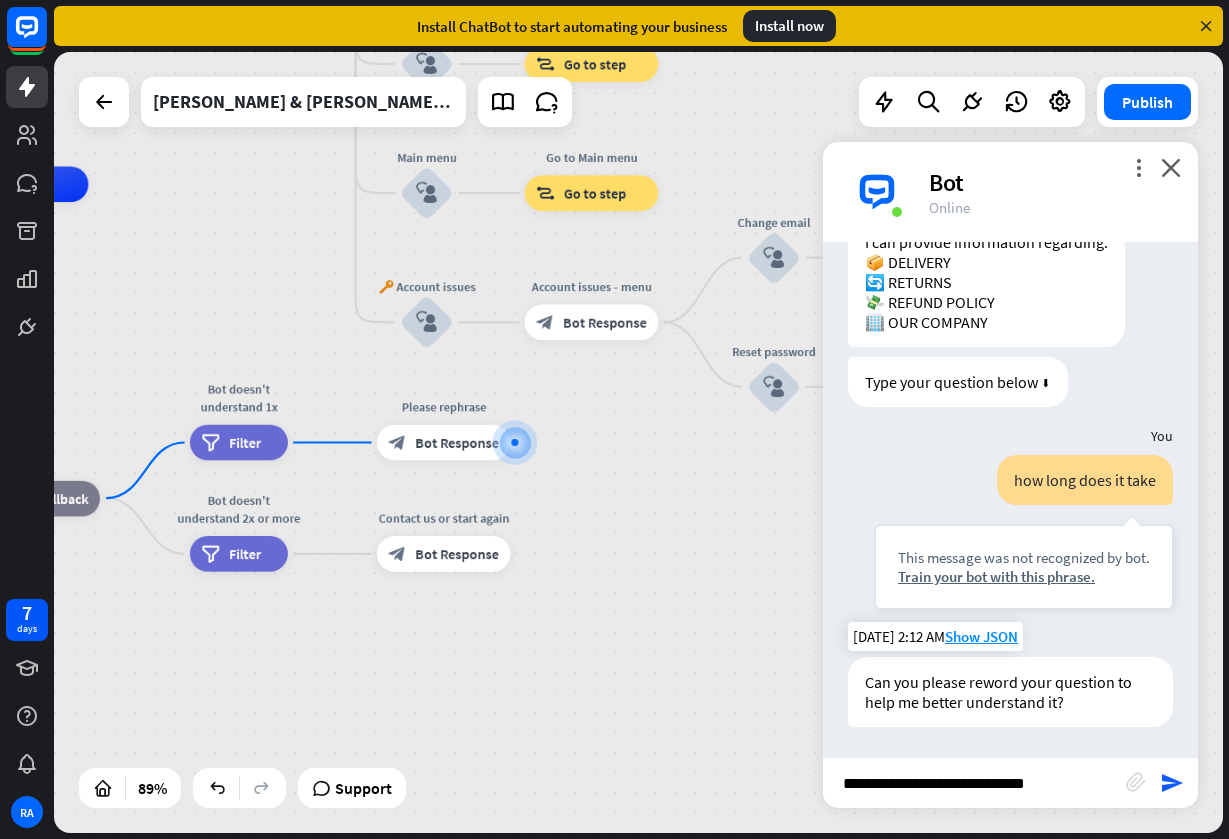 type on "**********" 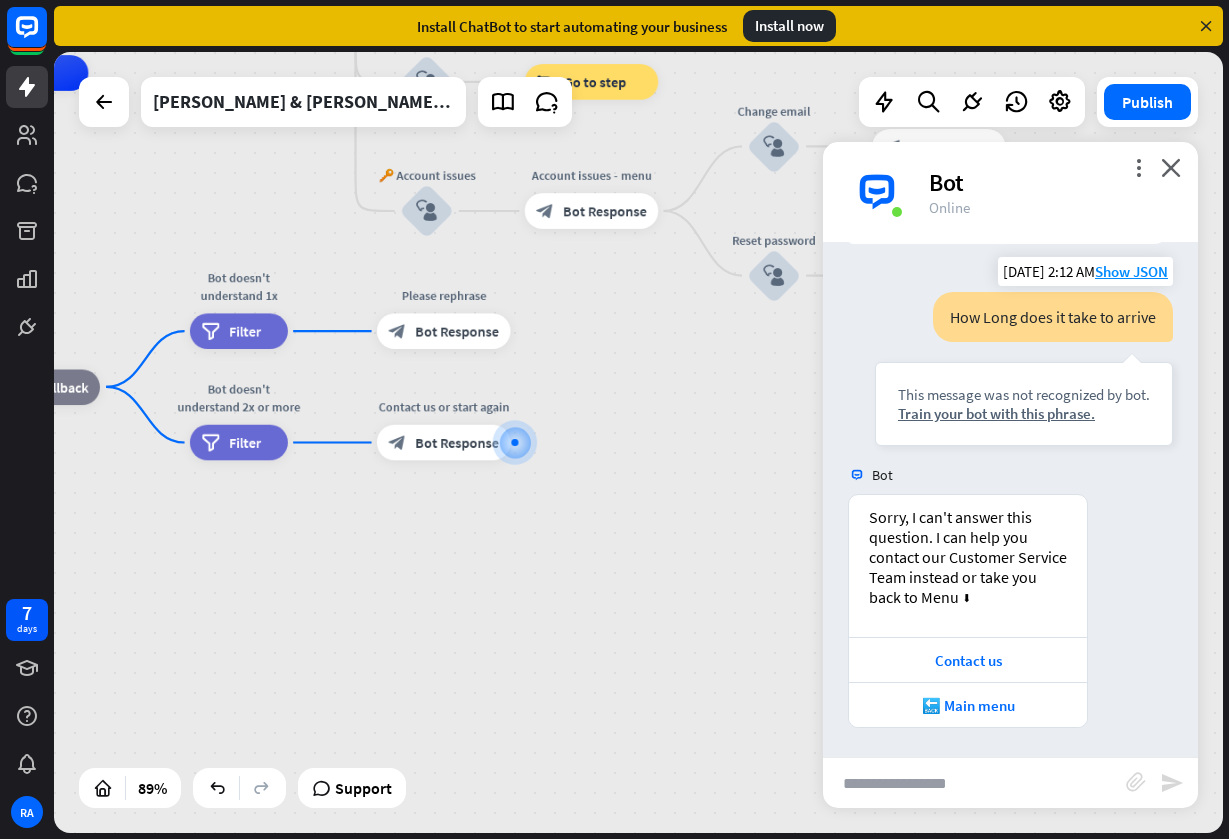 scroll, scrollTop: 1606, scrollLeft: 0, axis: vertical 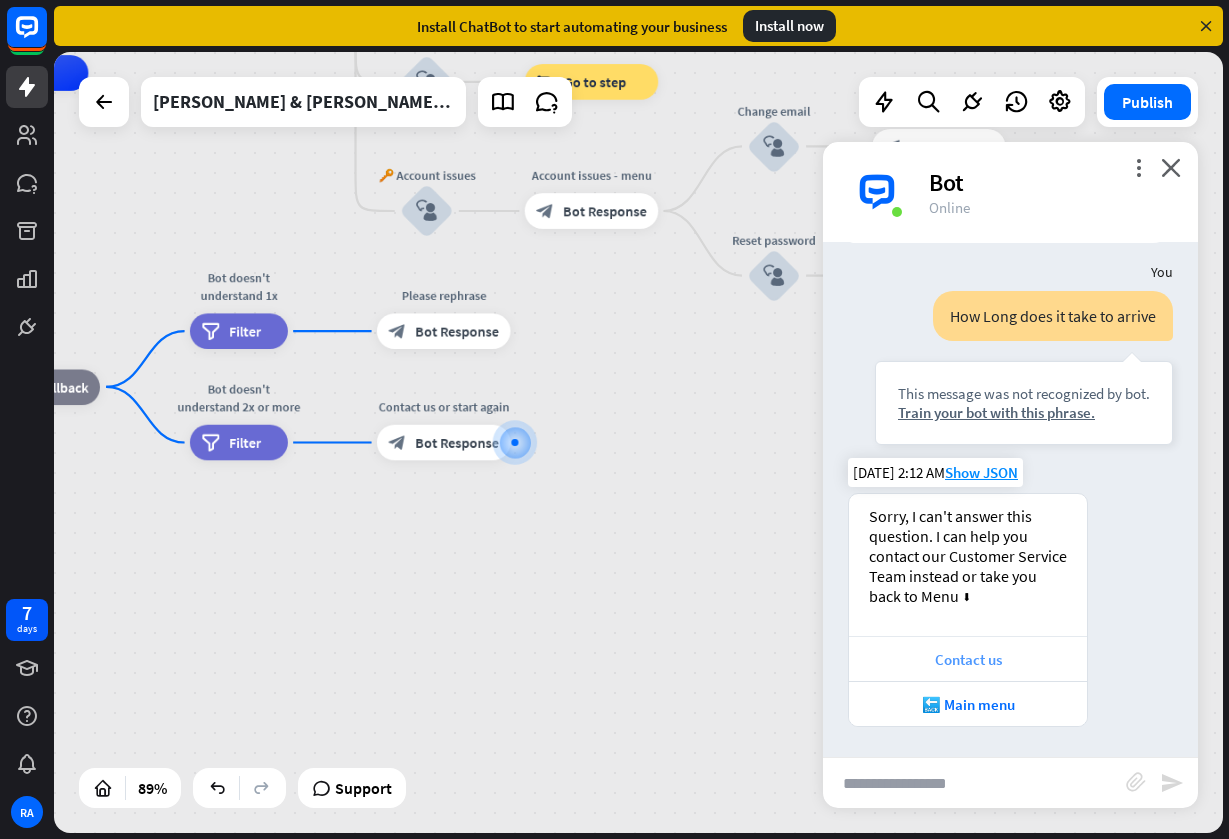 click on "Contact us" at bounding box center [968, 659] 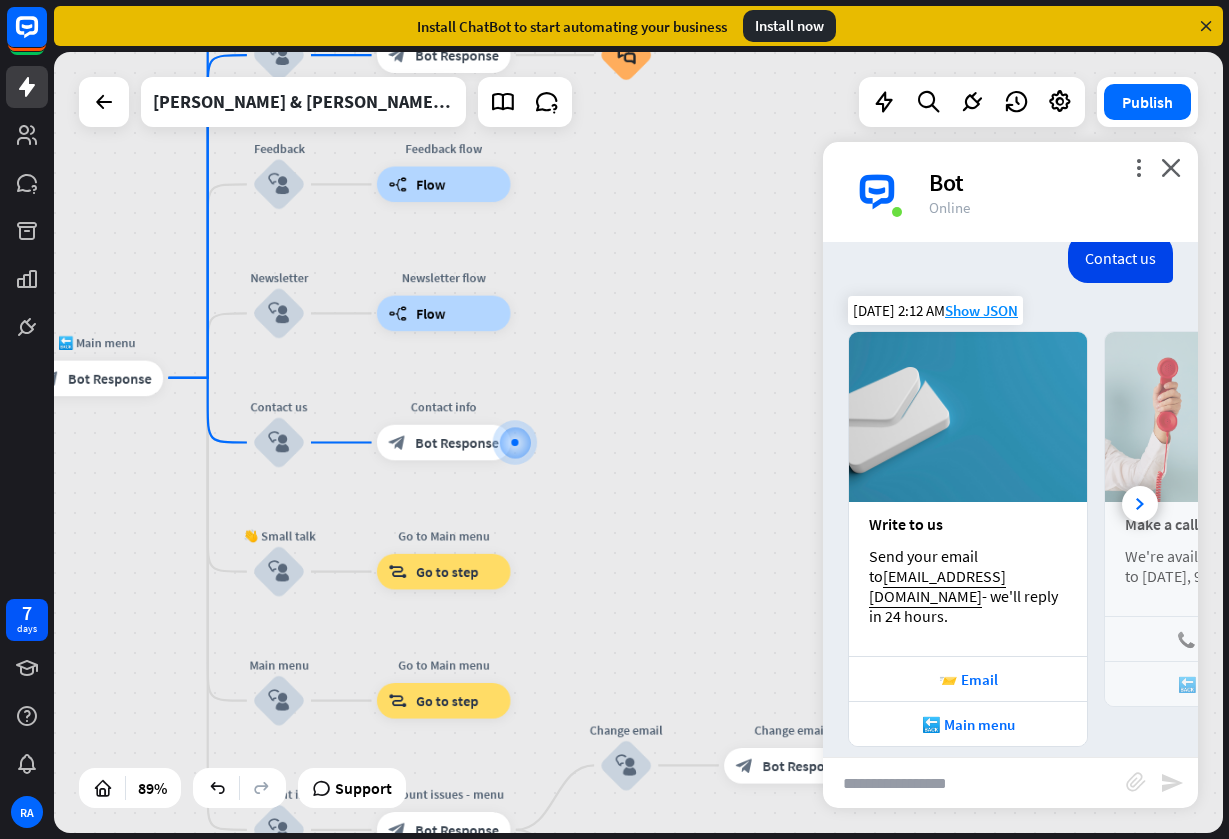 scroll, scrollTop: 2148, scrollLeft: 0, axis: vertical 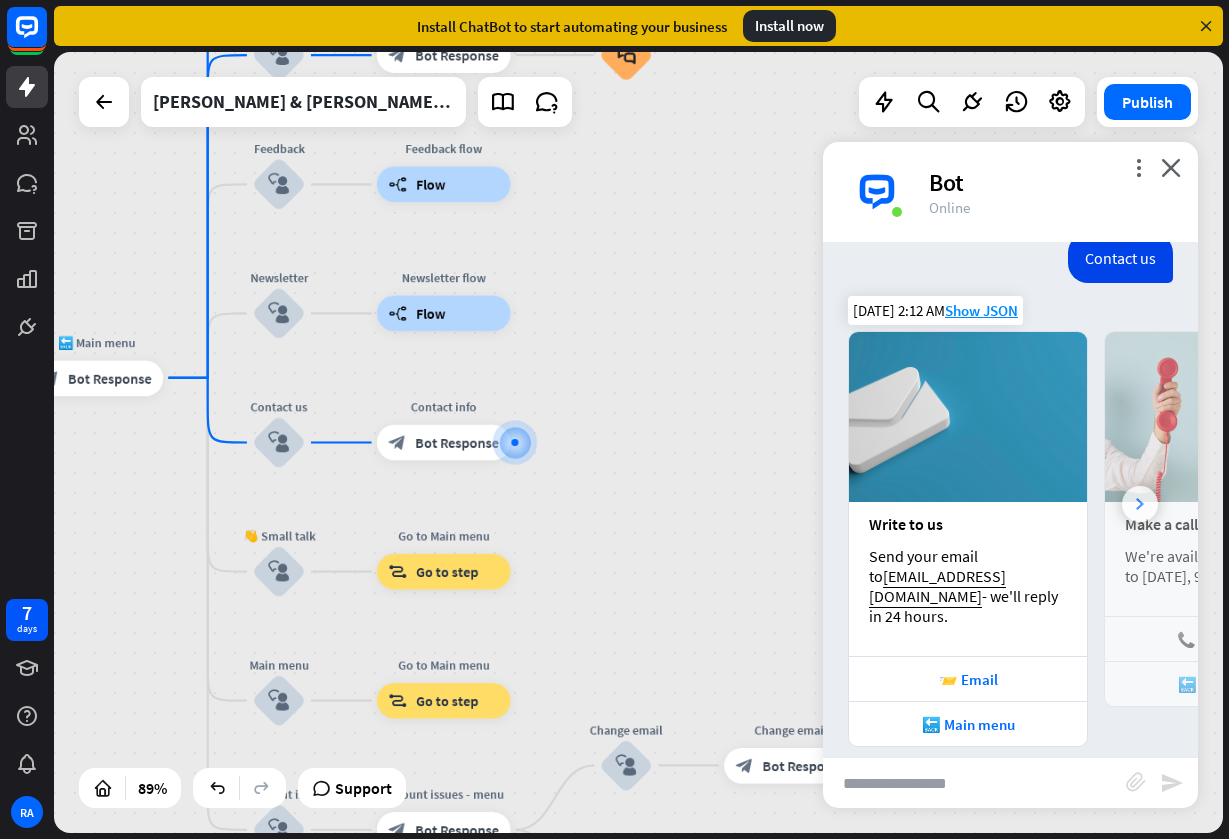 click at bounding box center (1140, 504) 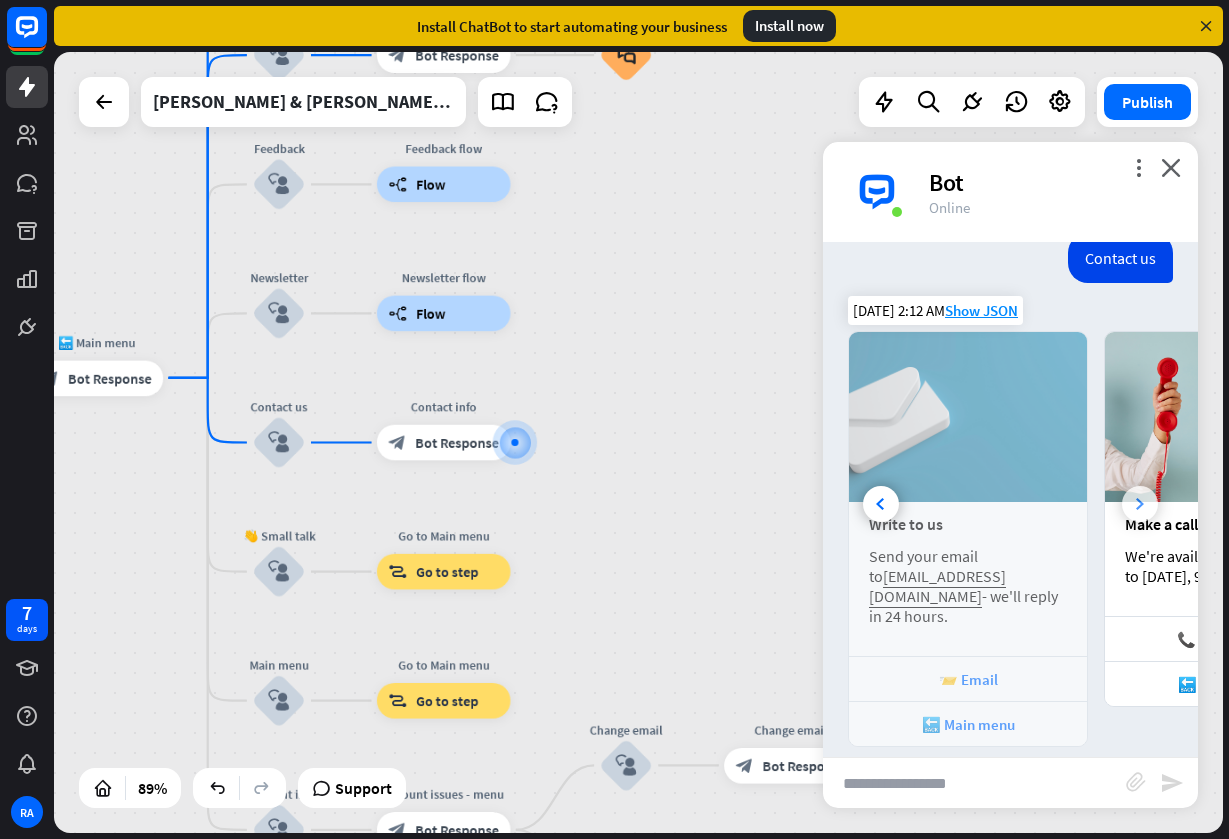 scroll, scrollTop: 0, scrollLeft: 213, axis: horizontal 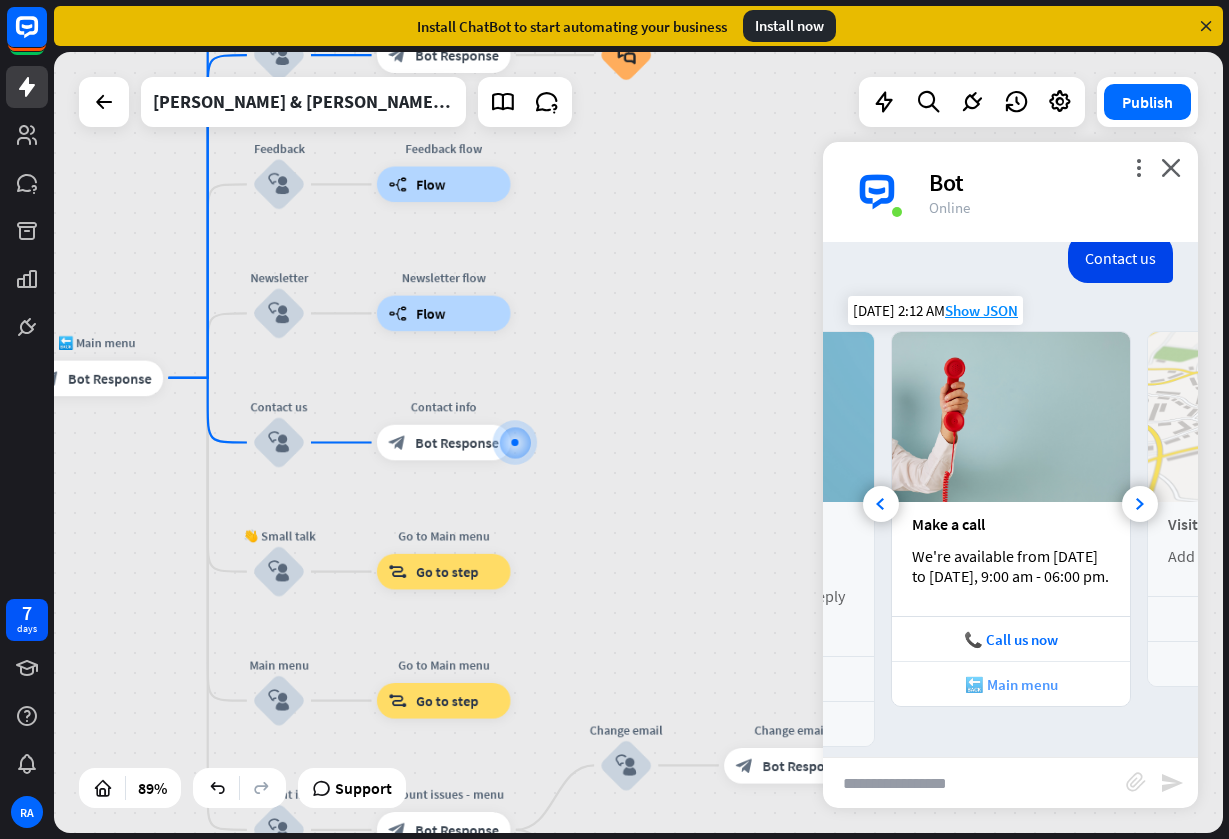 click on "🔙 Main menu" at bounding box center [1011, 684] 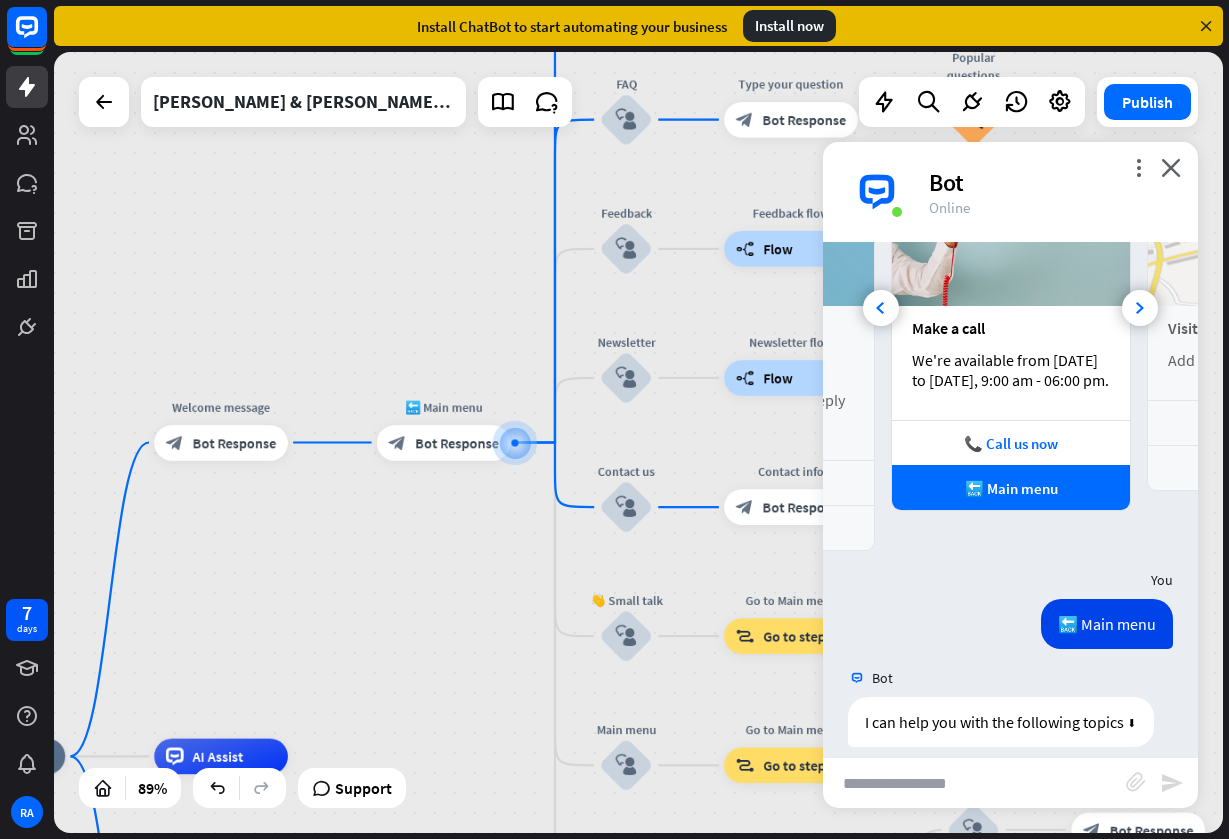 scroll, scrollTop: 2479, scrollLeft: 0, axis: vertical 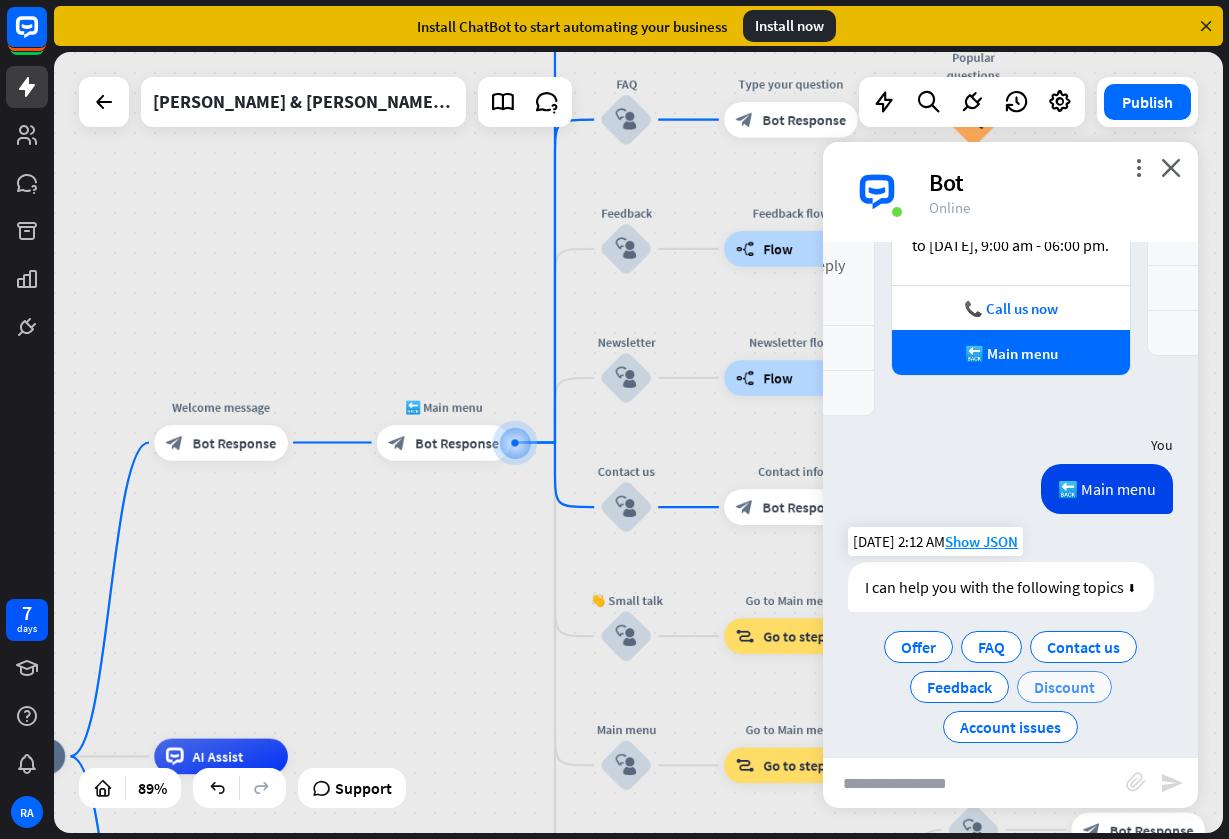 click on "Discount" at bounding box center [1064, 687] 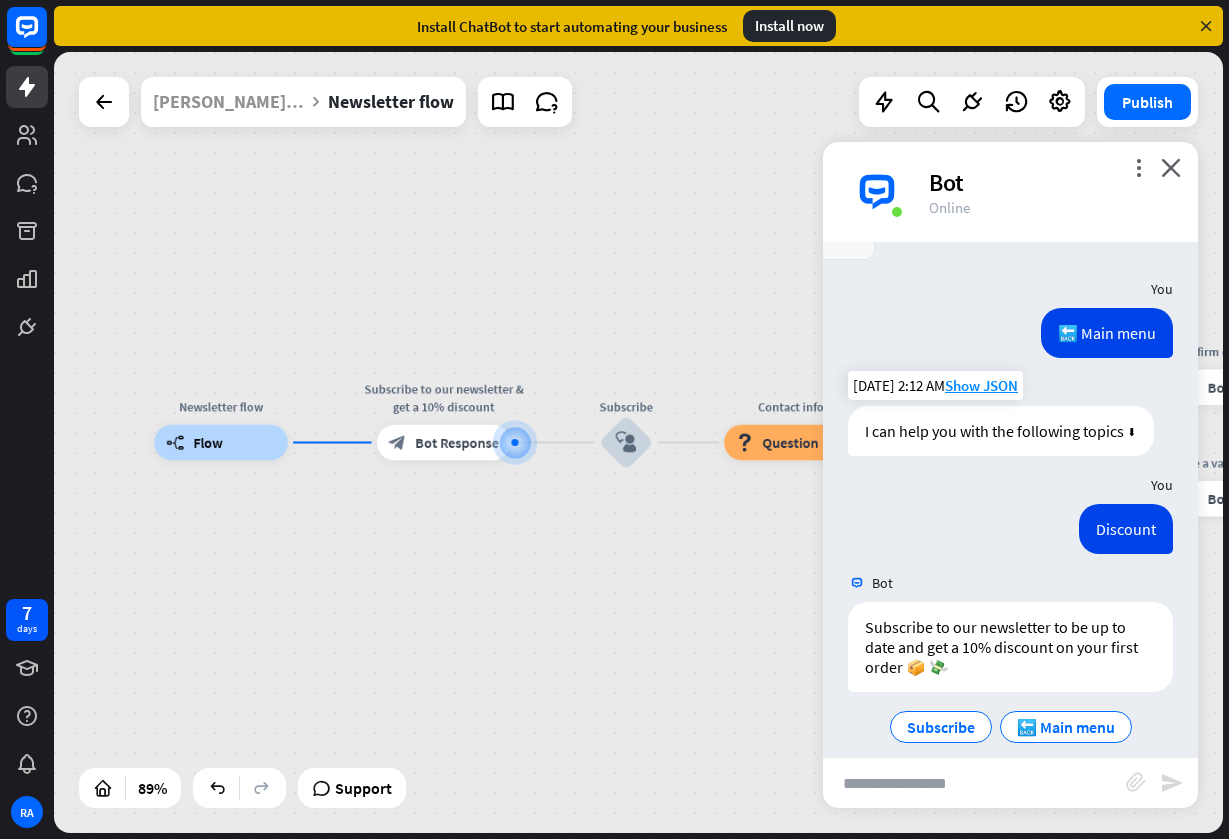 scroll, scrollTop: 2635, scrollLeft: 0, axis: vertical 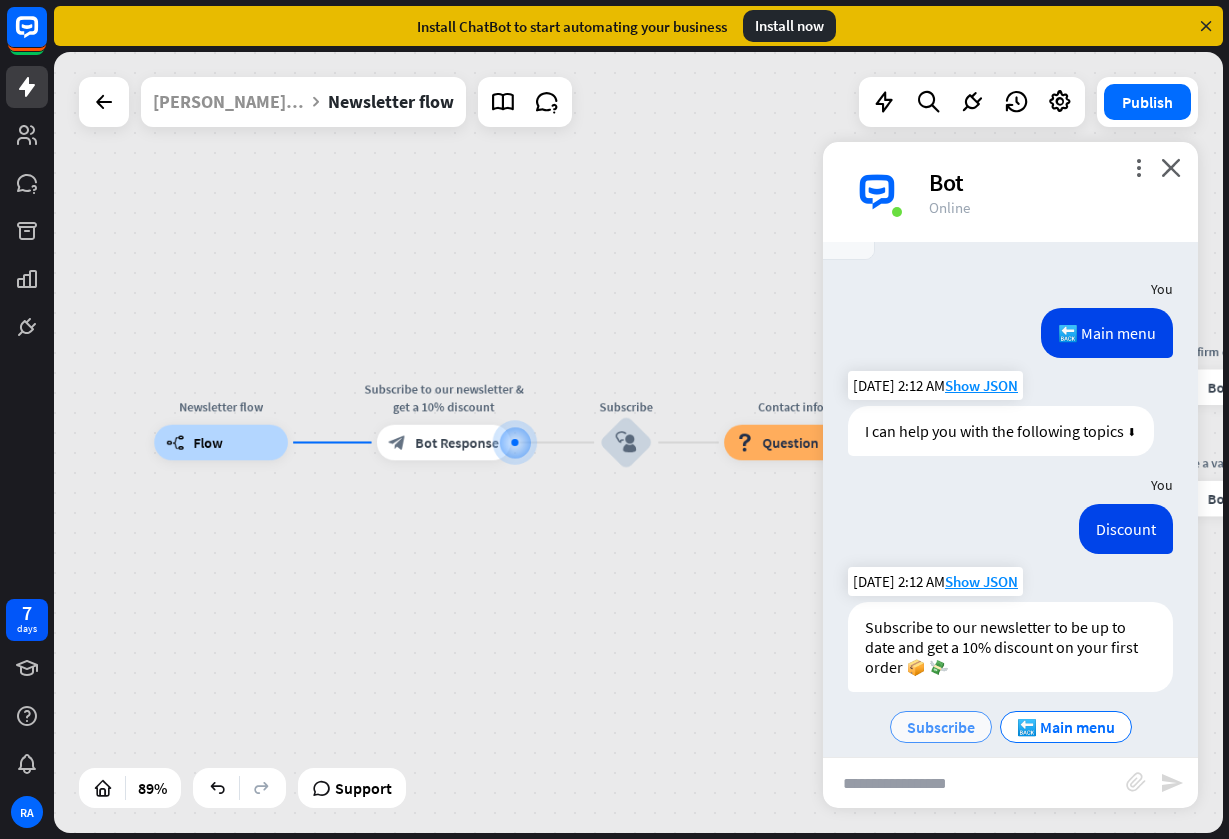 click on "Subscribe" at bounding box center (941, 727) 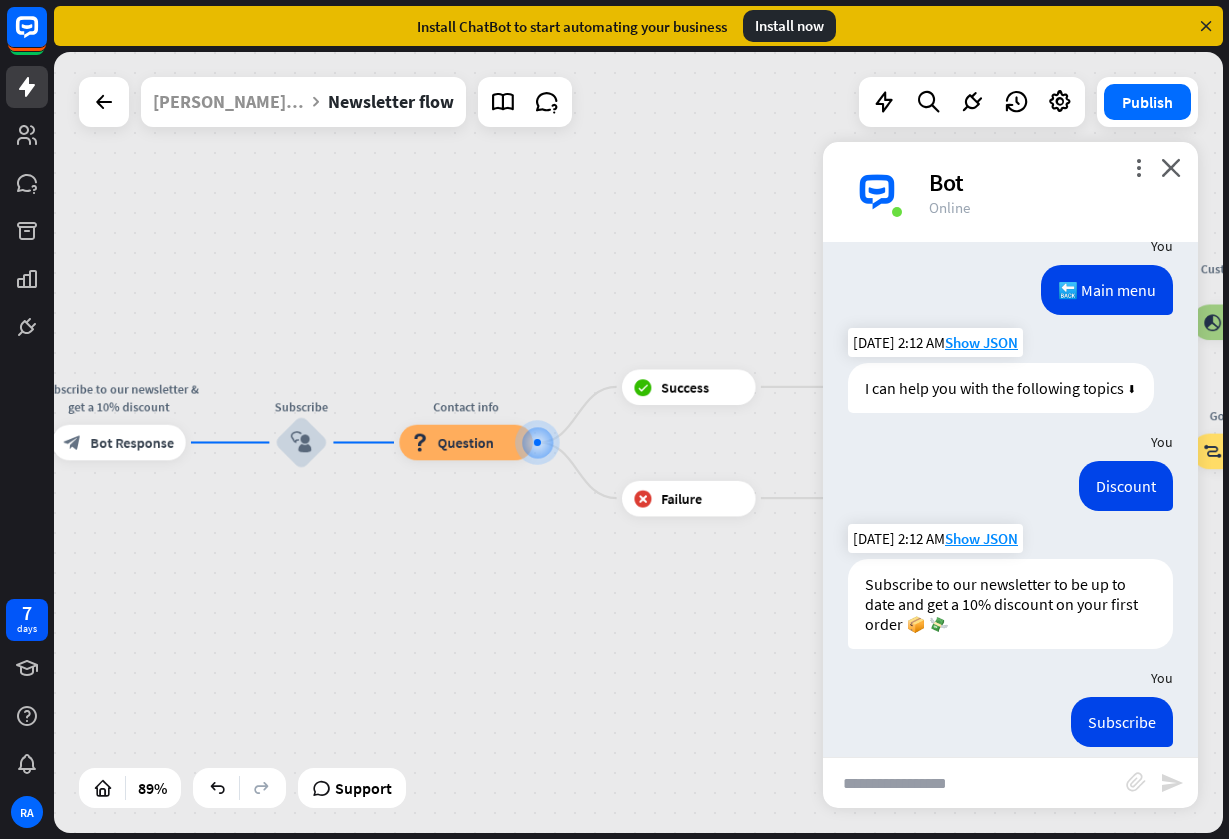 scroll, scrollTop: 2776, scrollLeft: 0, axis: vertical 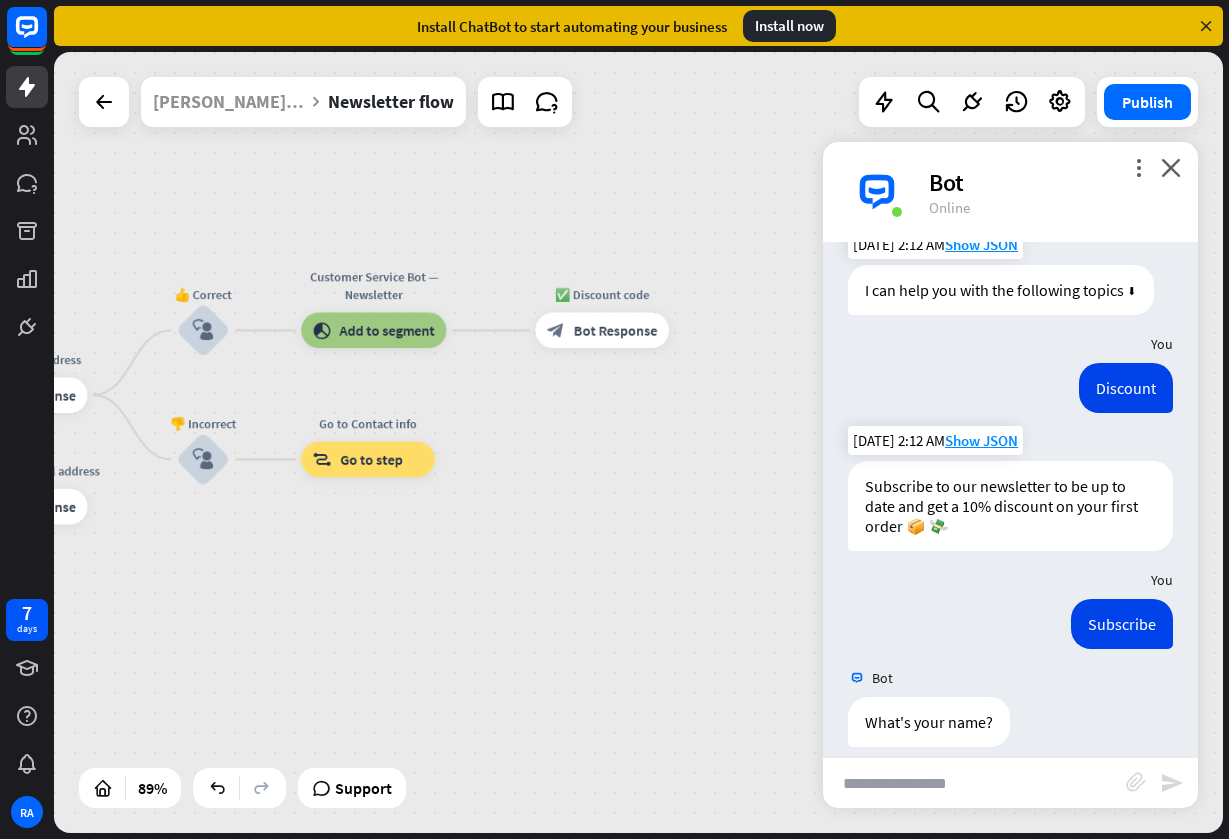 click at bounding box center (974, 783) 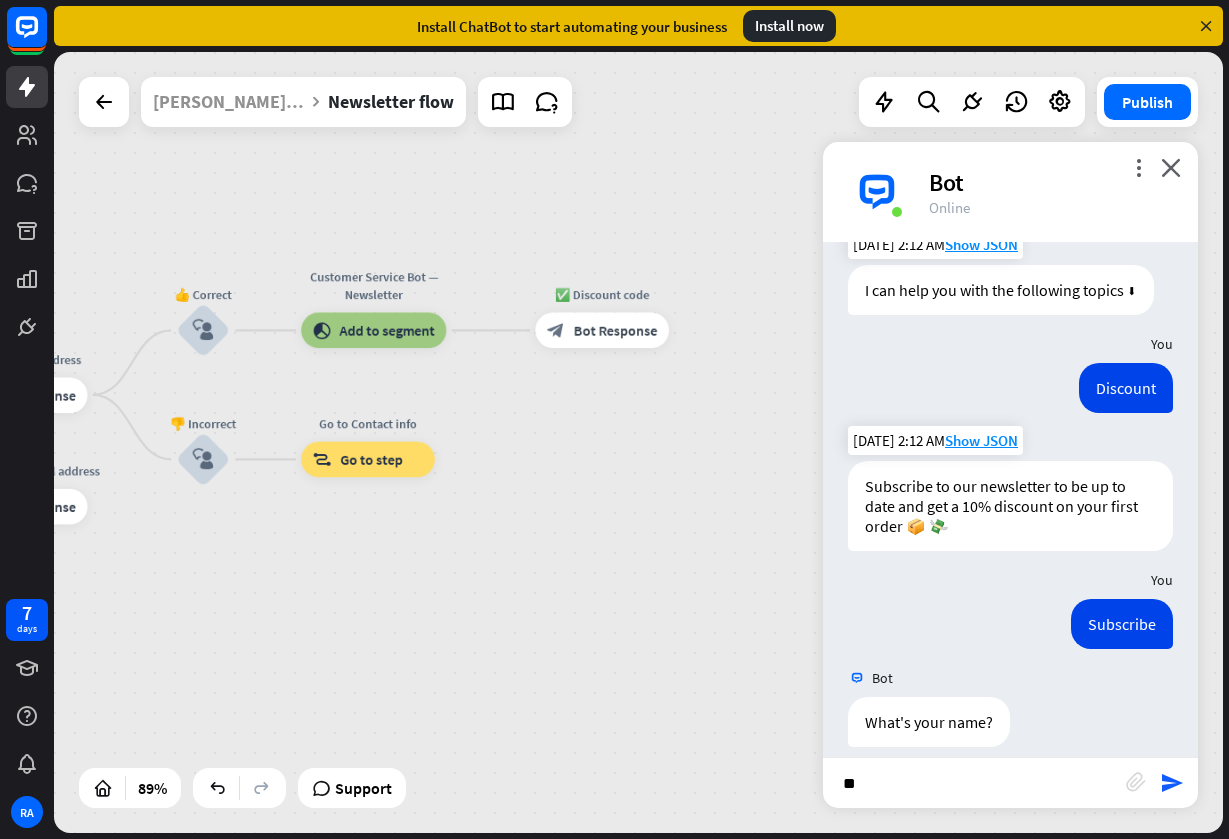 type on "***" 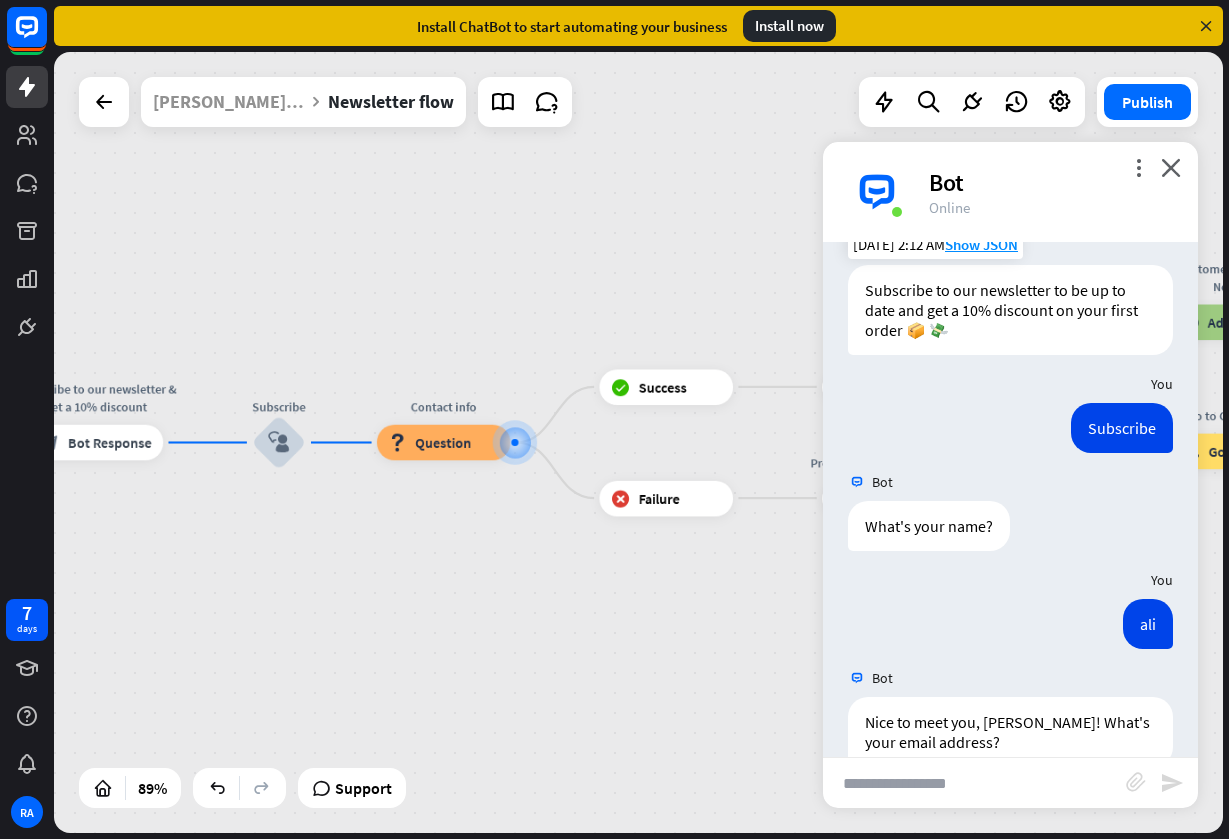 scroll, scrollTop: 2992, scrollLeft: 0, axis: vertical 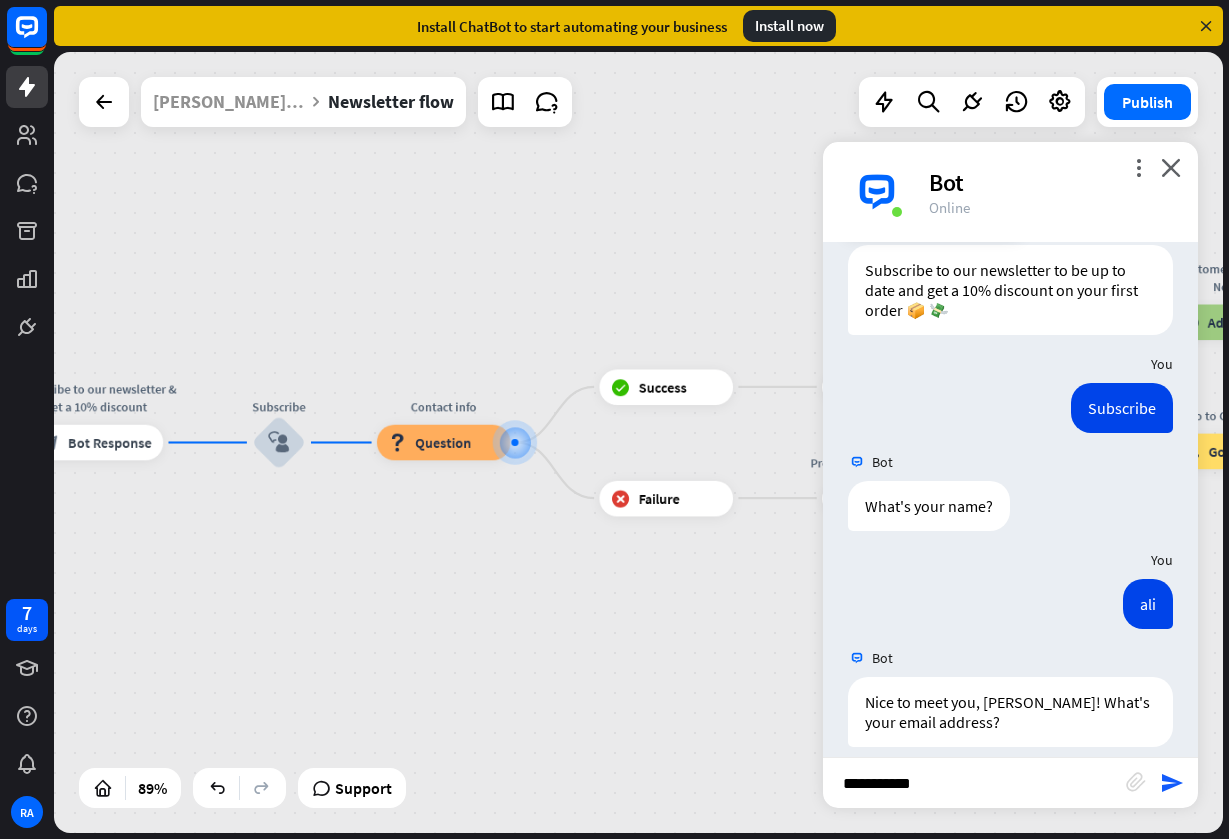 type on "**********" 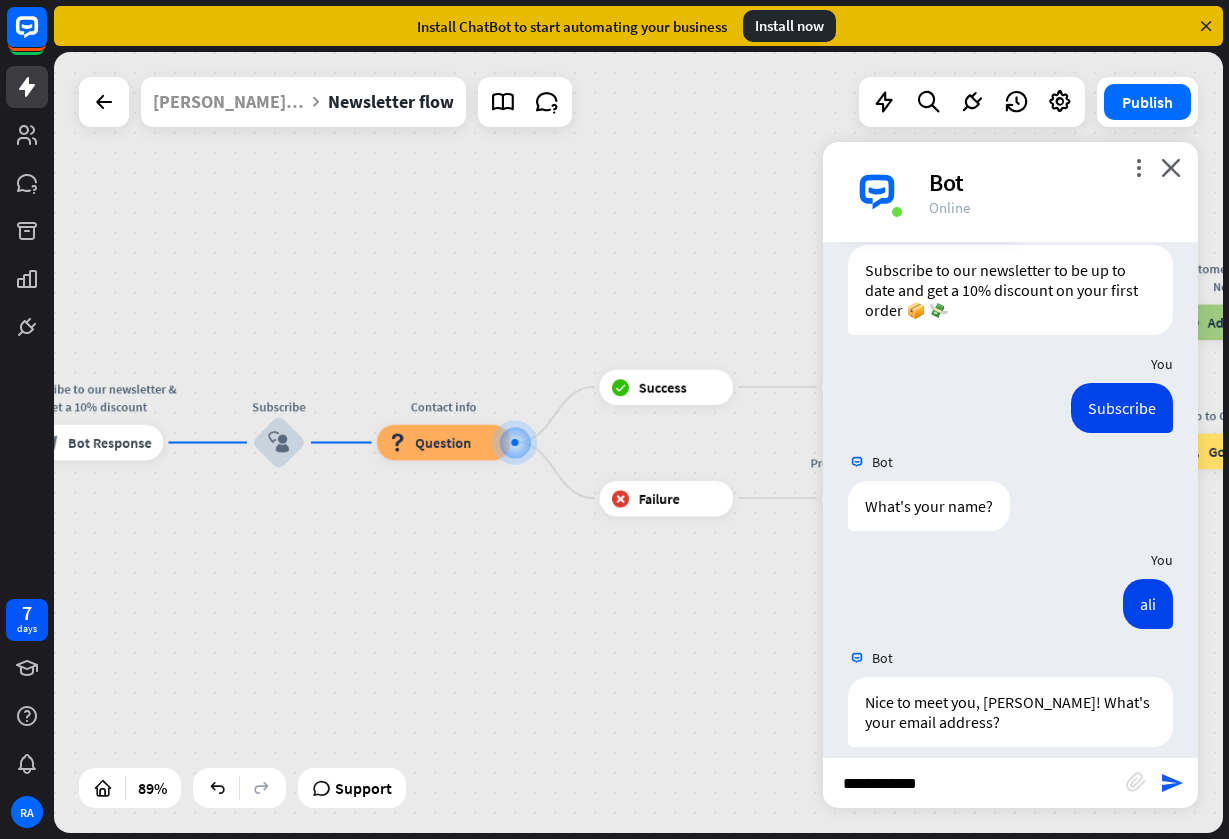 type 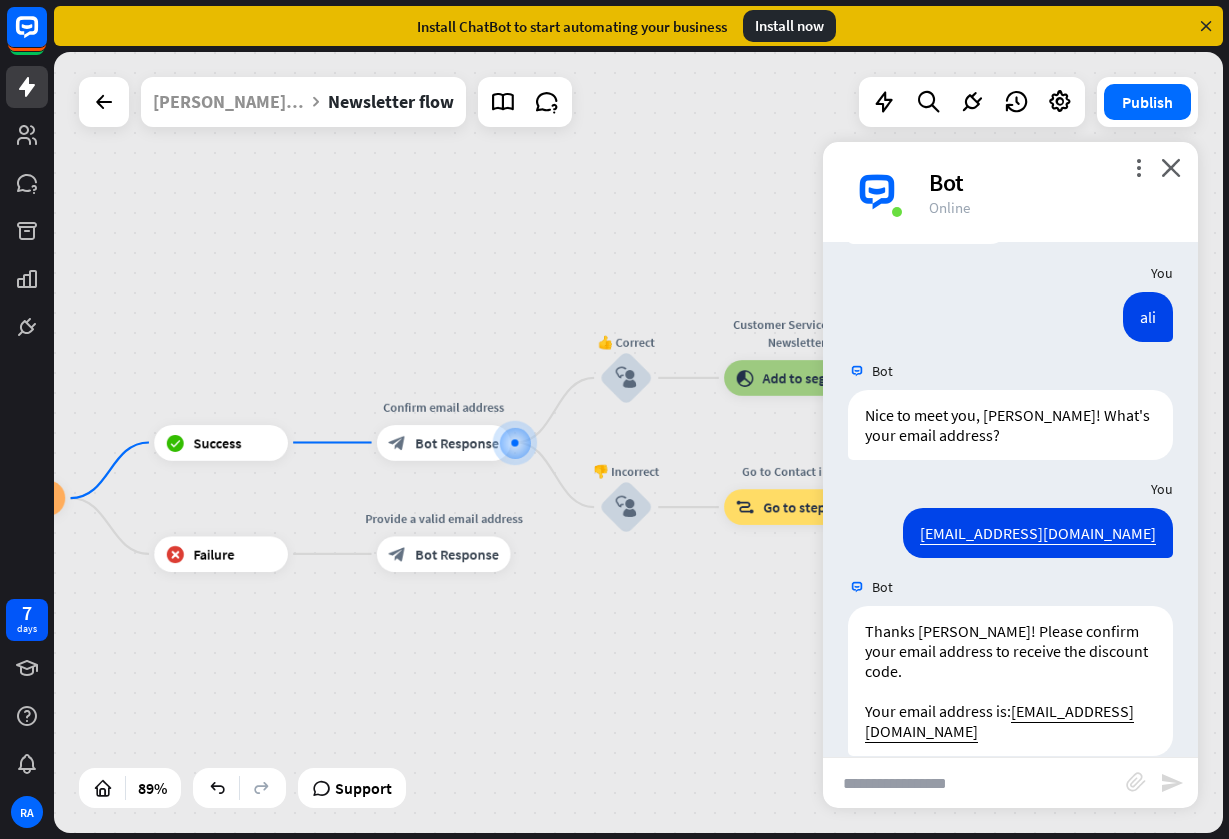 scroll, scrollTop: 3303, scrollLeft: 0, axis: vertical 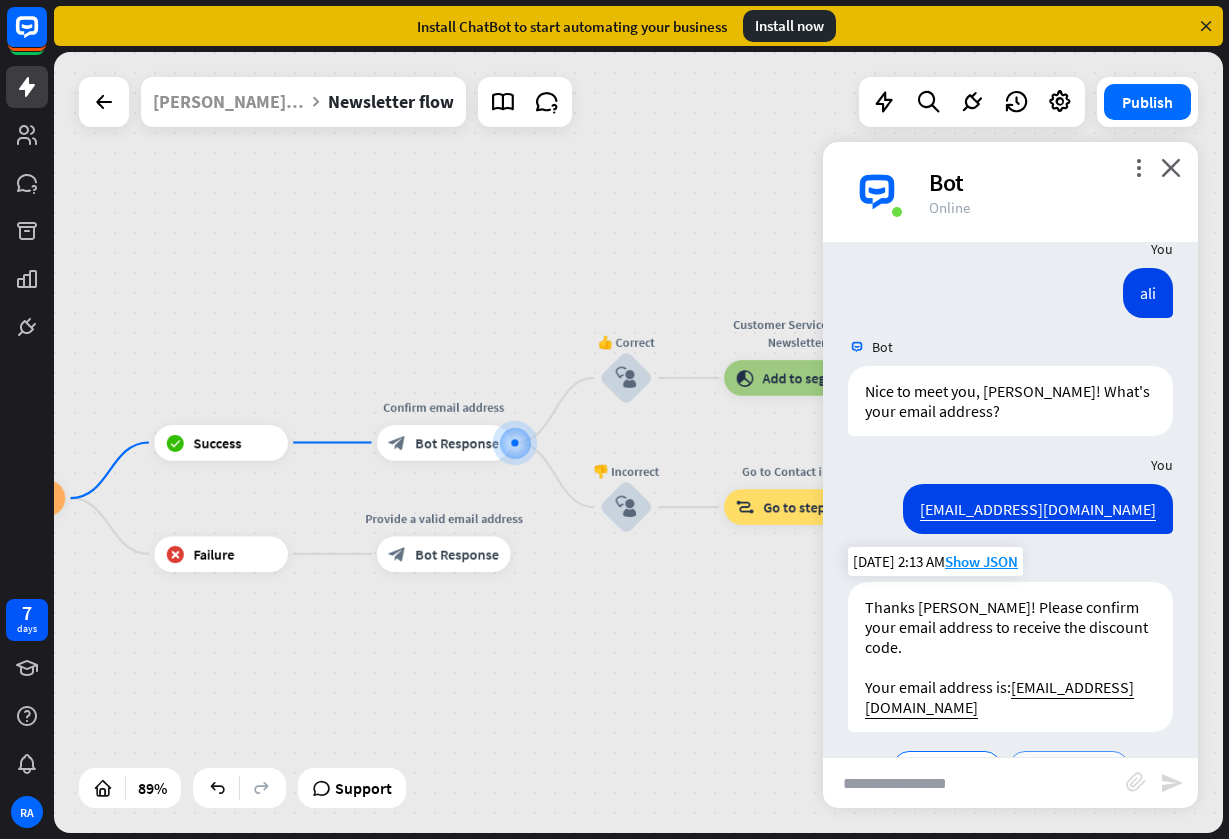 click on "👎 Incorrect" at bounding box center [1069, 767] 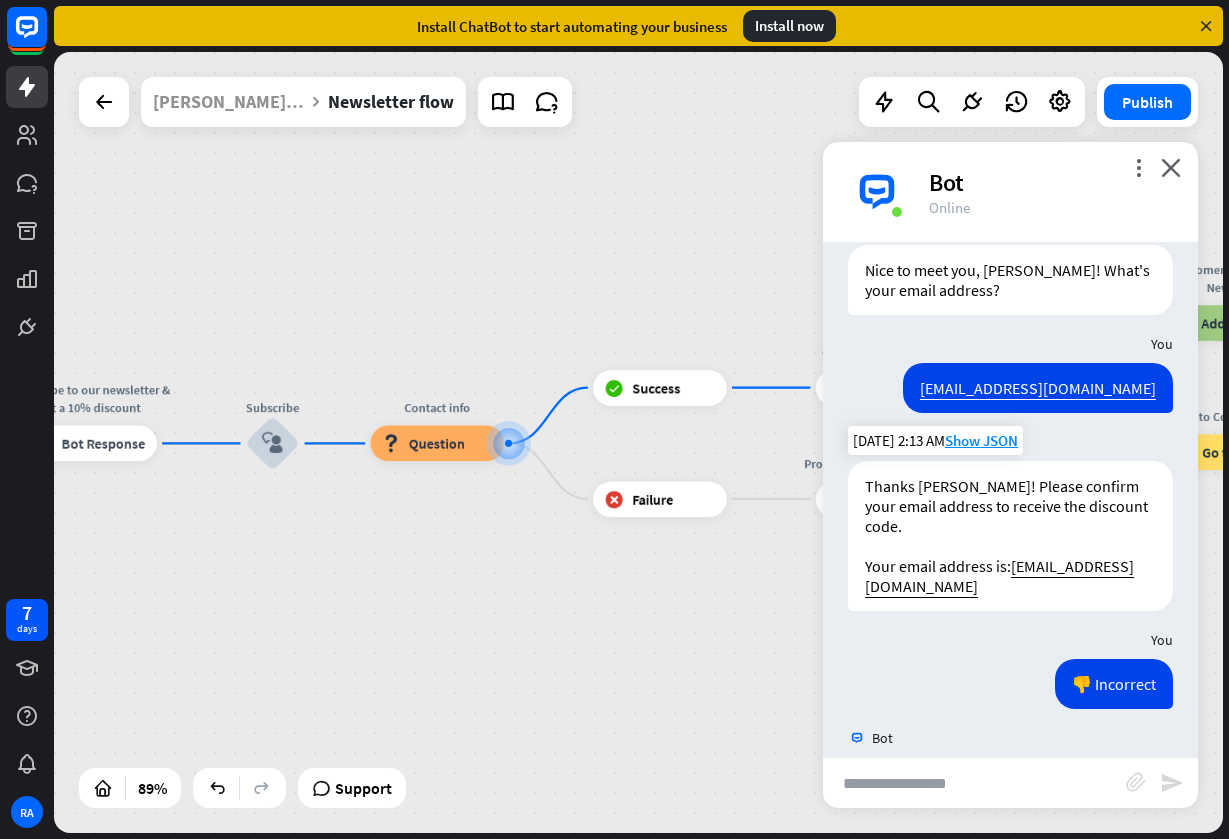 scroll, scrollTop: 3444, scrollLeft: 0, axis: vertical 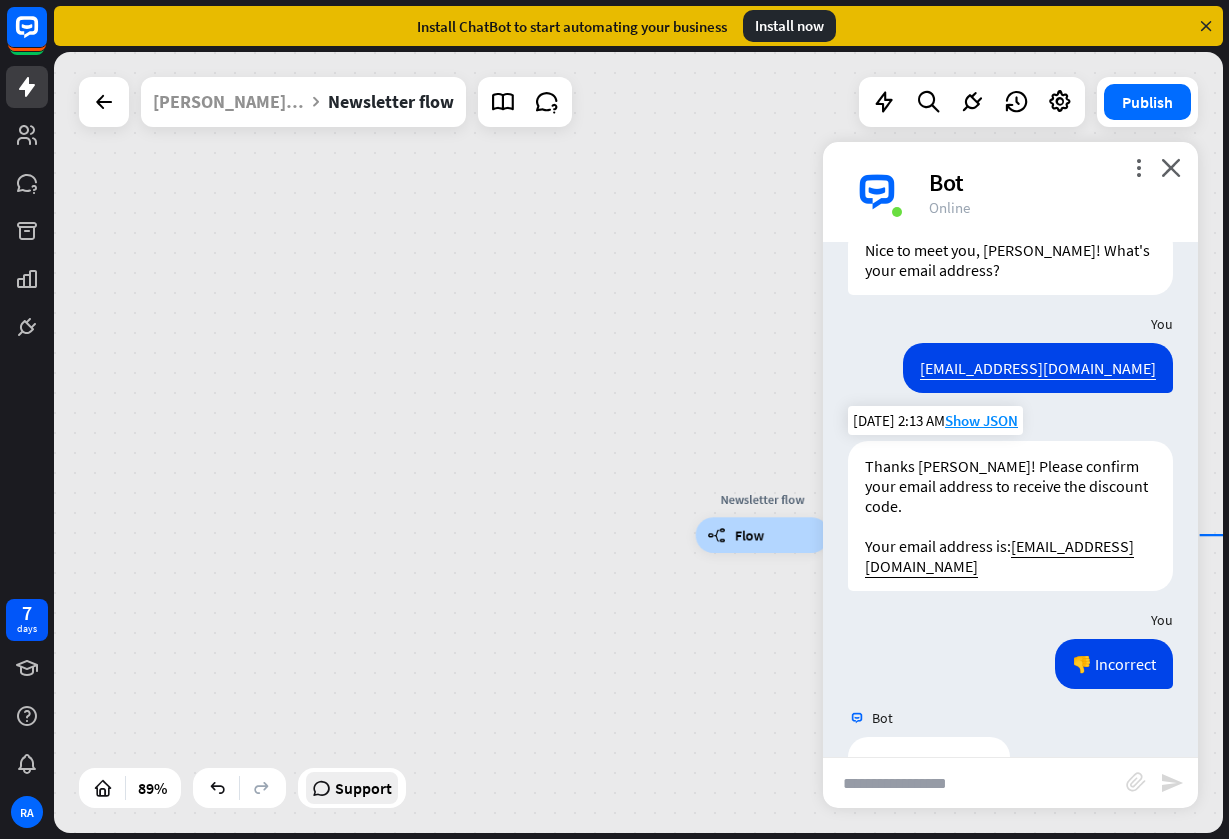 click on "Support" at bounding box center (352, 788) 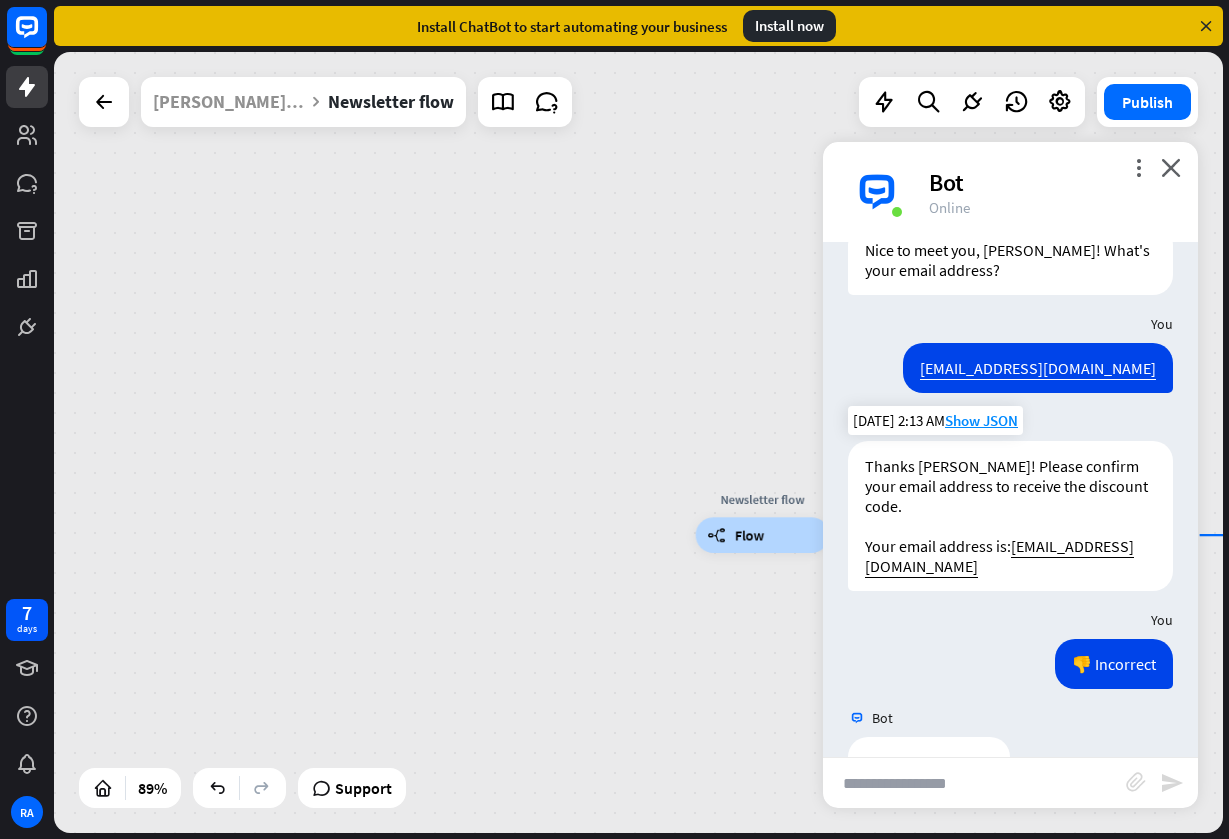 click on "Install now" at bounding box center (789, 26) 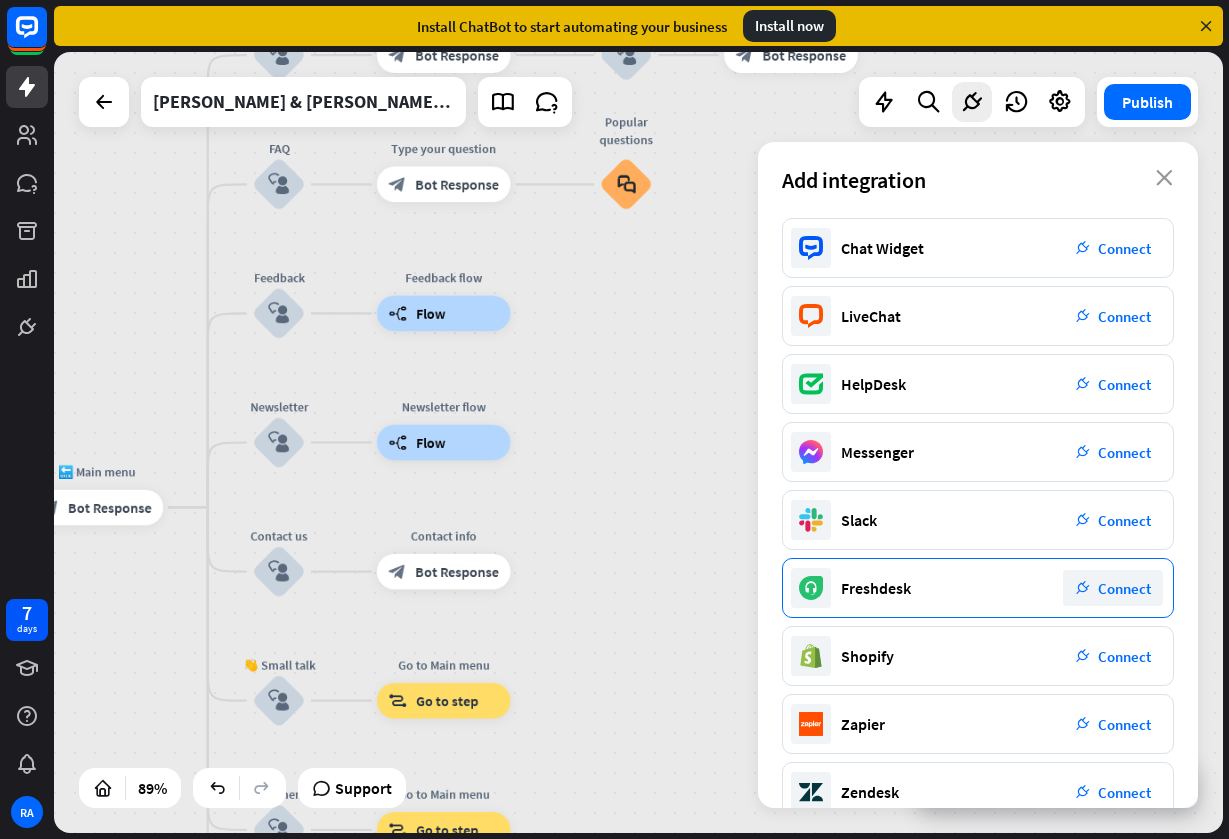 scroll, scrollTop: 0, scrollLeft: 0, axis: both 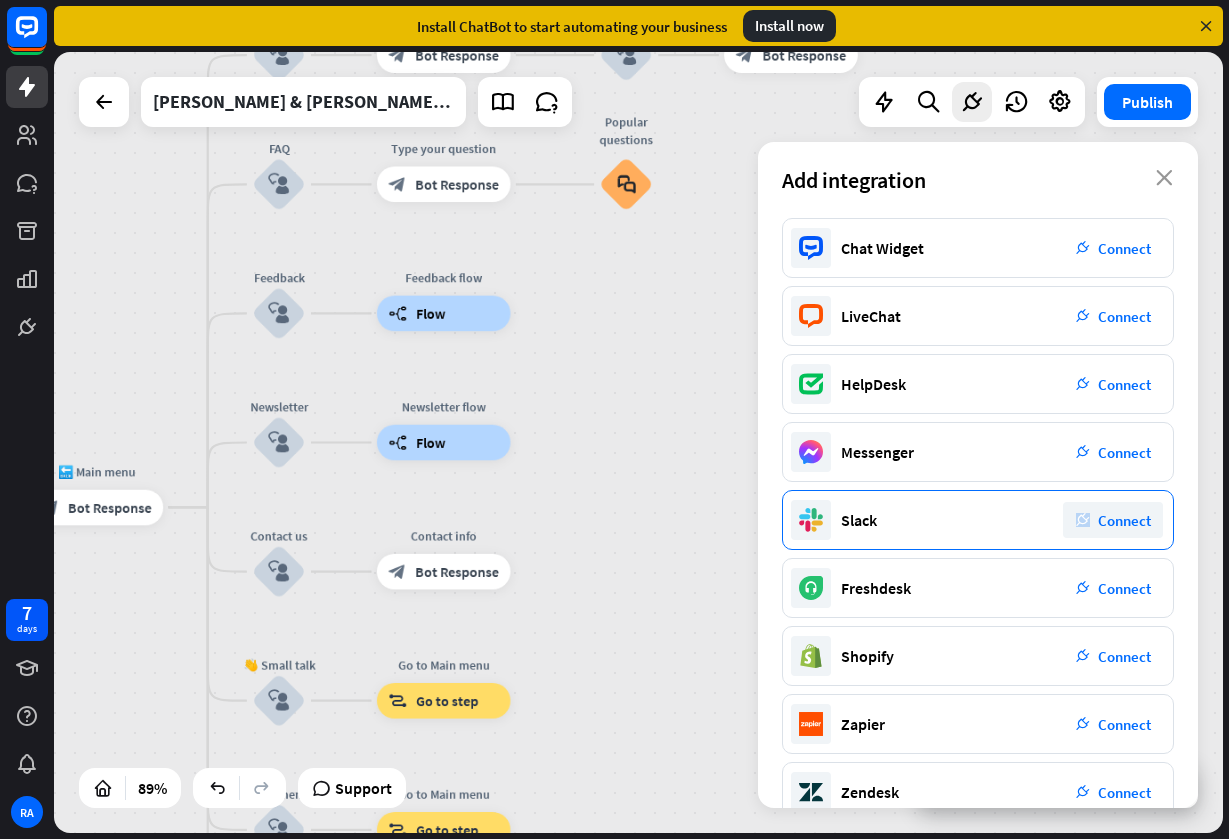 drag, startPoint x: 1093, startPoint y: 514, endPoint x: 856, endPoint y: 520, distance: 237.07594 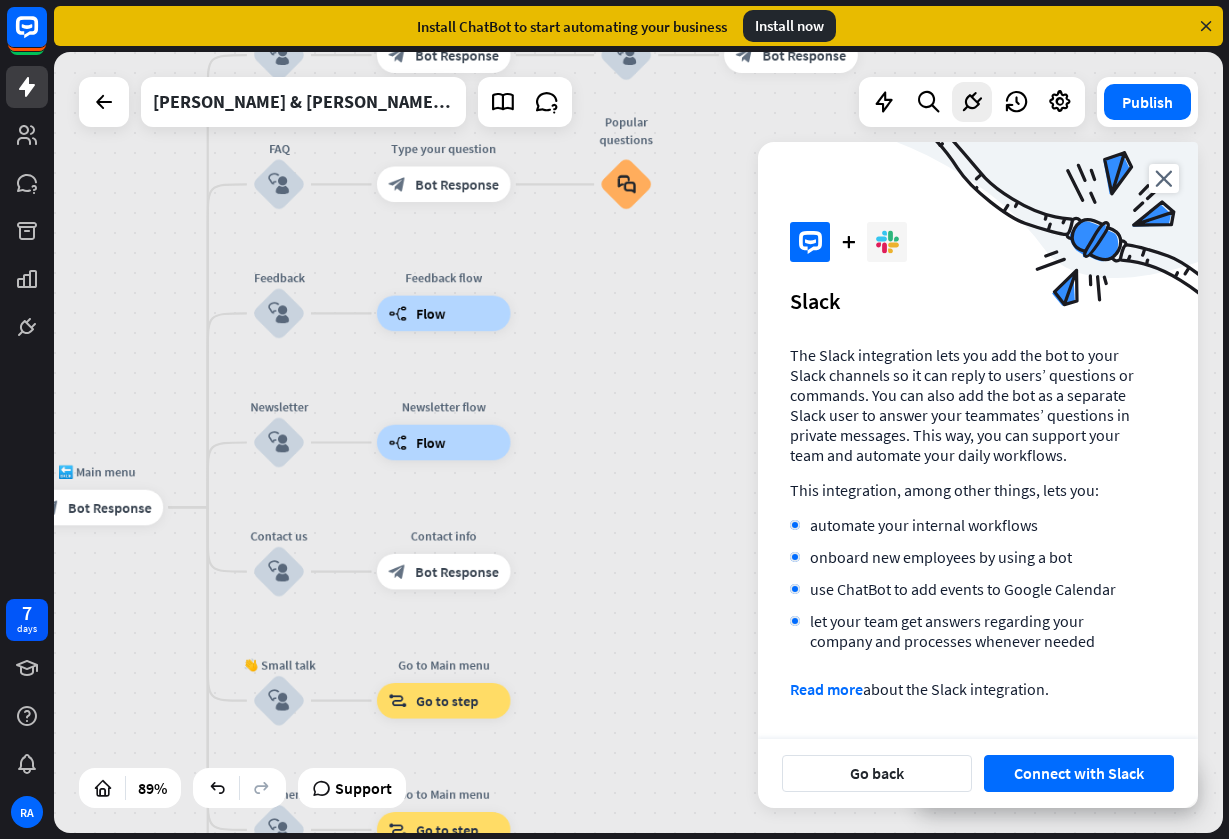 scroll, scrollTop: 7, scrollLeft: 0, axis: vertical 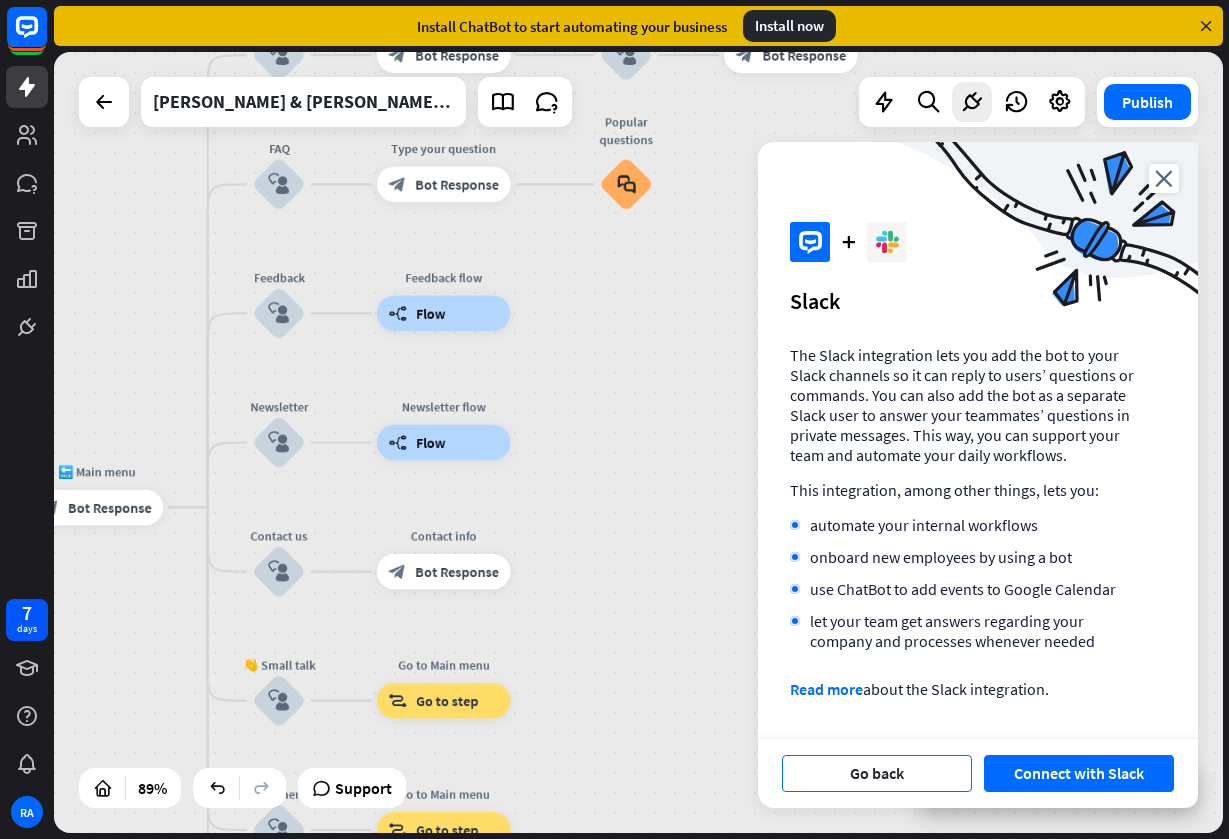 click on "Go back" at bounding box center (877, 773) 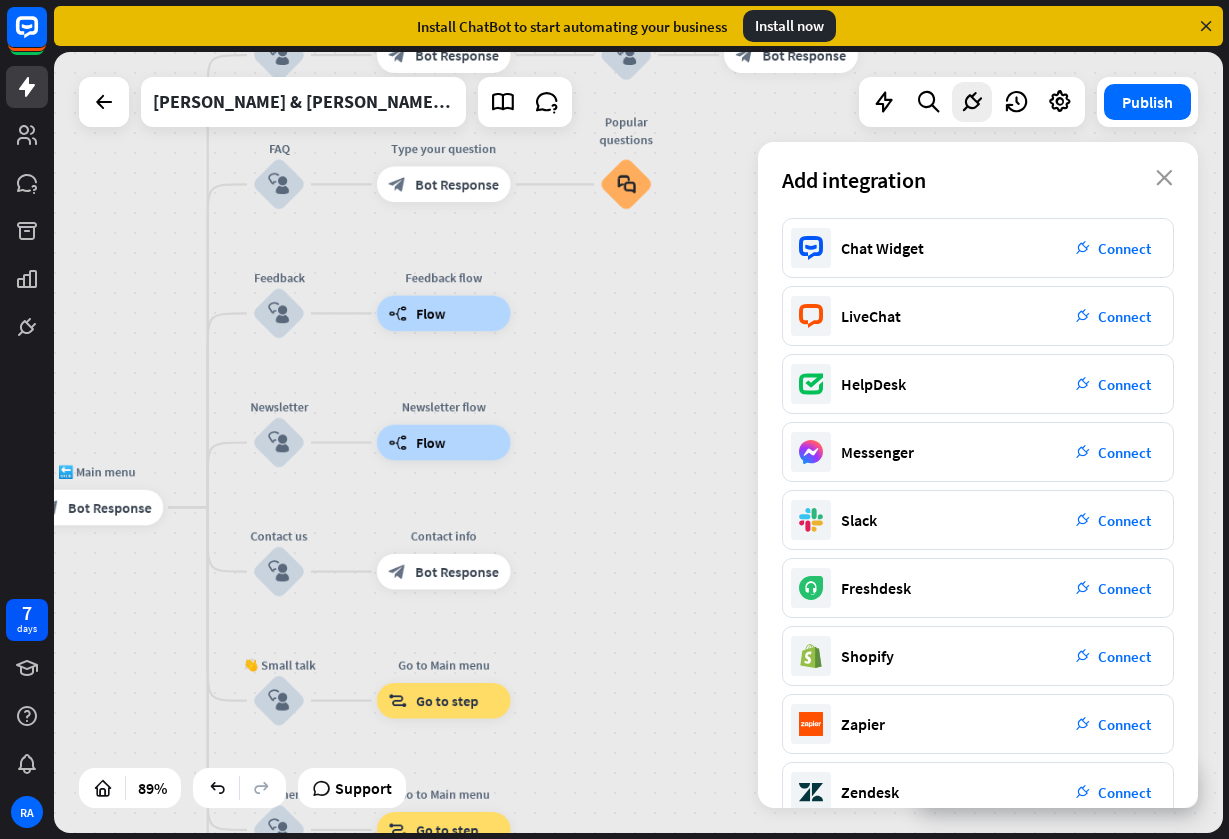 click on "Add integration   close" at bounding box center (978, 180) 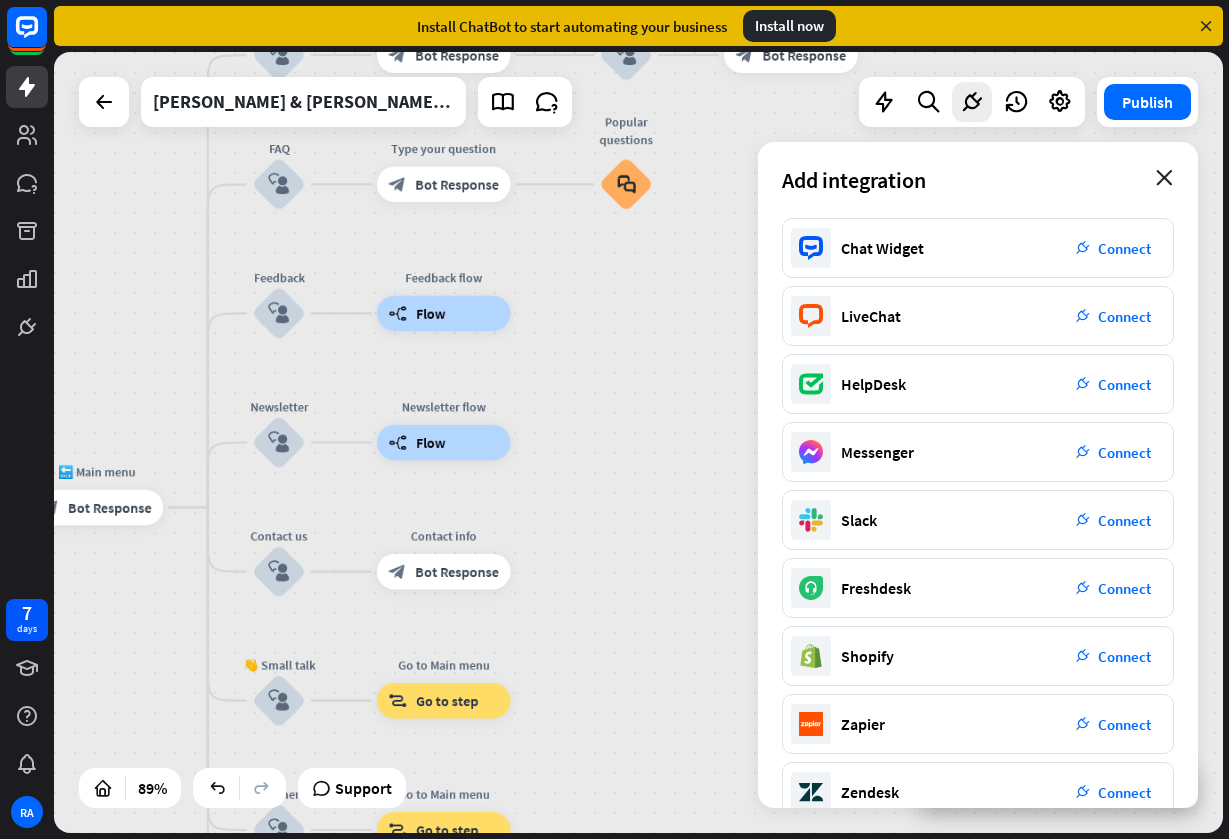 click on "close" at bounding box center [1164, 178] 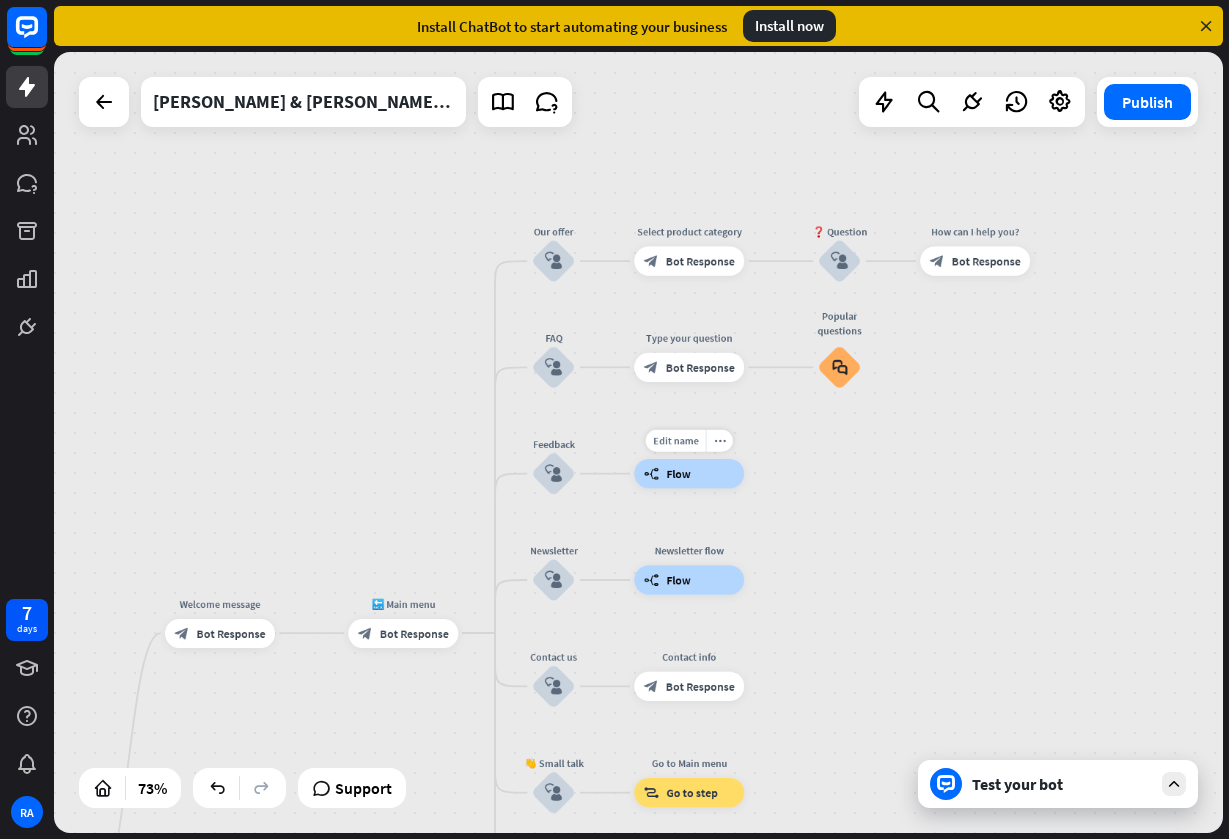 click on "builder_tree   Flow" at bounding box center [689, 473] 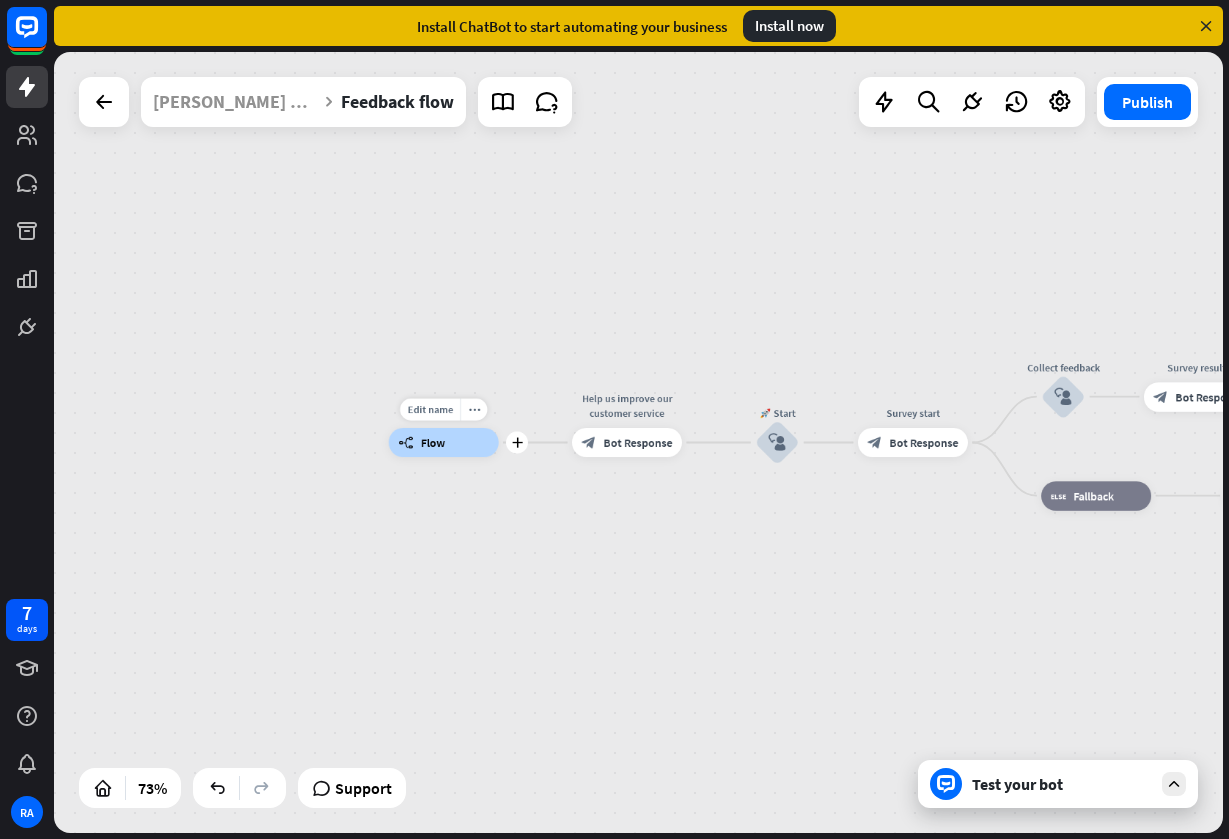 click on "builder_tree   Flow" at bounding box center (444, 442) 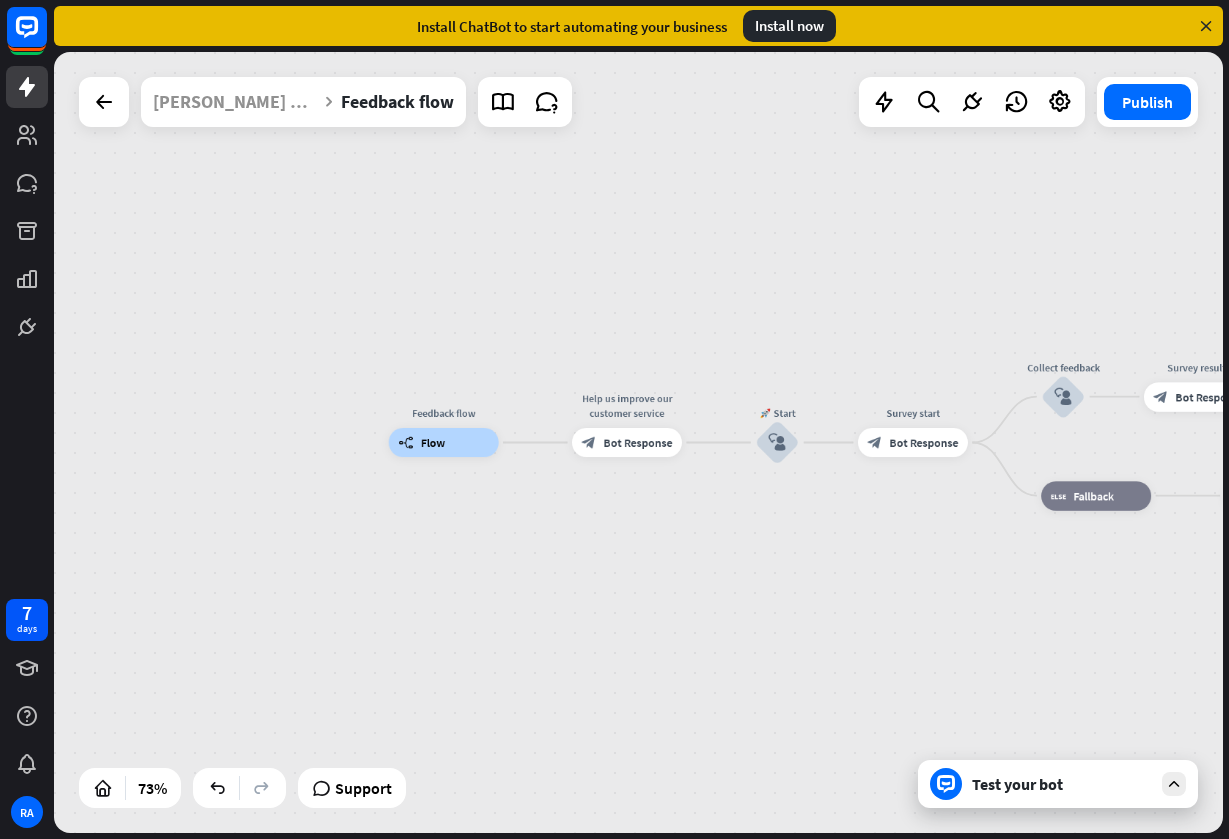 click on "builder_tree   Flow" at bounding box center [444, 442] 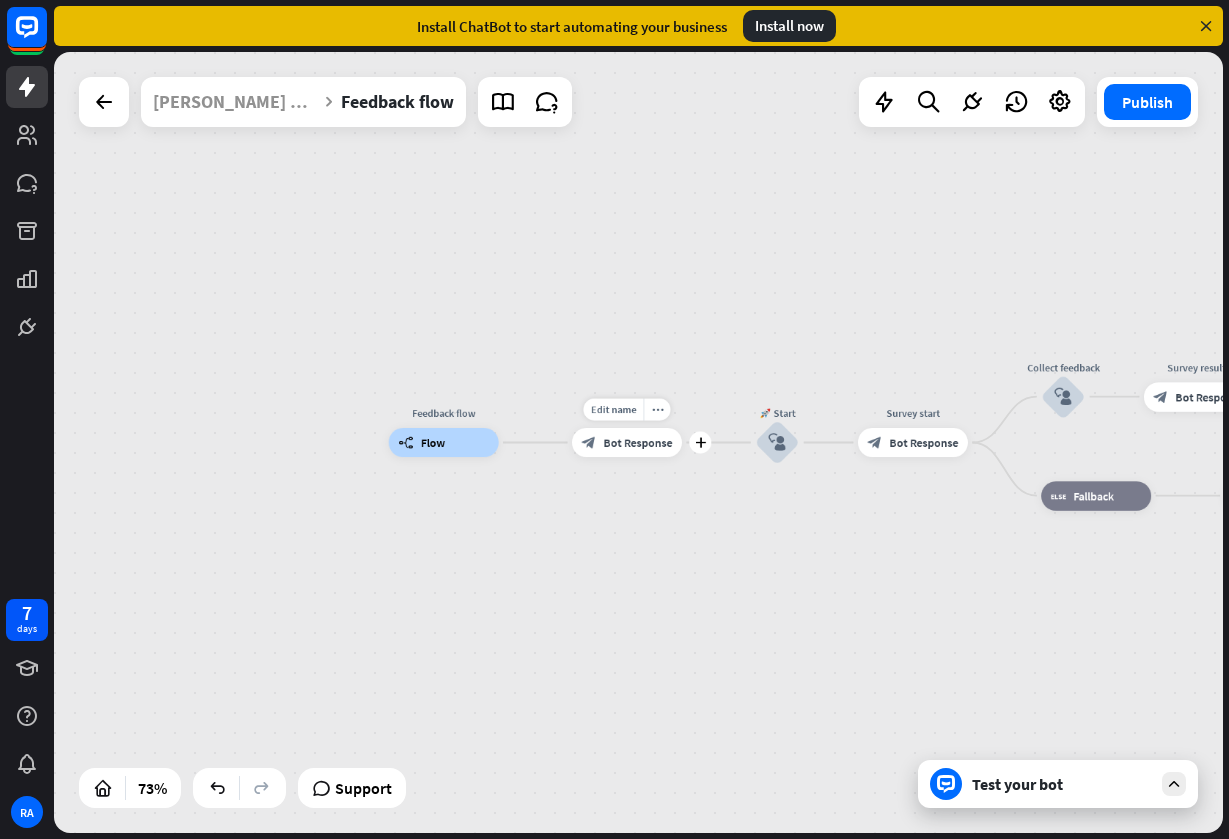 click on "block_bot_response   Bot Response" at bounding box center [627, 442] 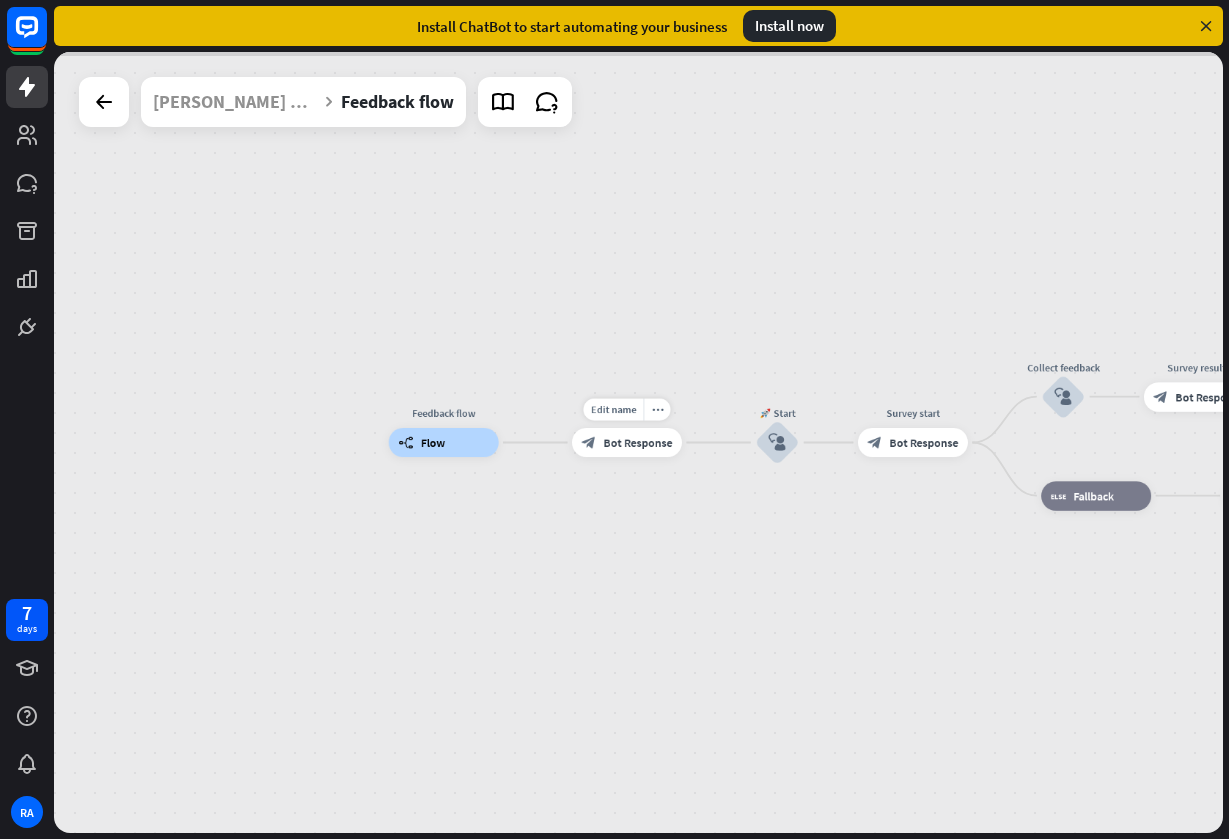 click at bounding box center (638, 442) 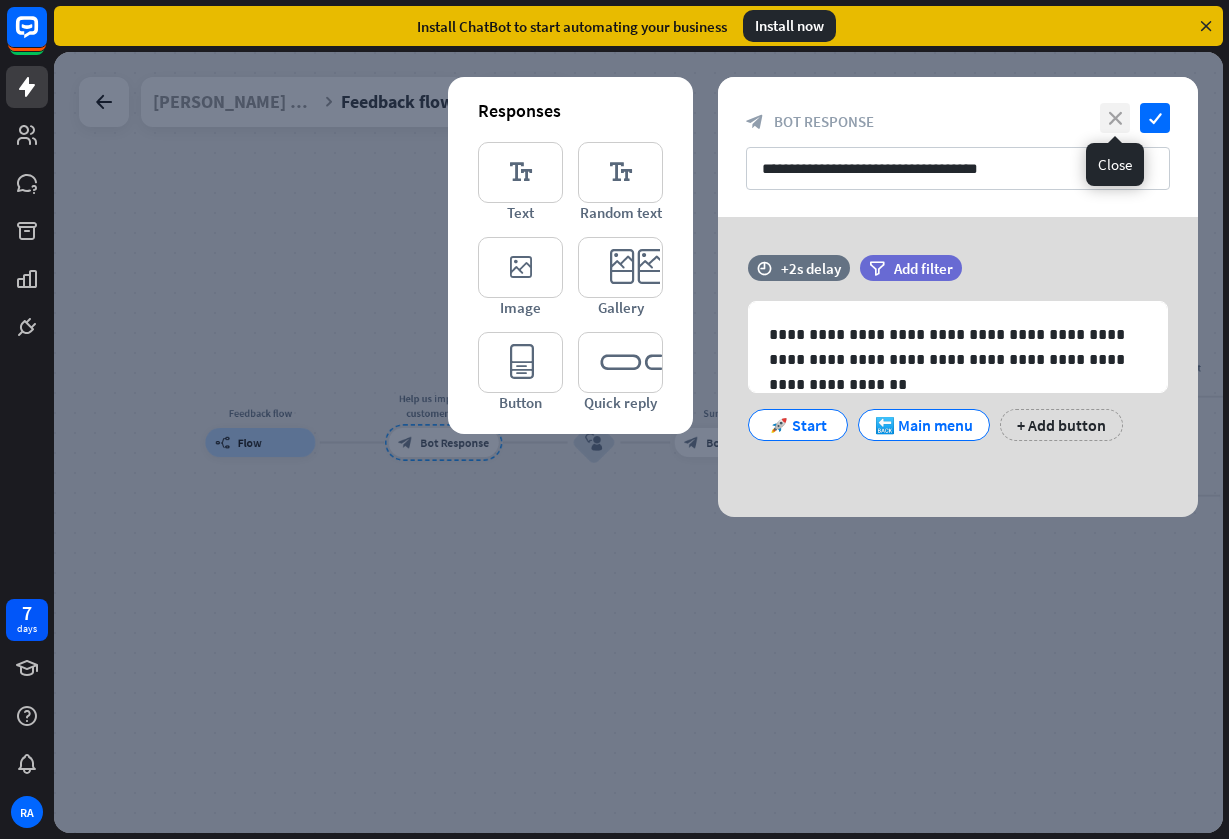click on "close" at bounding box center (1115, 118) 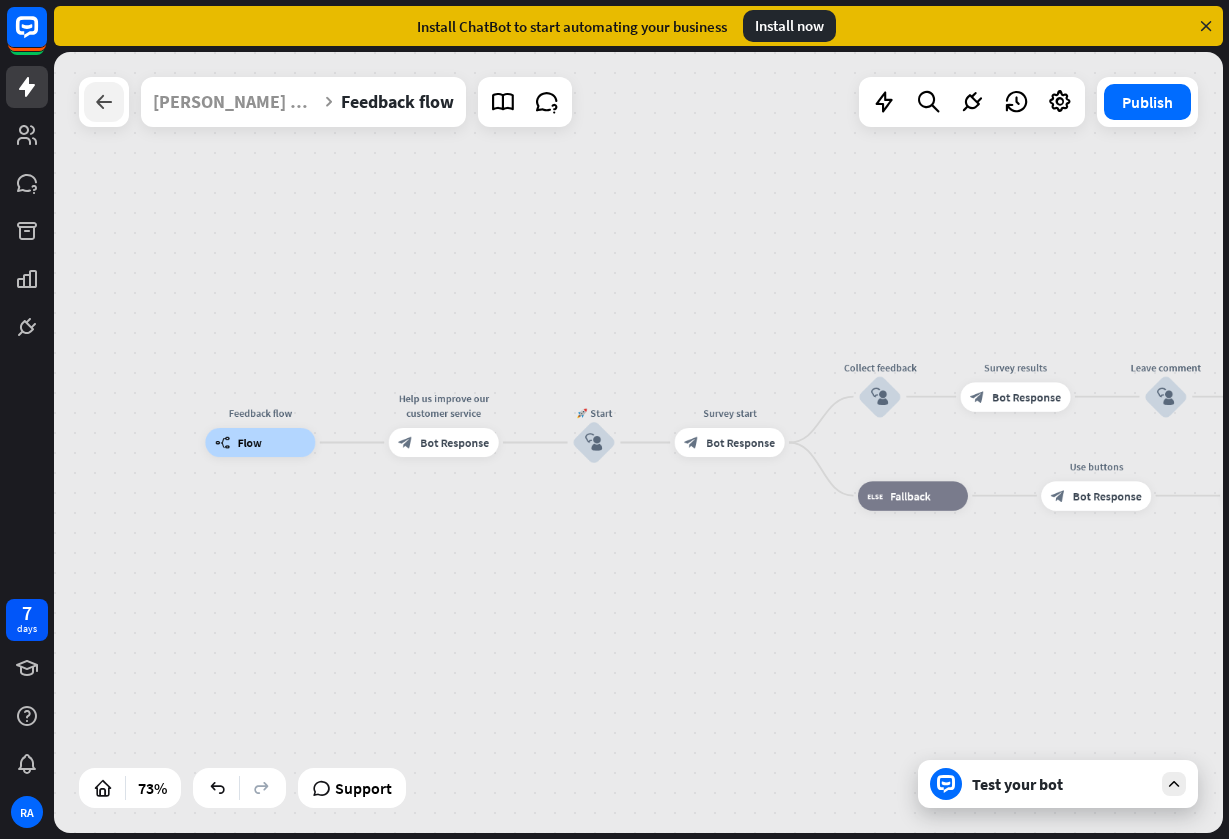 click at bounding box center [104, 102] 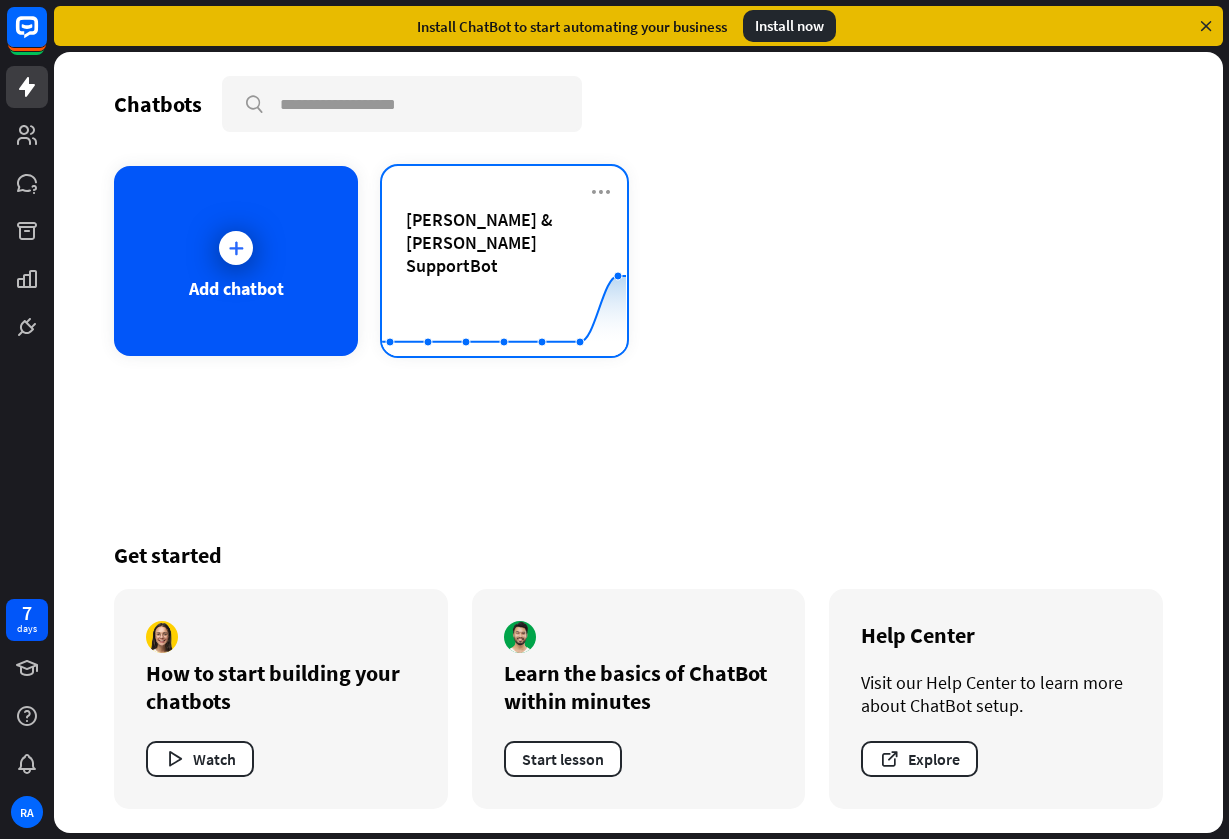click on "[PERSON_NAME] & [PERSON_NAME] SupportBot" at bounding box center (504, 242) 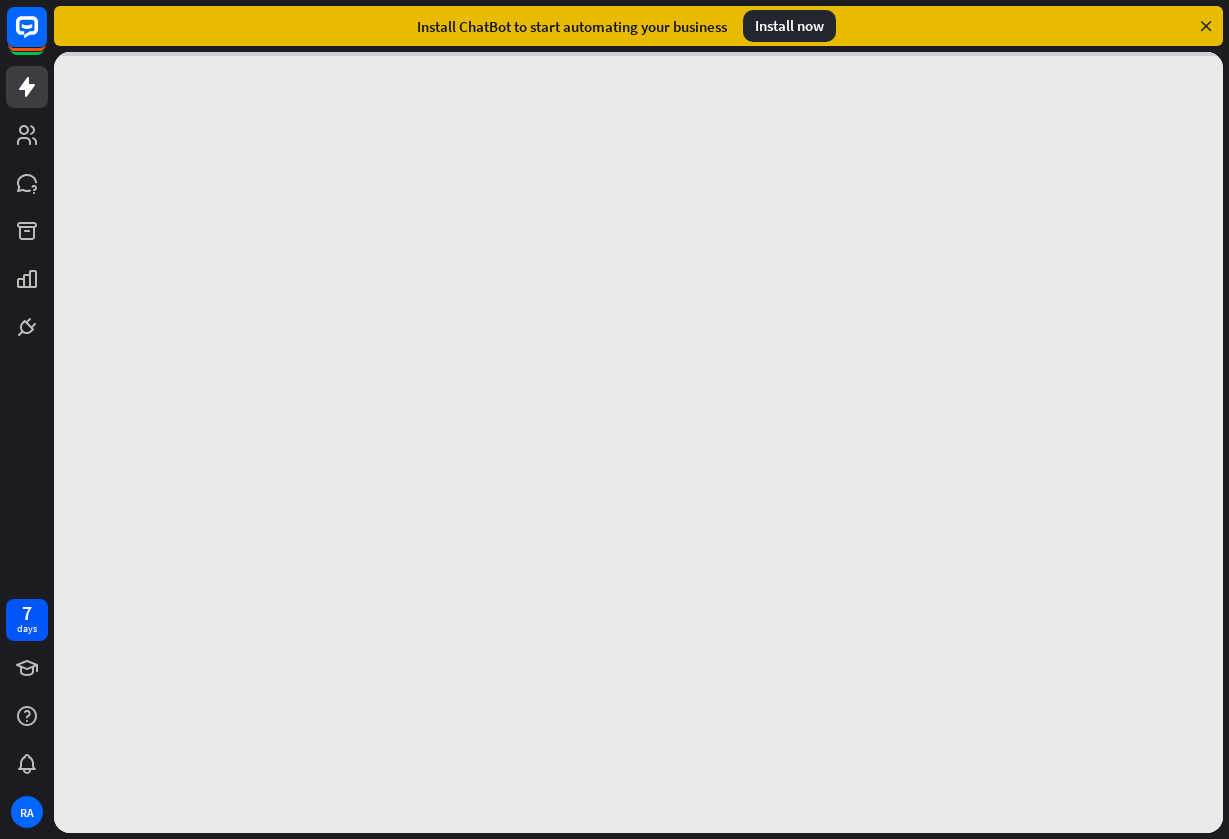 click at bounding box center [638, 442] 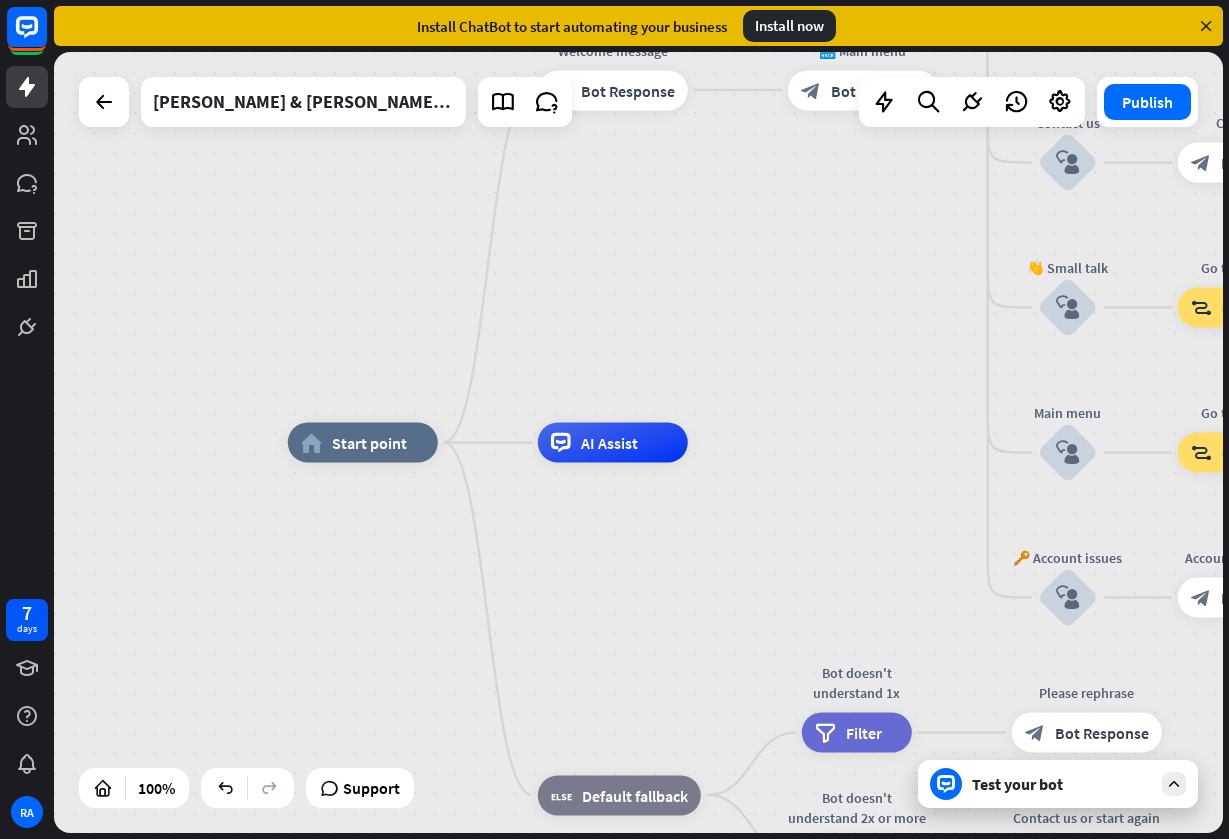 click on "home_2   Start point                 Welcome message   block_bot_response   Bot Response                 🔙 Main menu   block_bot_response   Bot Response                 Our offer   block_user_input                 Select product category   block_bot_response   Bot Response                 ❓ Question   block_user_input                 How can I help you?   block_bot_response   Bot Response                 FAQ   block_user_input                 Type your question   block_bot_response   Bot Response                 Popular questions   block_faq                 Feedback   block_user_input                 Feedback flow   builder_tree   Flow                 Newsletter   block_user_input                 Newsletter flow   builder_tree   Flow                 Contact us   block_user_input                 Contact info   block_bot_response   Bot Response                 👋 Small talk   block_user_input                 Go to Main menu   block_goto   Go to step                 Main menu" at bounding box center [638, 442] 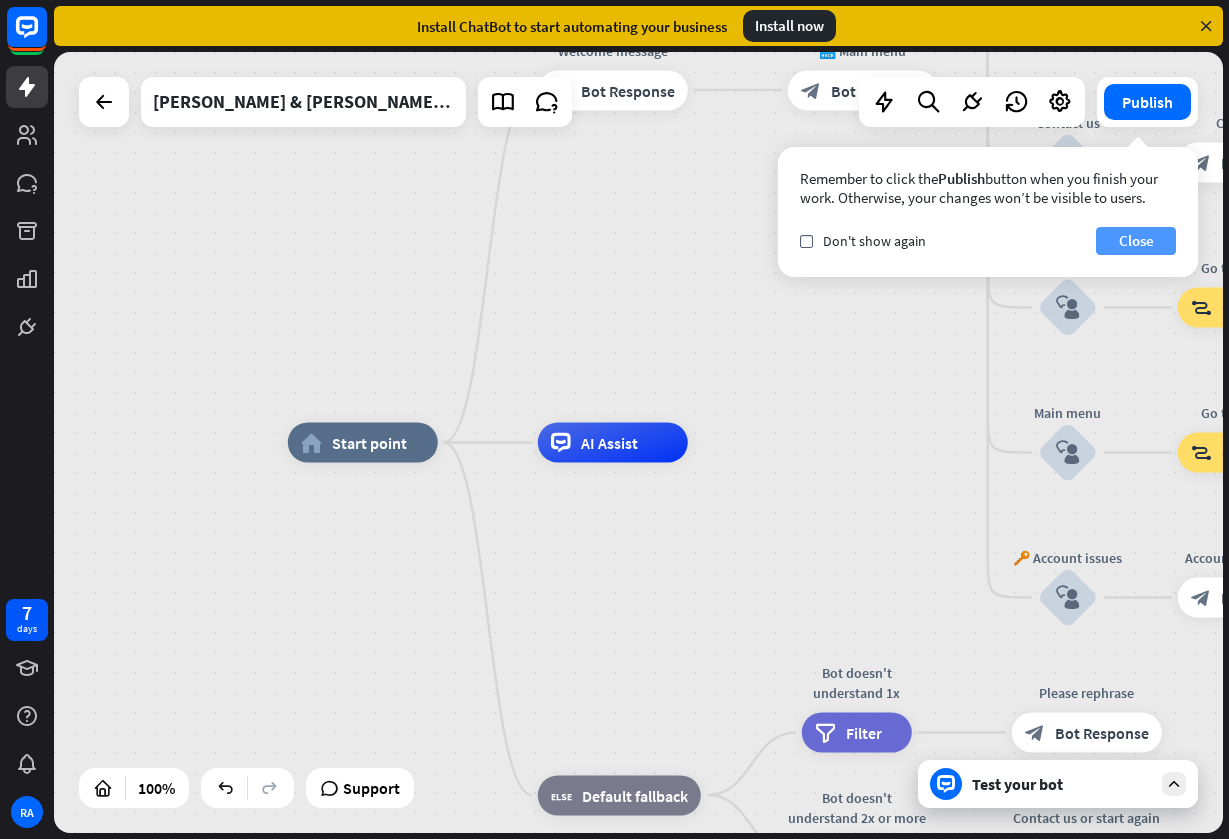 click on "Close" at bounding box center [1136, 241] 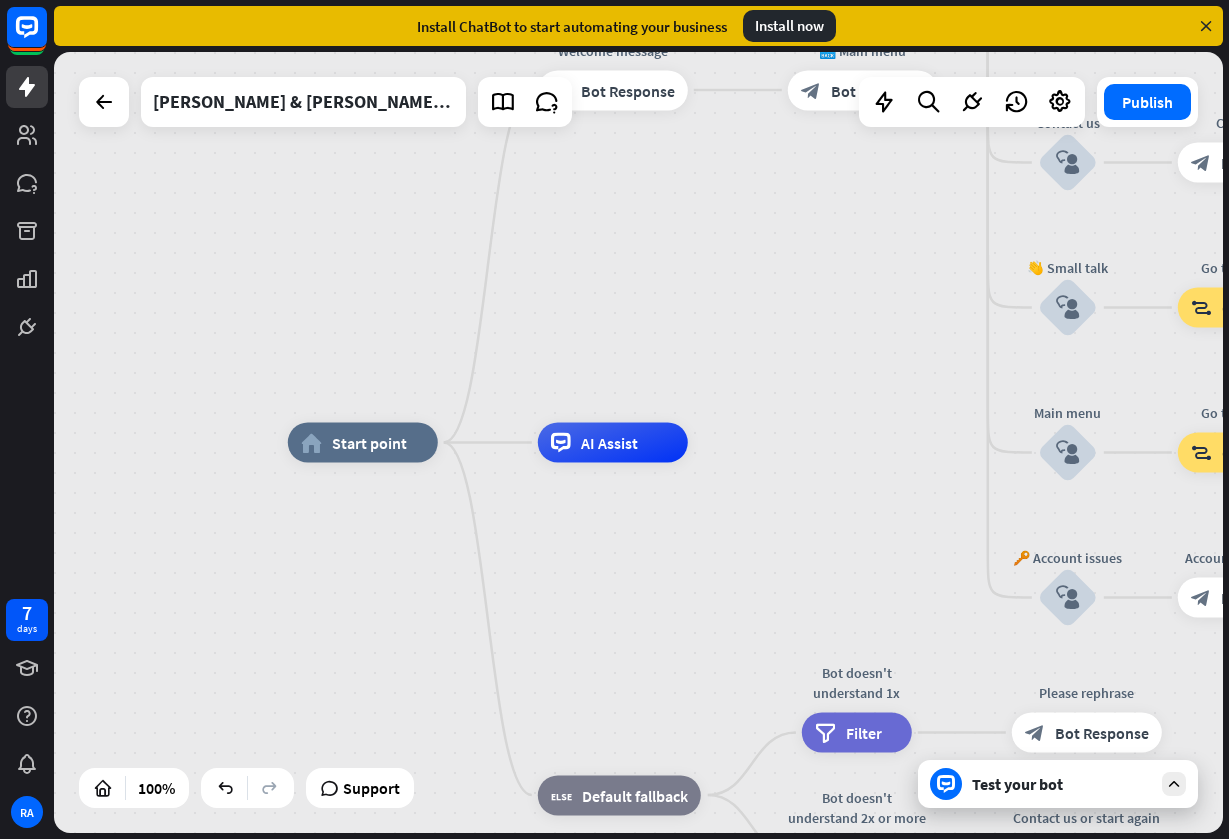click on "home_2   Start point                 Welcome message   block_bot_response   Bot Response                 🔙 Main menu   block_bot_response   Bot Response                 Our offer   block_user_input                 Select product category   block_bot_response   Bot Response                 ❓ Question   block_user_input                 How can I help you?   block_bot_response   Bot Response                 FAQ   block_user_input                 Type your question   block_bot_response   Bot Response                 Popular questions   block_faq                 Feedback   block_user_input                 Feedback flow   builder_tree   Flow                 Newsletter   block_user_input                 Newsletter flow   builder_tree   Flow                 Contact us   block_user_input                 Contact info   block_bot_response   Bot Response                 👋 Small talk   block_user_input                 Go to Main menu   block_goto   Go to step                 Main menu" at bounding box center [638, 442] 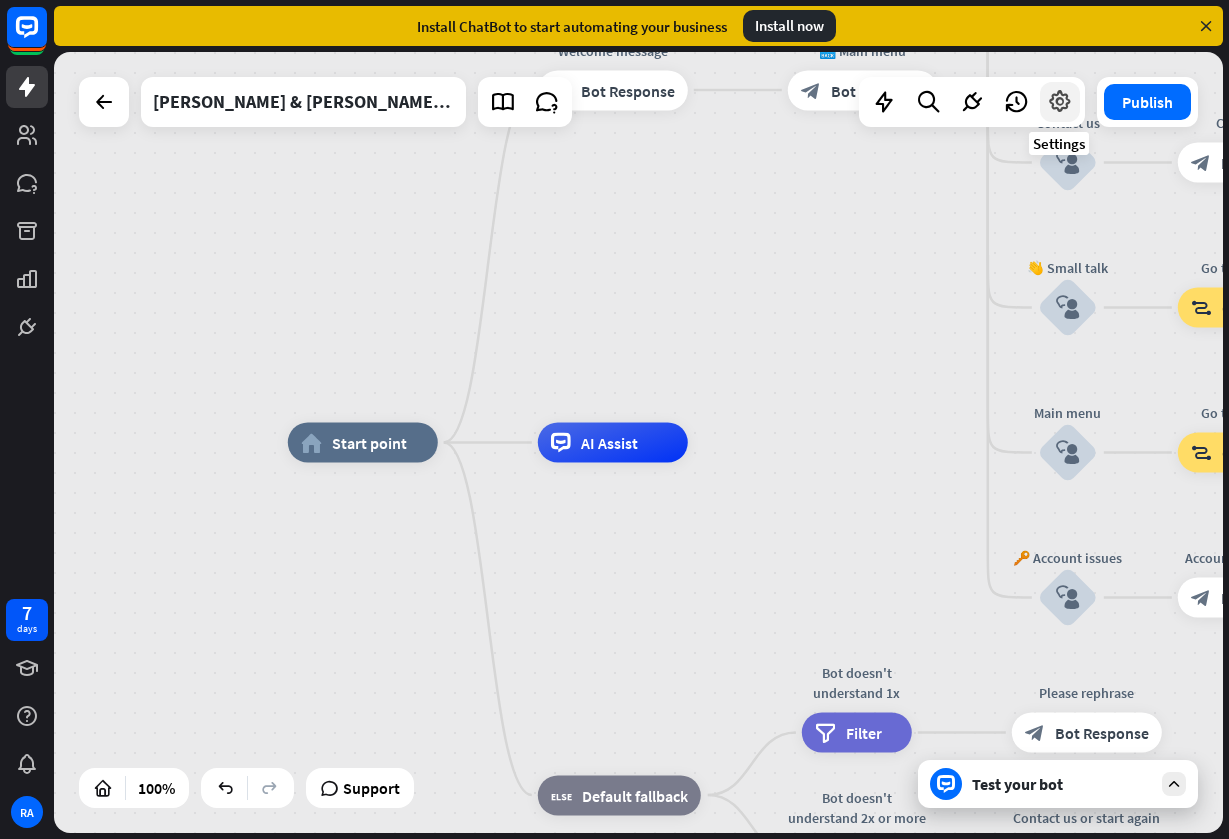 click at bounding box center [1060, 102] 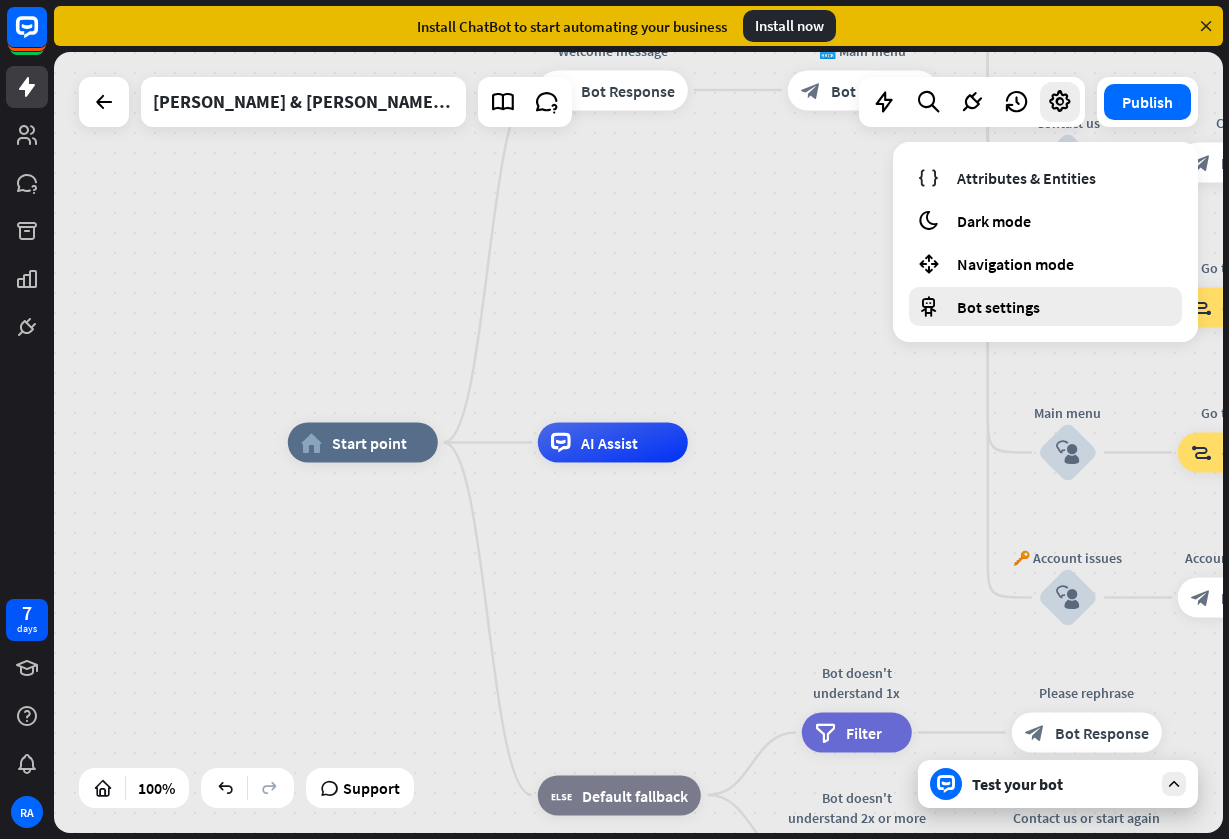click on "Bot settings" at bounding box center [998, 307] 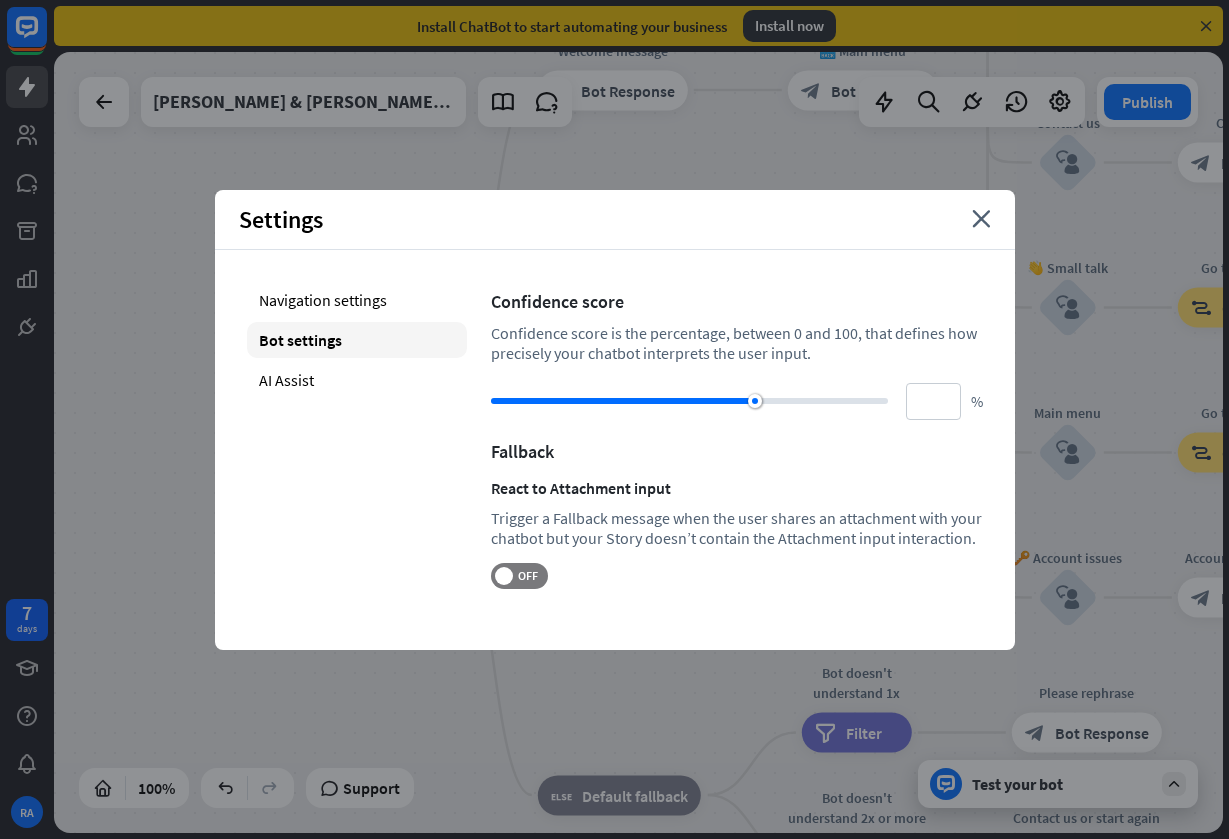 click on "Settings
close" at bounding box center [615, 220] 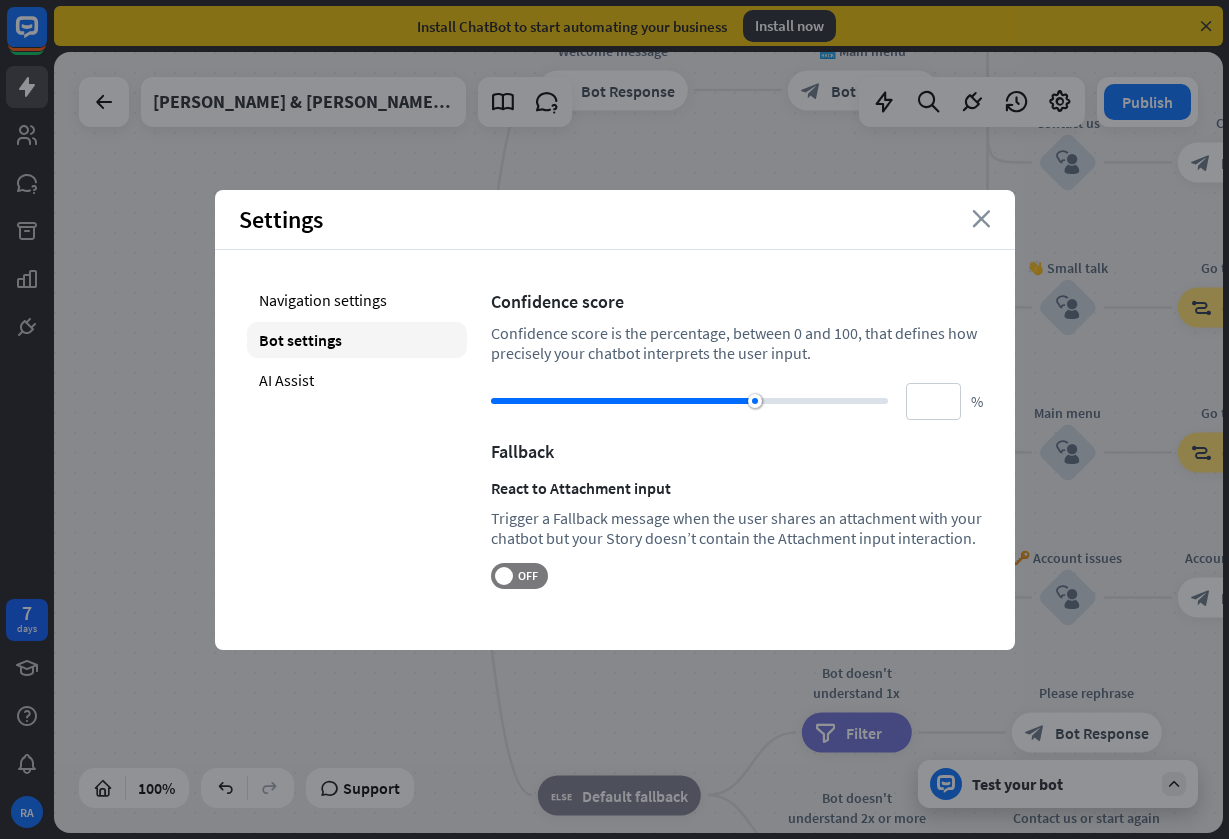 click on "close" at bounding box center (981, 219) 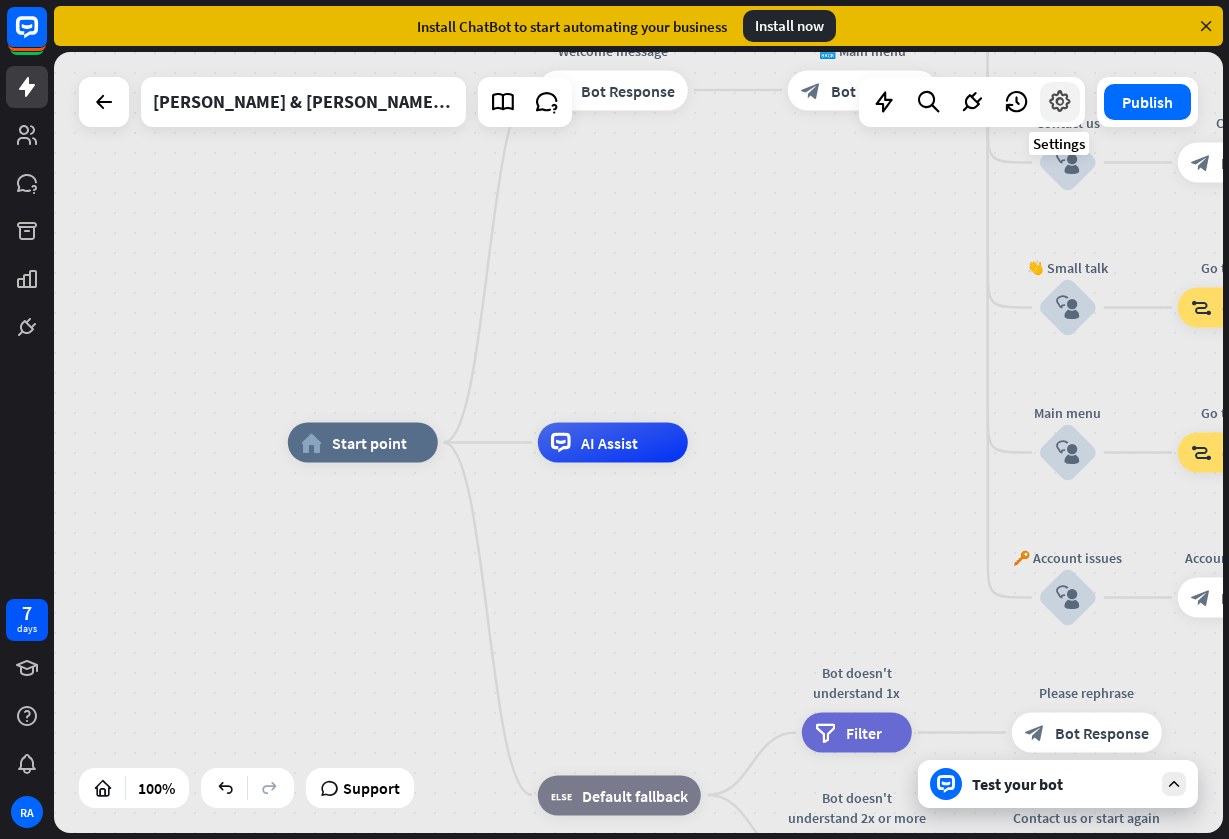 click at bounding box center [1060, 102] 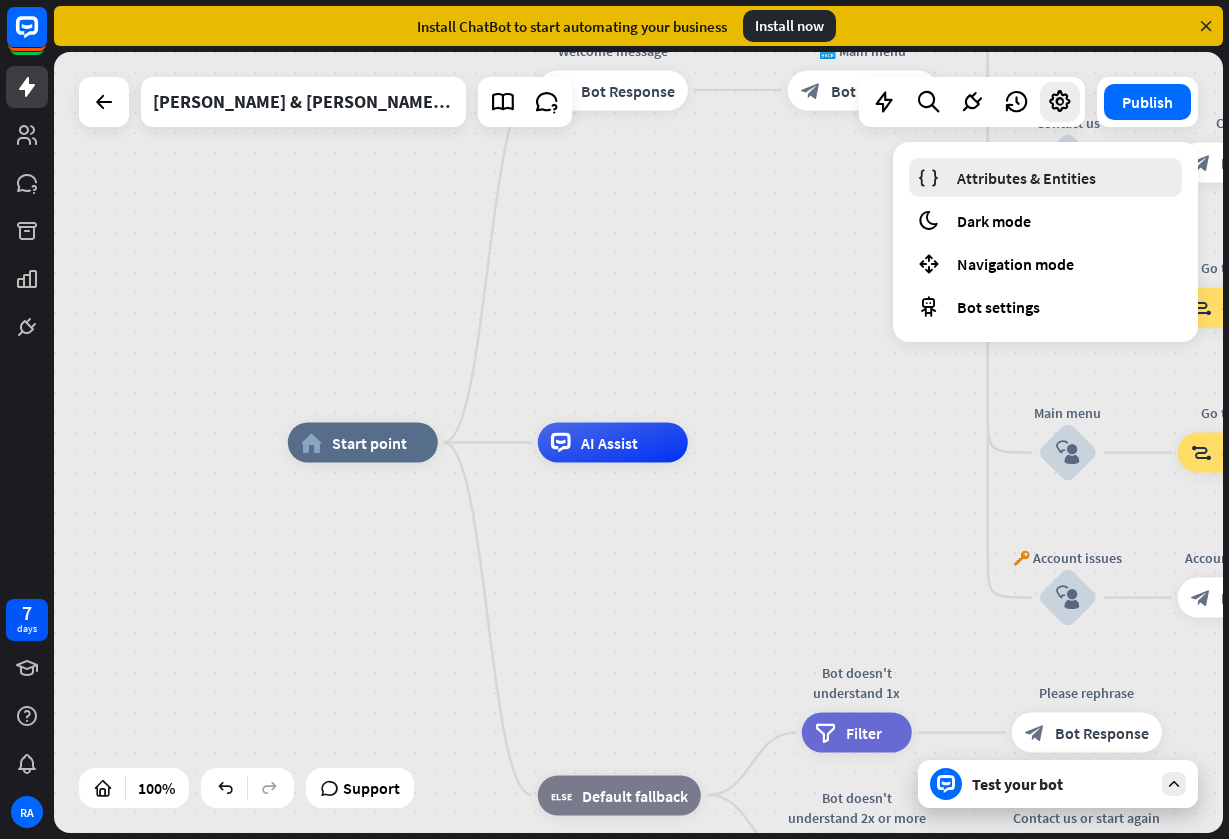 click on "Attributes & Entities" at bounding box center [1026, 178] 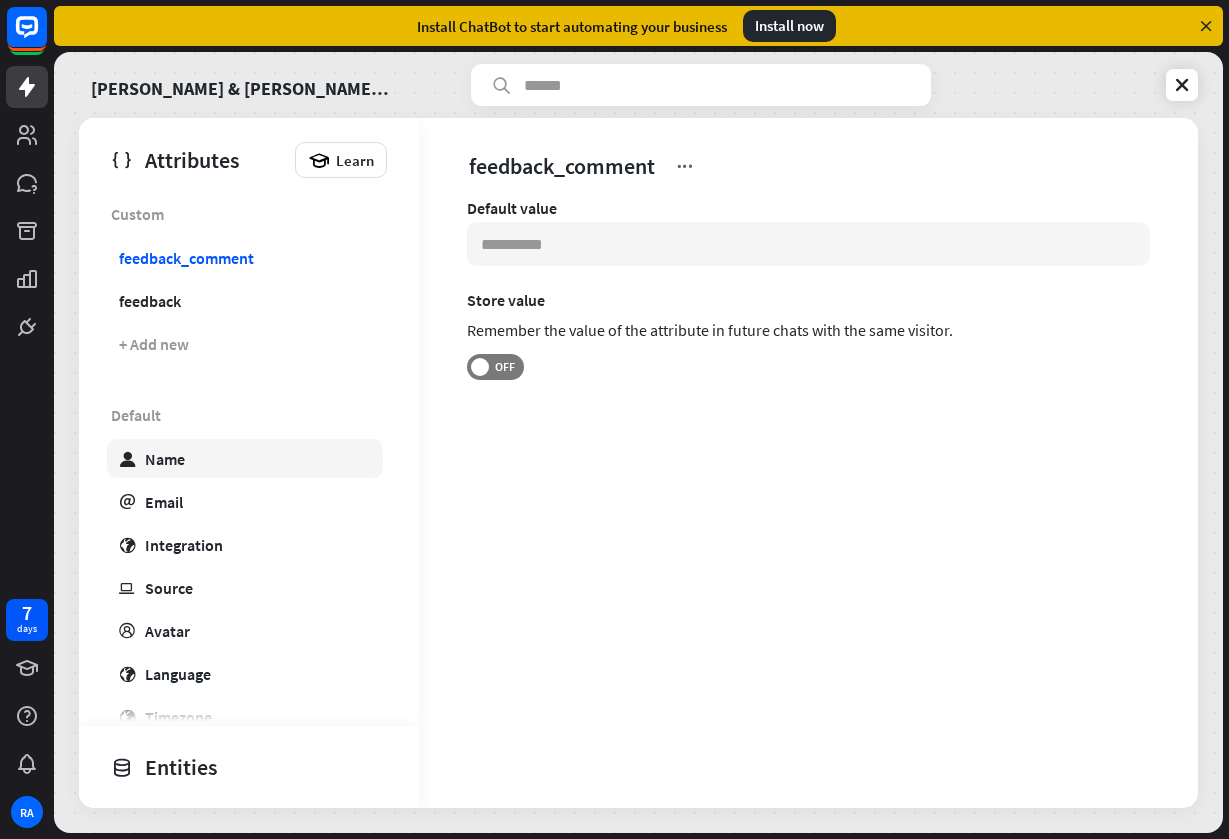 click on "user
Name" at bounding box center (245, 458) 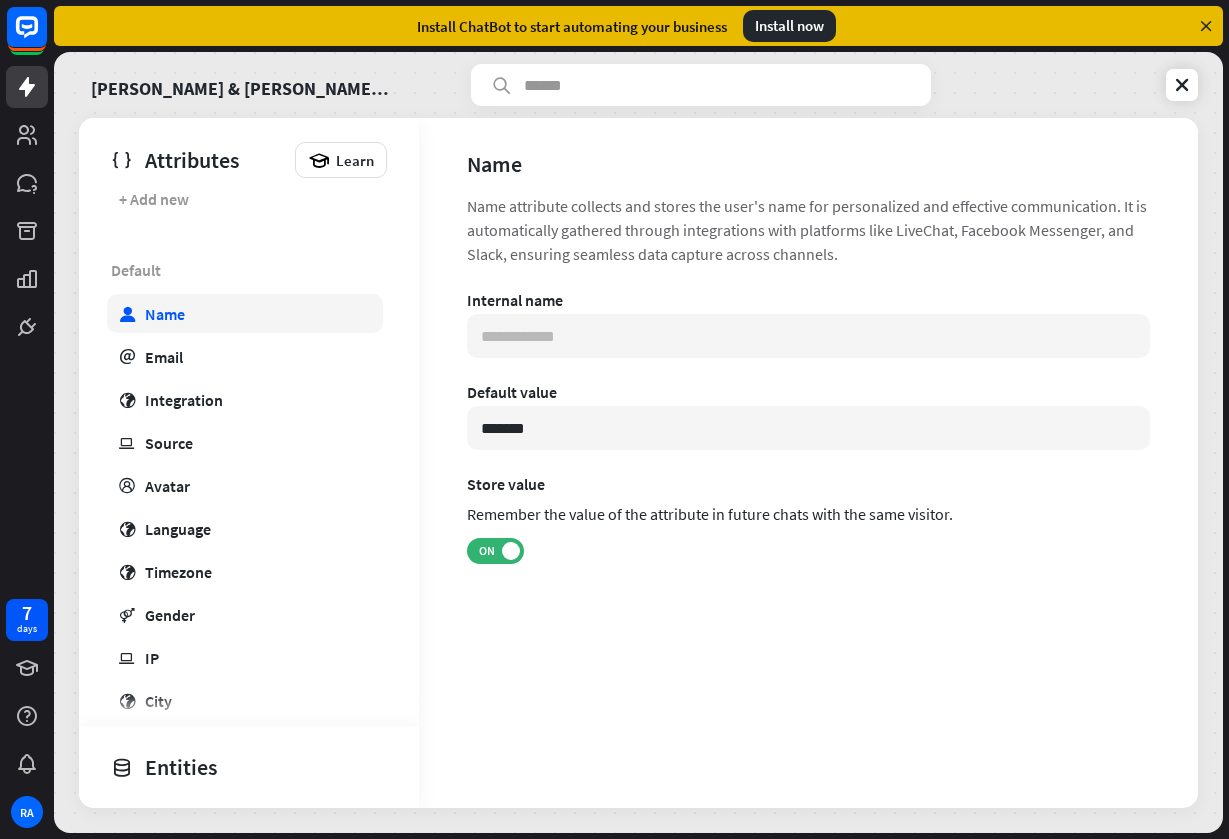 scroll, scrollTop: 161, scrollLeft: 0, axis: vertical 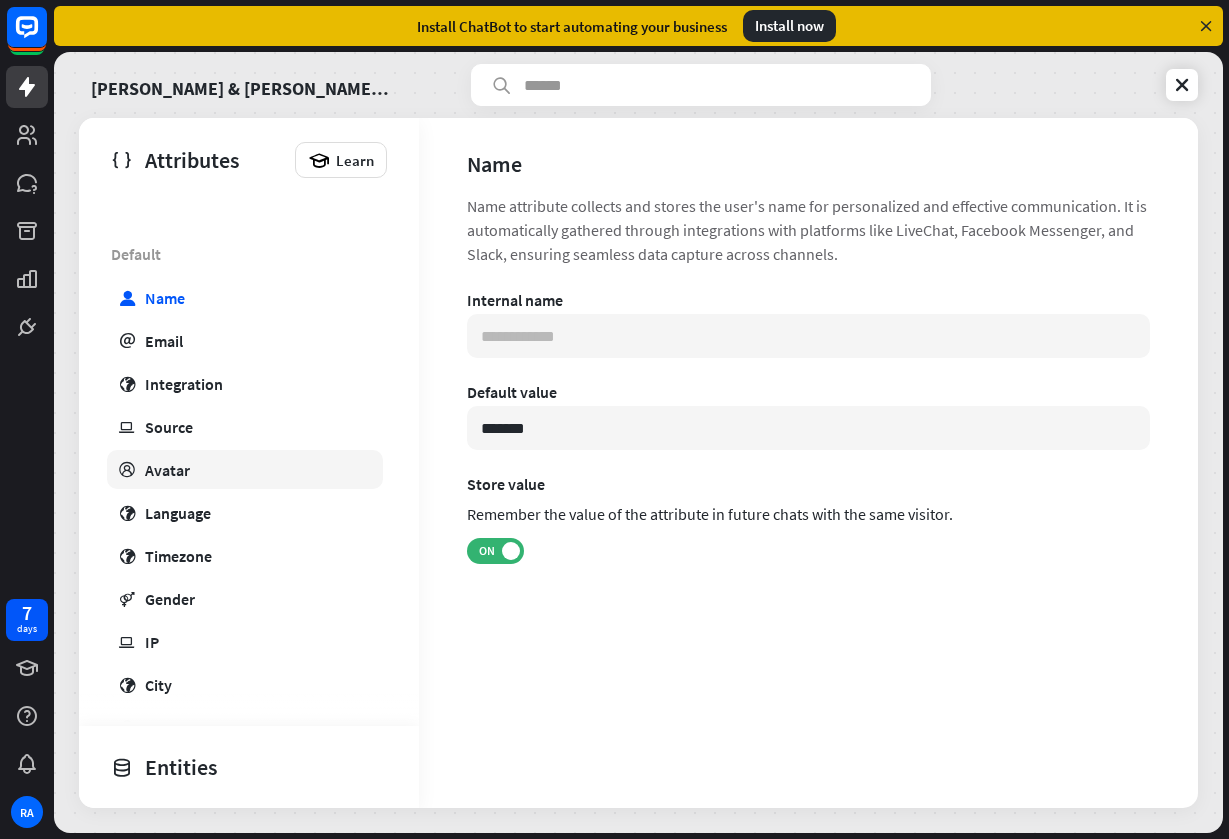 click on "profile
Avatar" at bounding box center (245, 469) 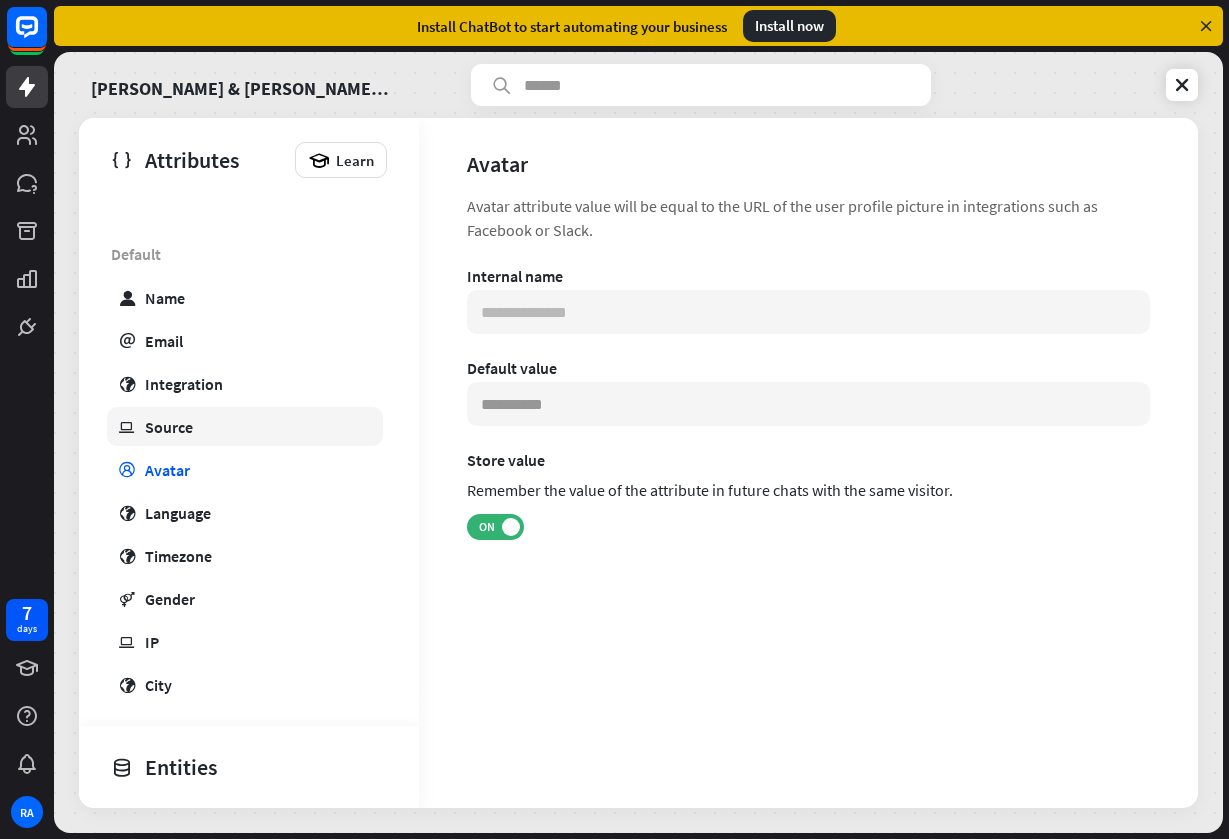 click on "ip
Source" at bounding box center [245, 426] 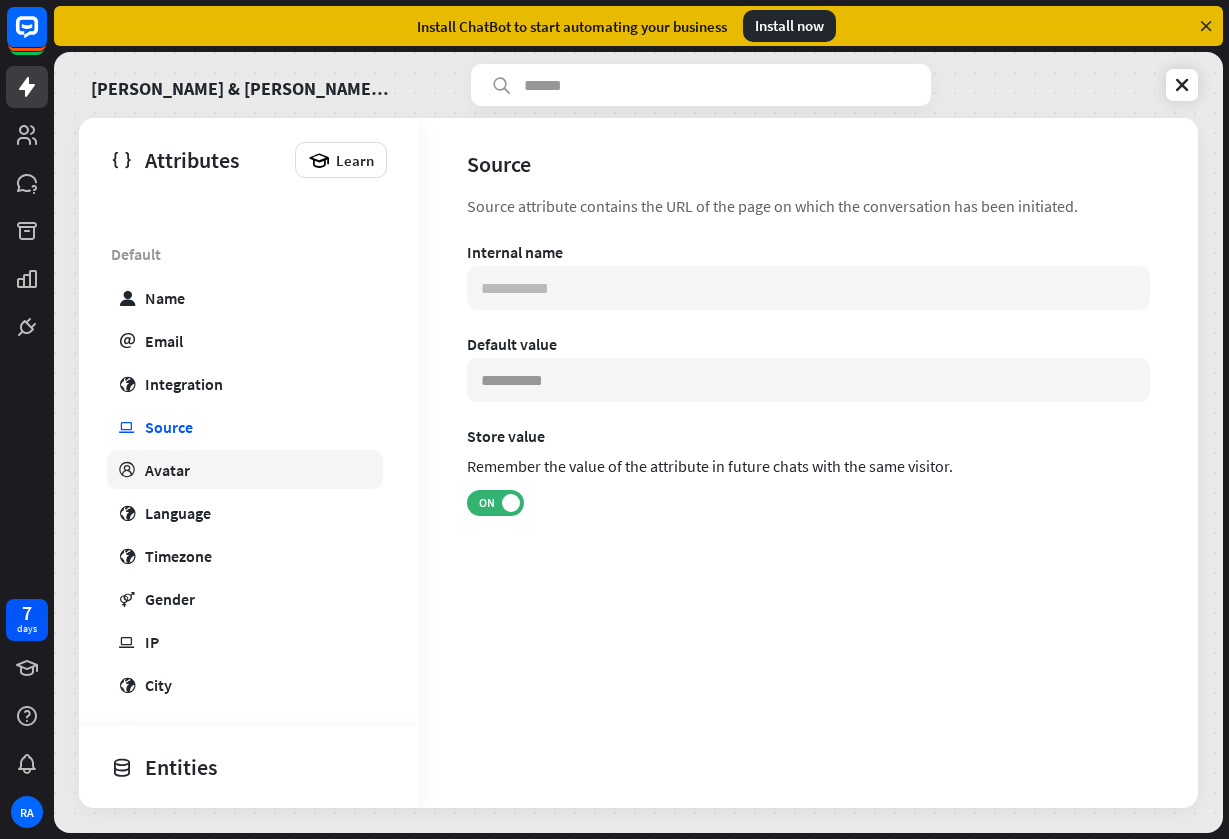 click on "profile
Avatar" at bounding box center (245, 469) 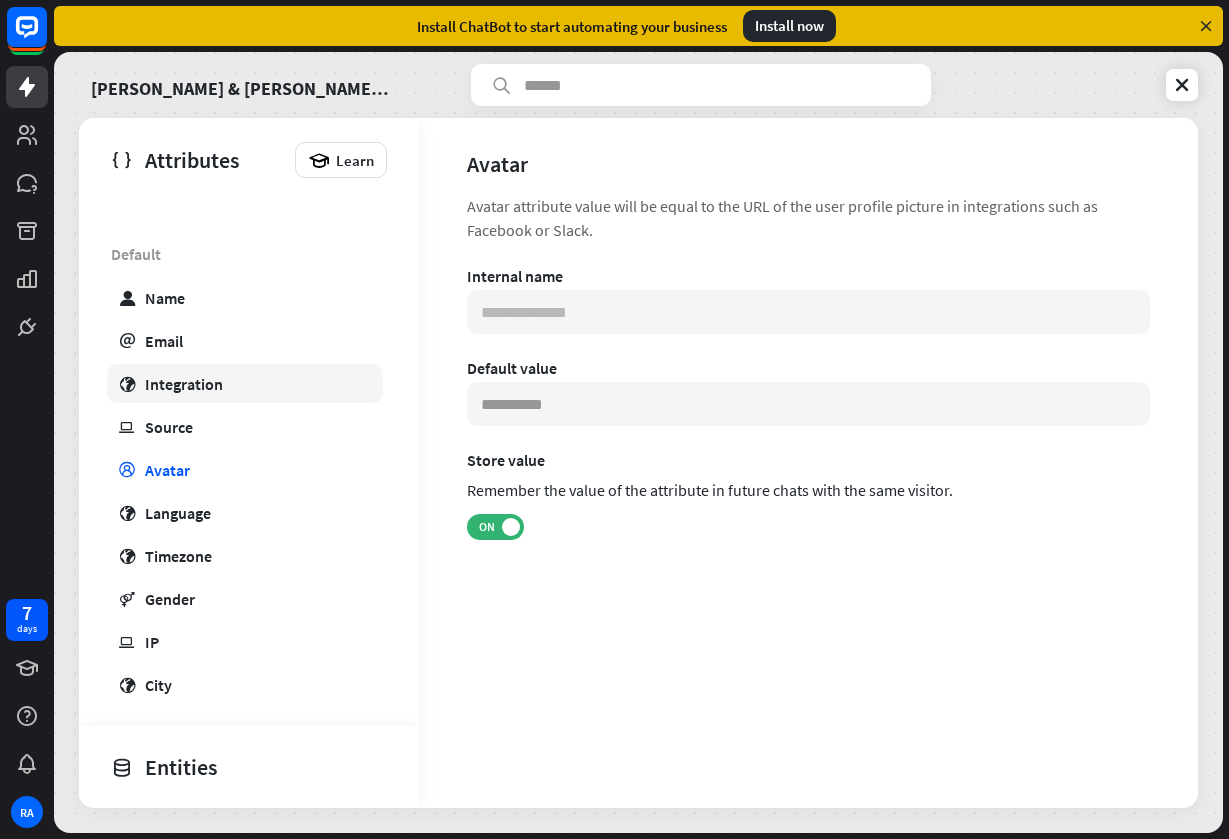 click on "globe
Integration" at bounding box center (245, 383) 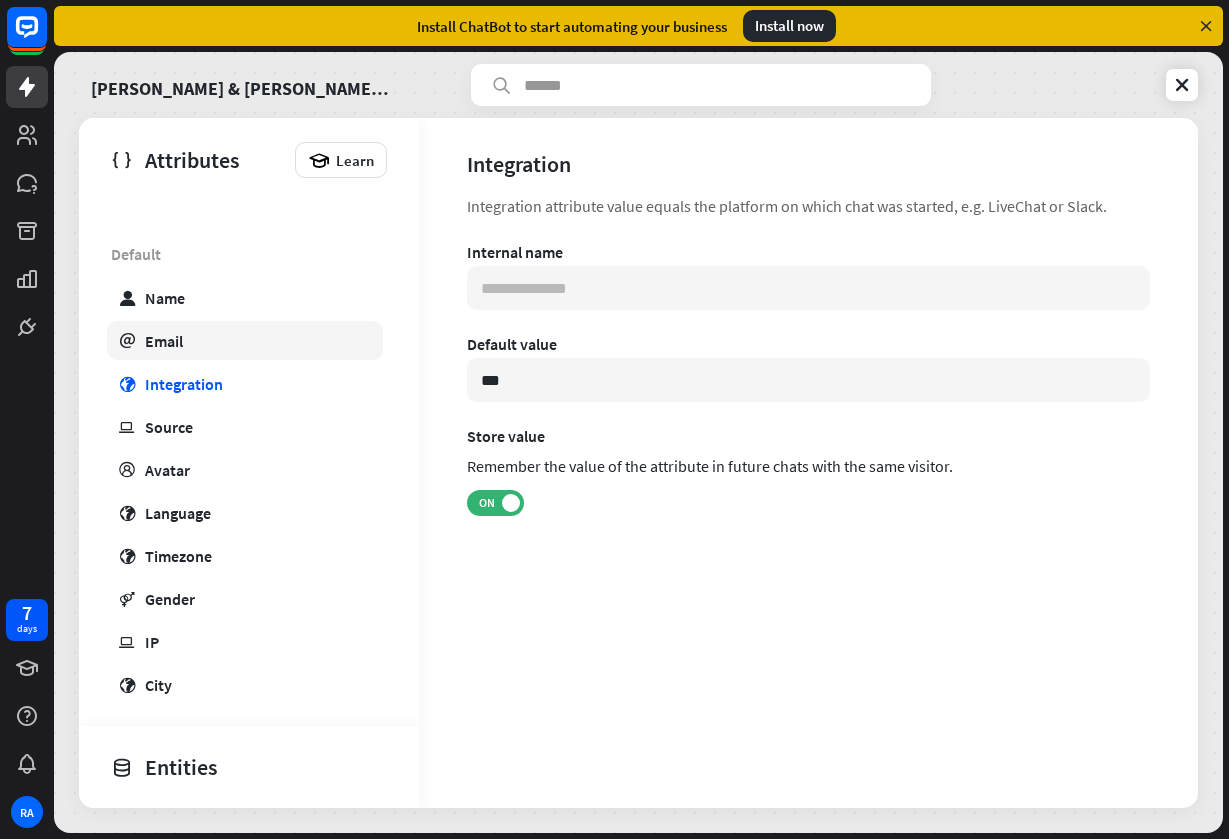 click on "email
Email" at bounding box center [245, 340] 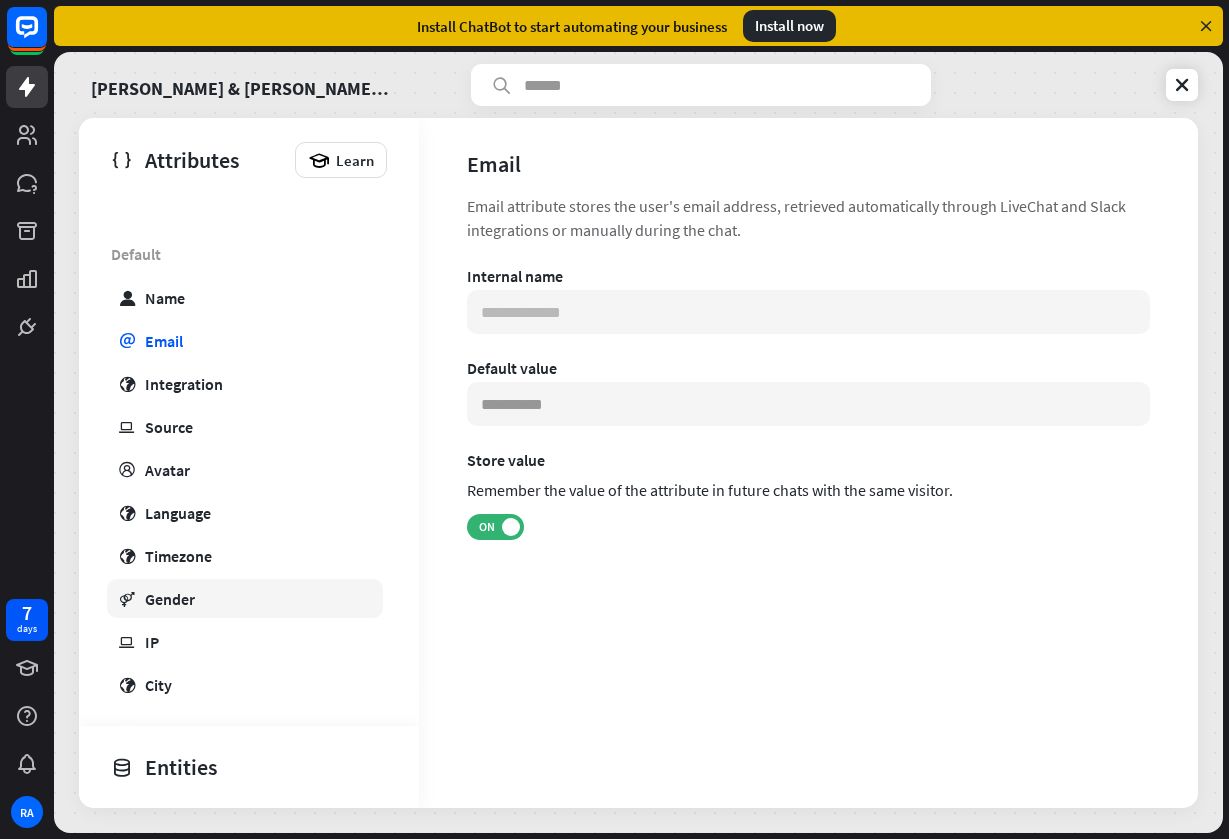 click on "Gender" at bounding box center [170, 599] 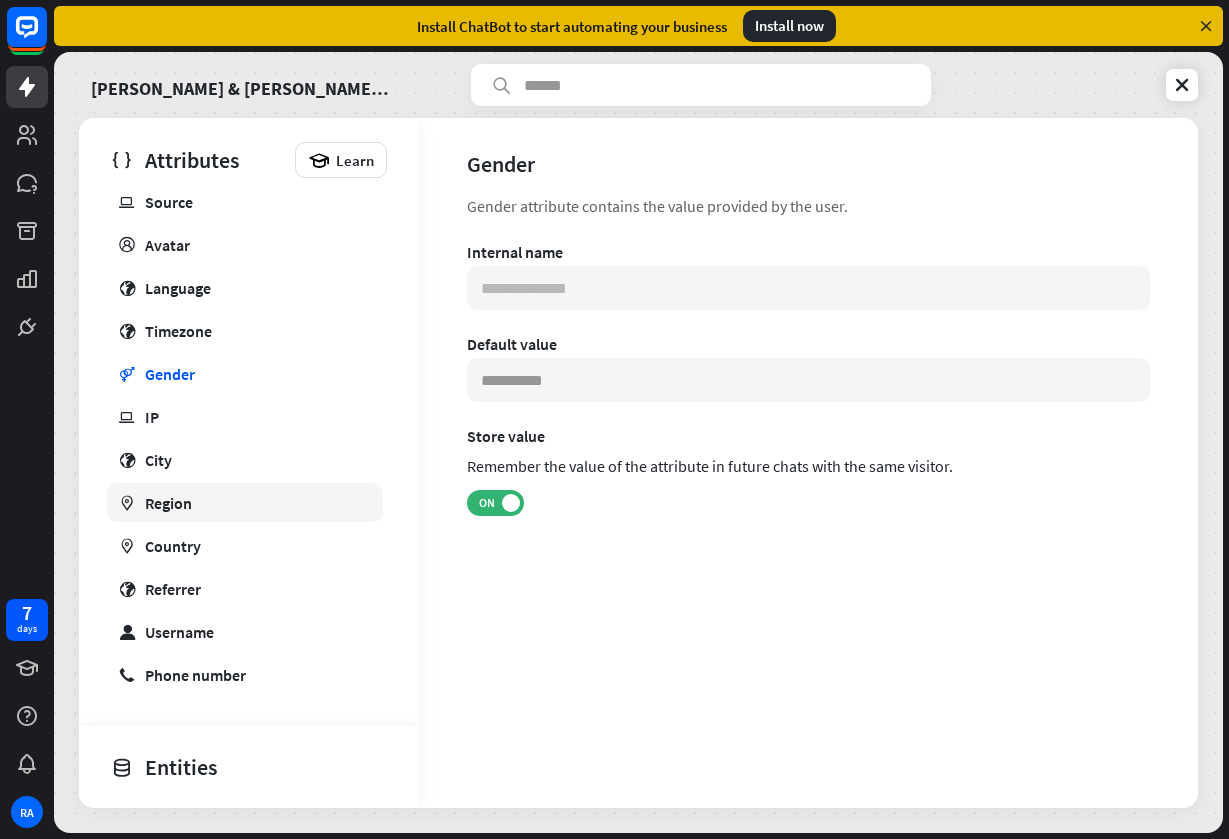 scroll, scrollTop: 386, scrollLeft: 0, axis: vertical 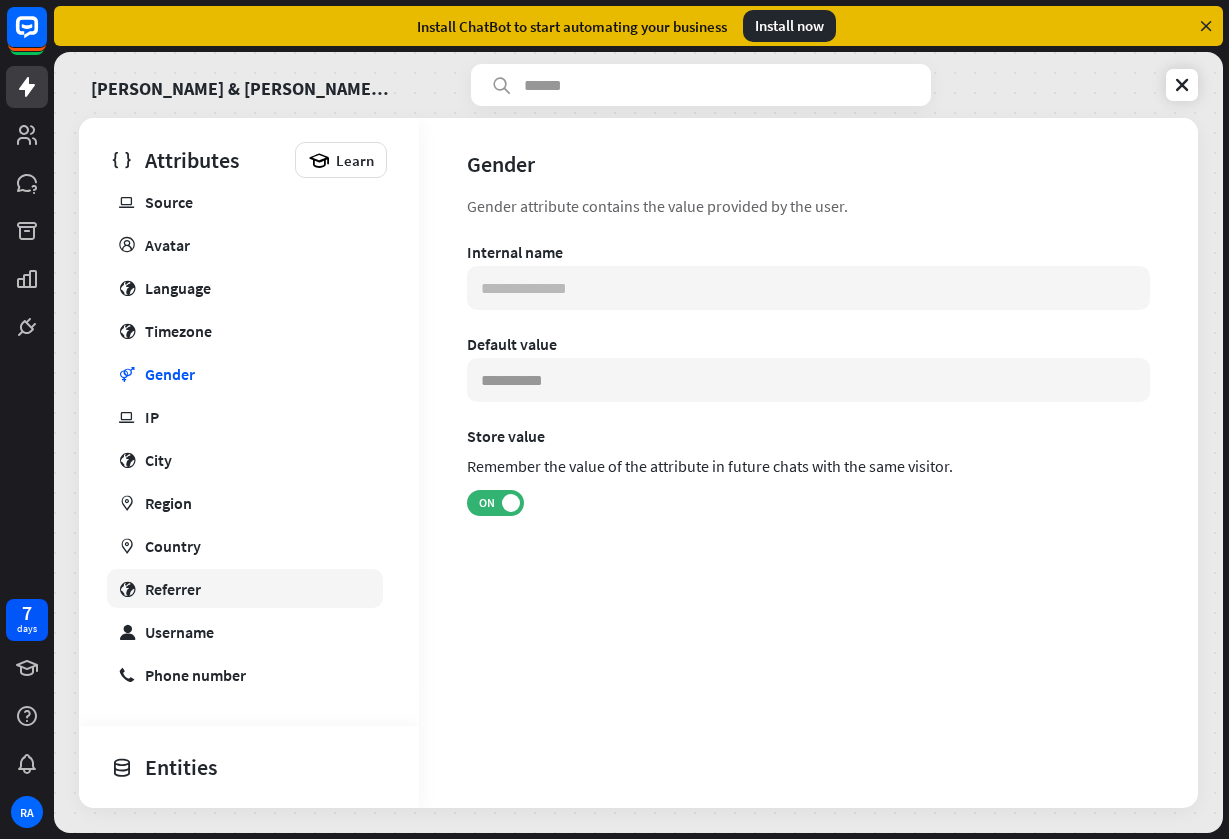 click on "Referrer" at bounding box center (173, 589) 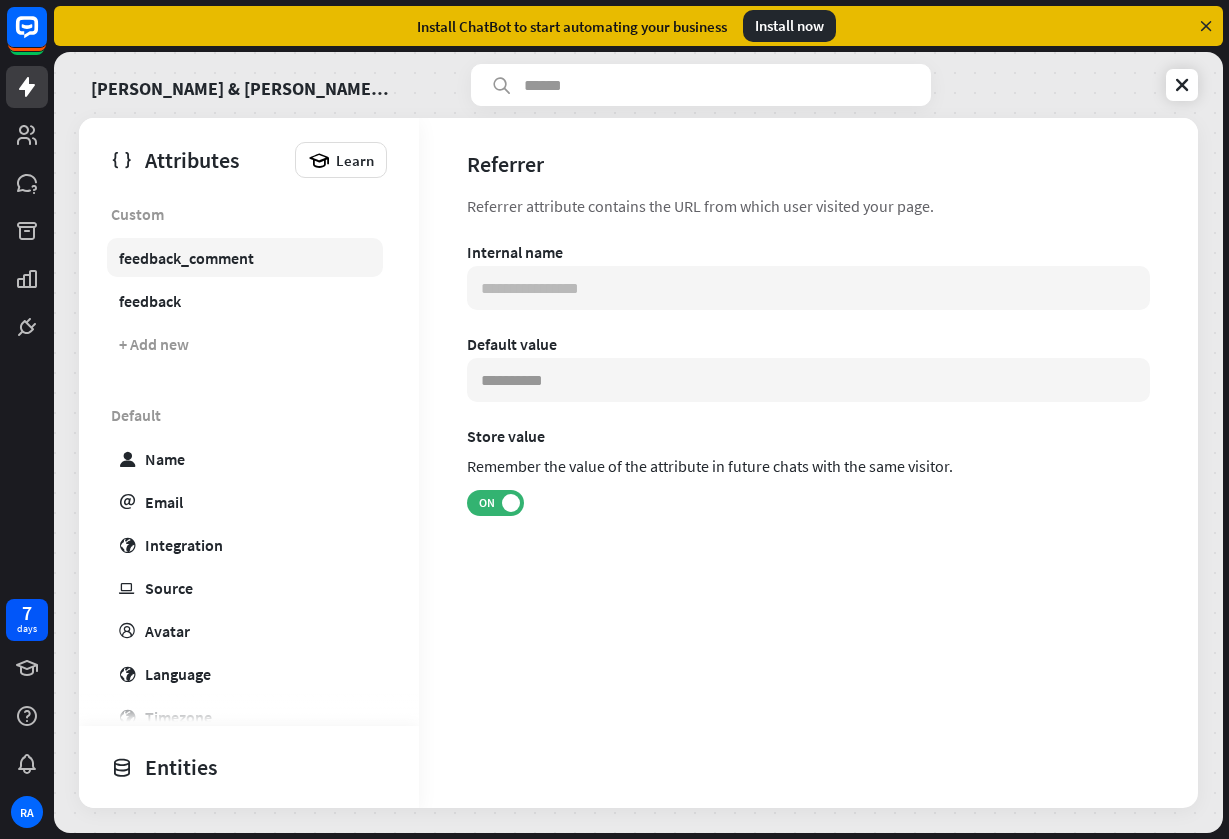 scroll, scrollTop: 0, scrollLeft: 0, axis: both 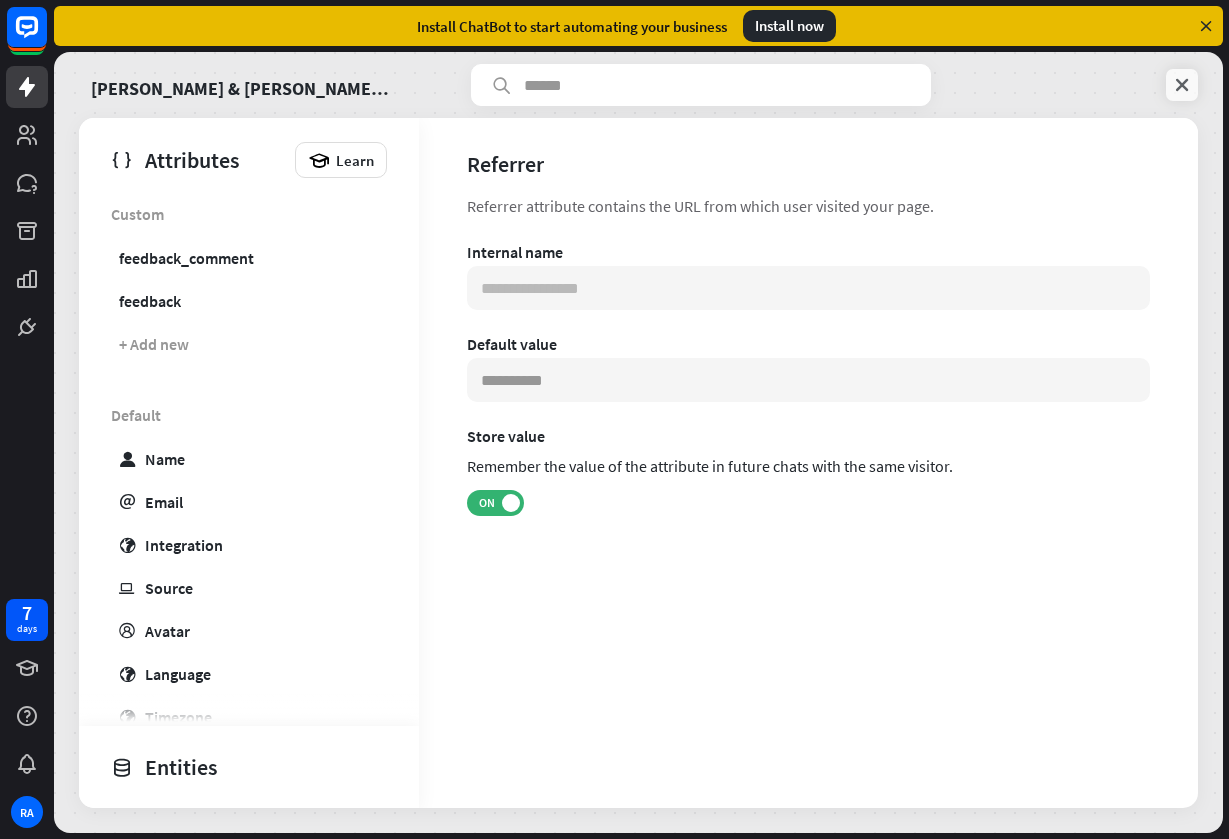 click at bounding box center (1182, 85) 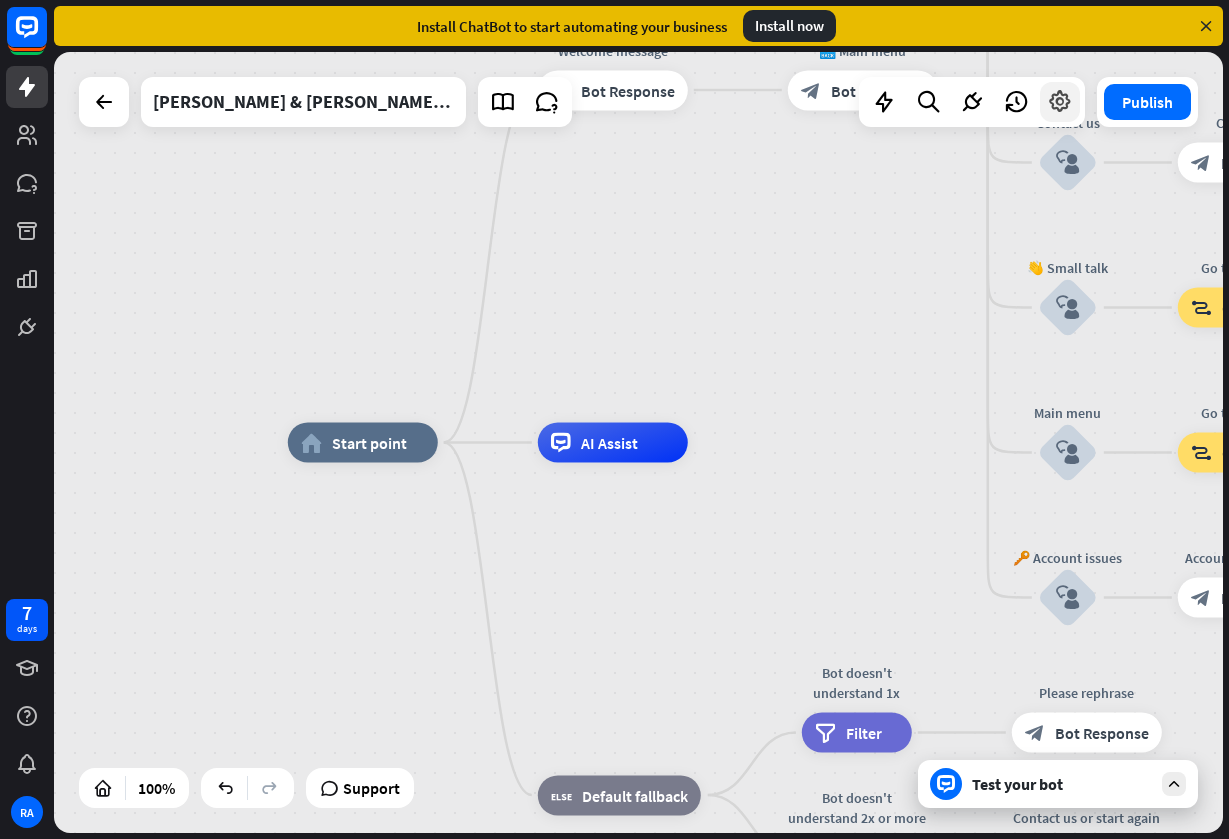 click at bounding box center (1060, 102) 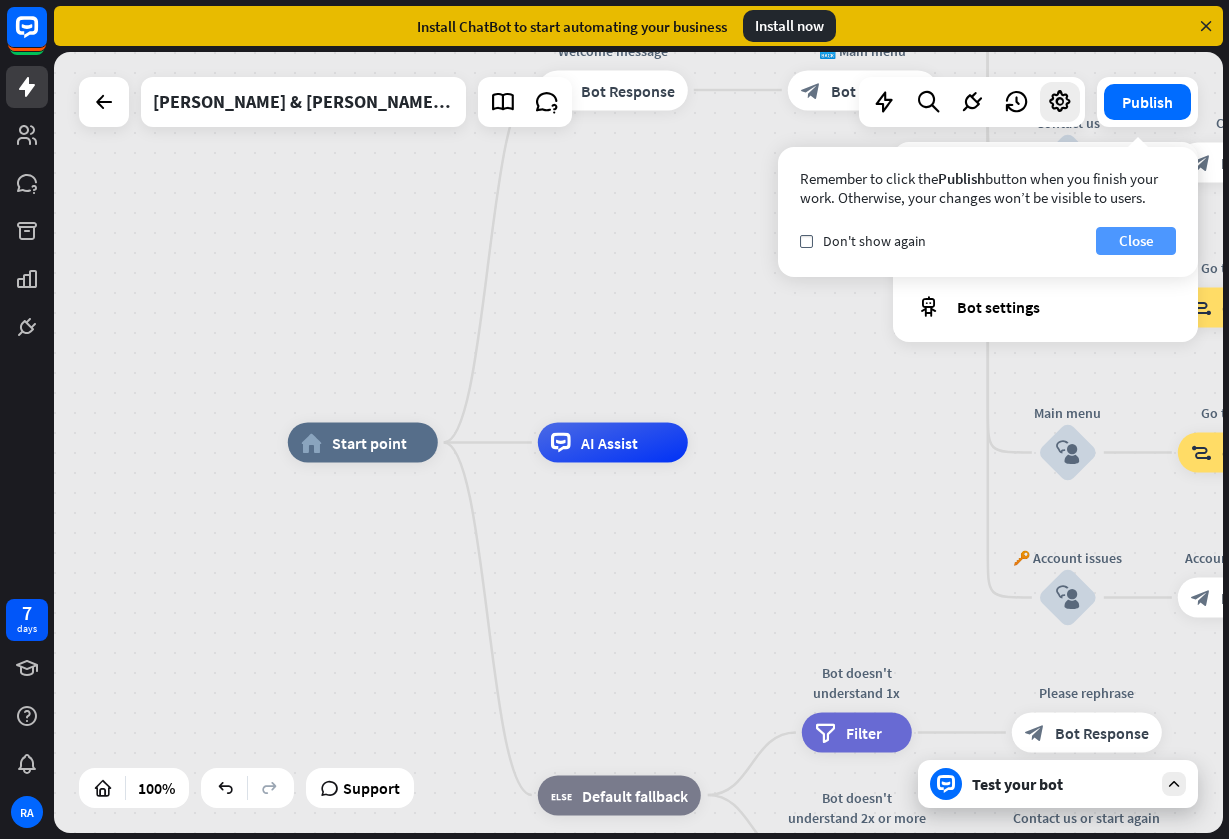 click on "Close" at bounding box center [1136, 241] 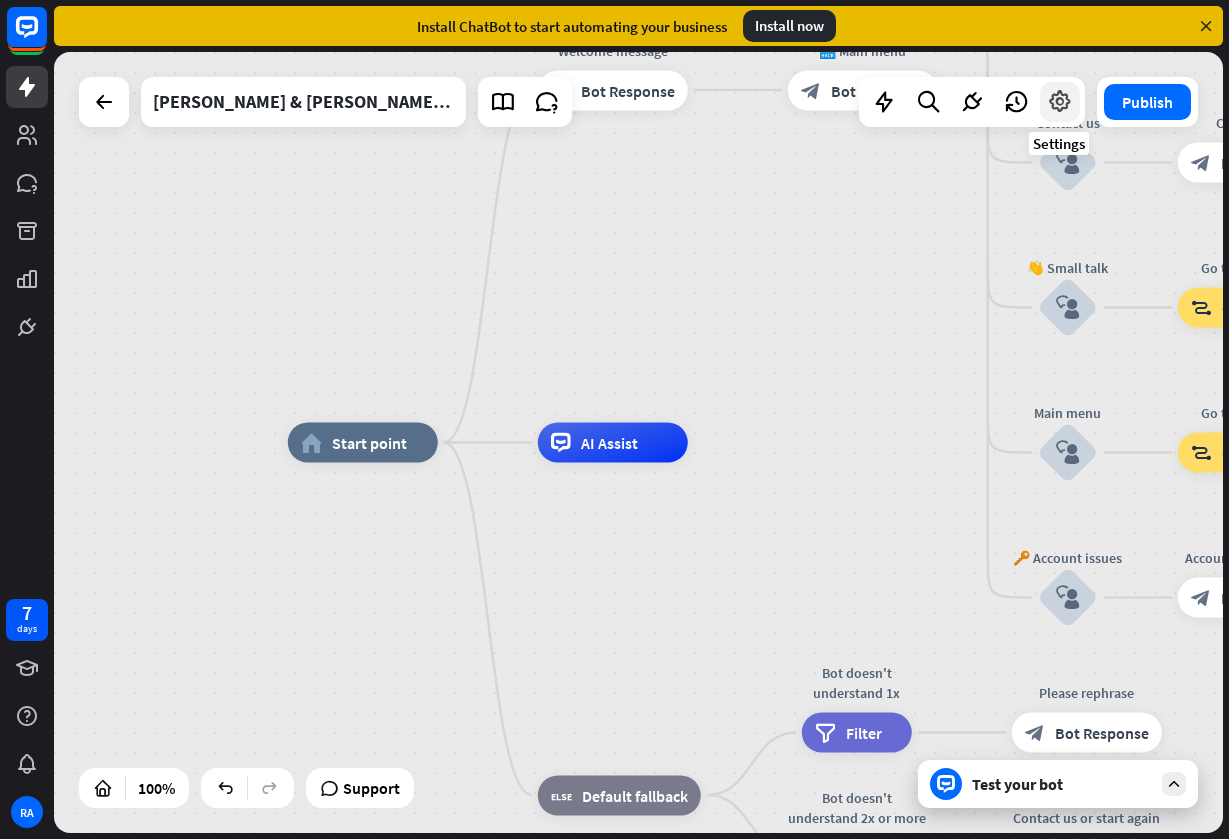 click at bounding box center [1060, 102] 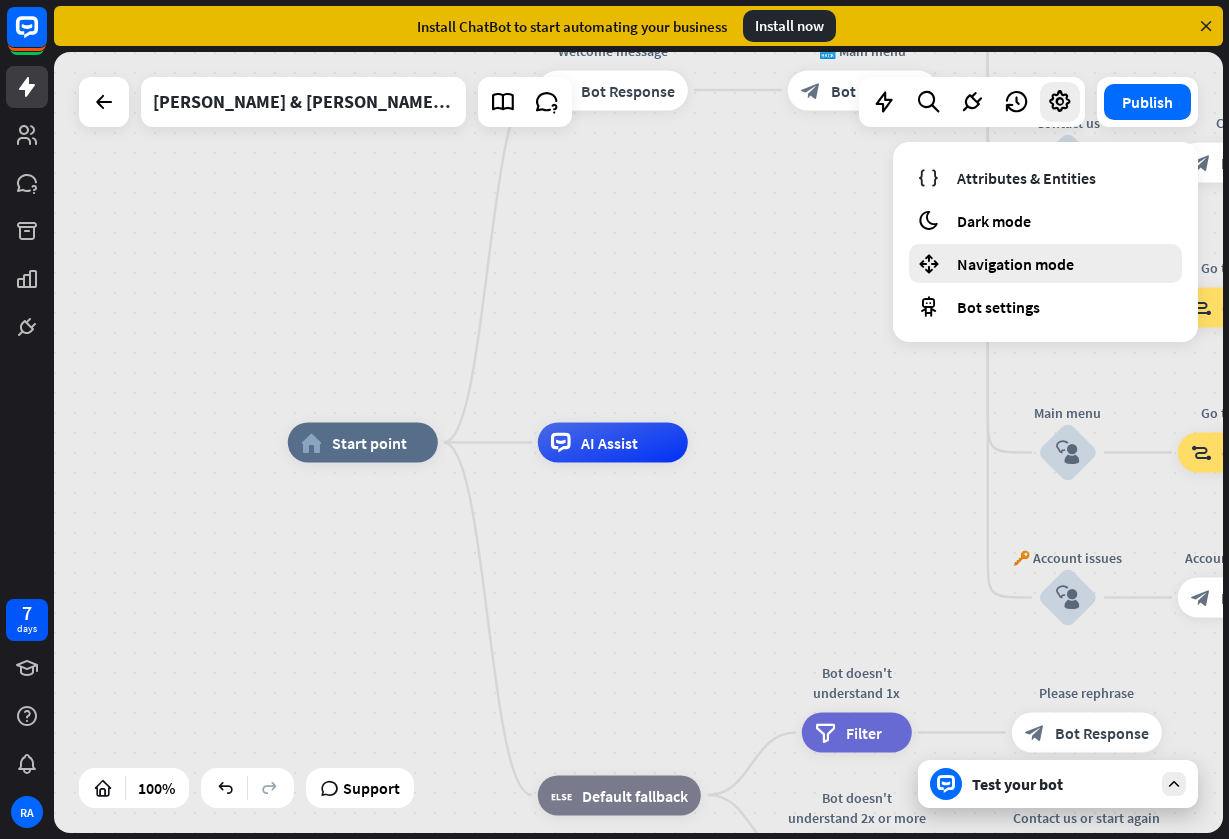 click on "Navigation mode" at bounding box center (1045, 263) 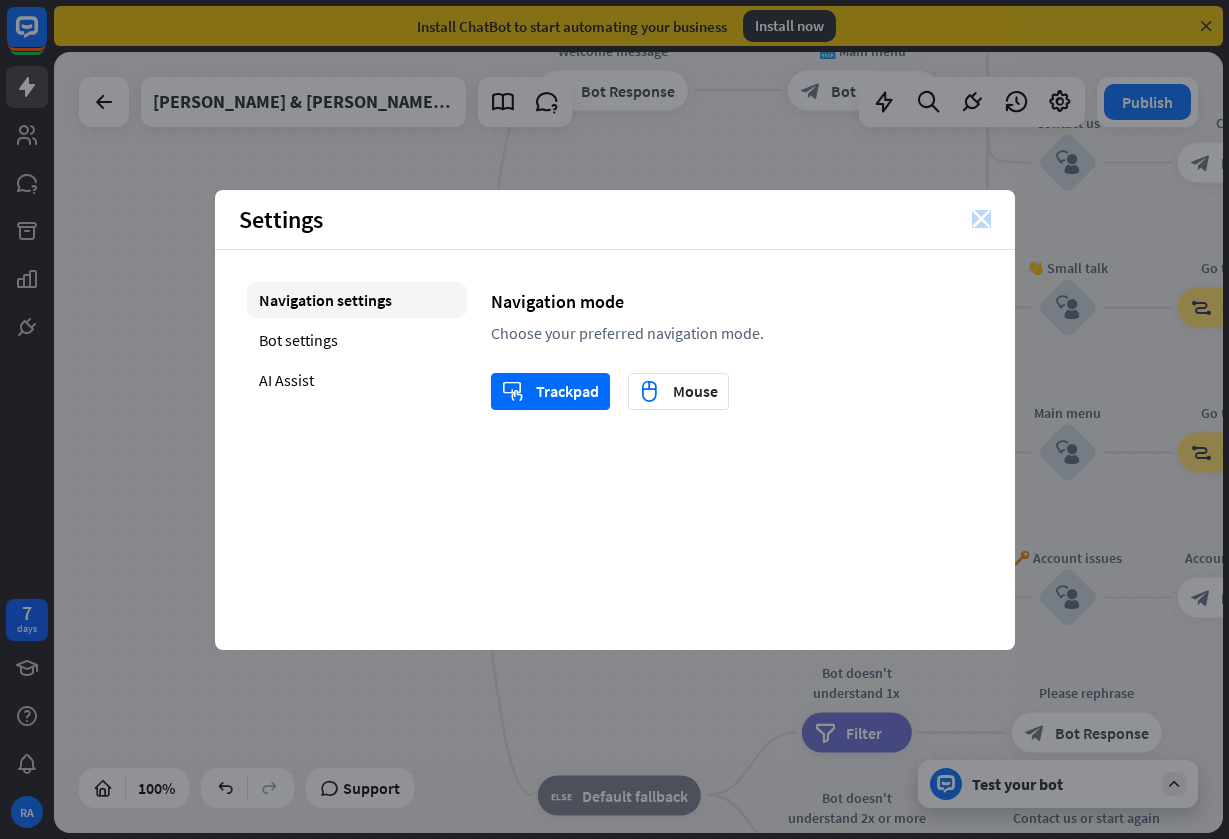 click on "Settings
close" at bounding box center (615, 220) 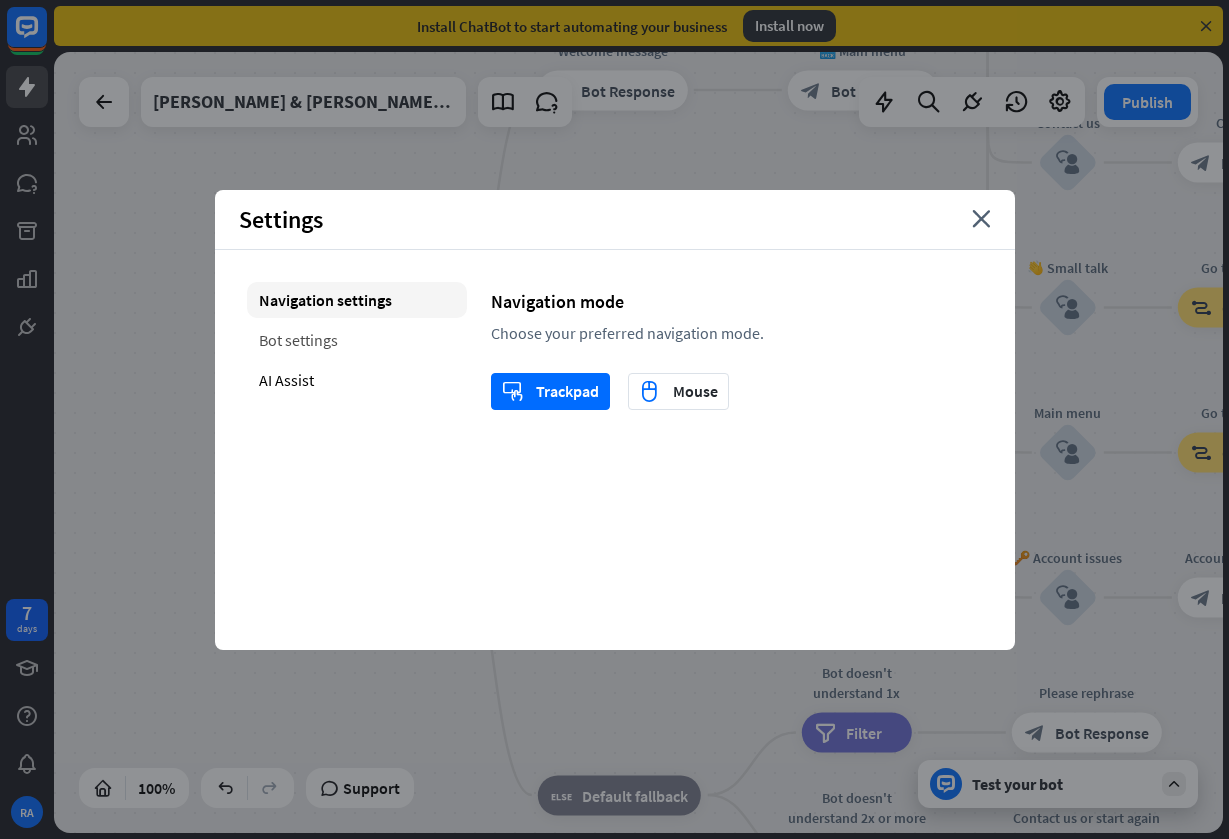 click on "Bot settings" at bounding box center [357, 340] 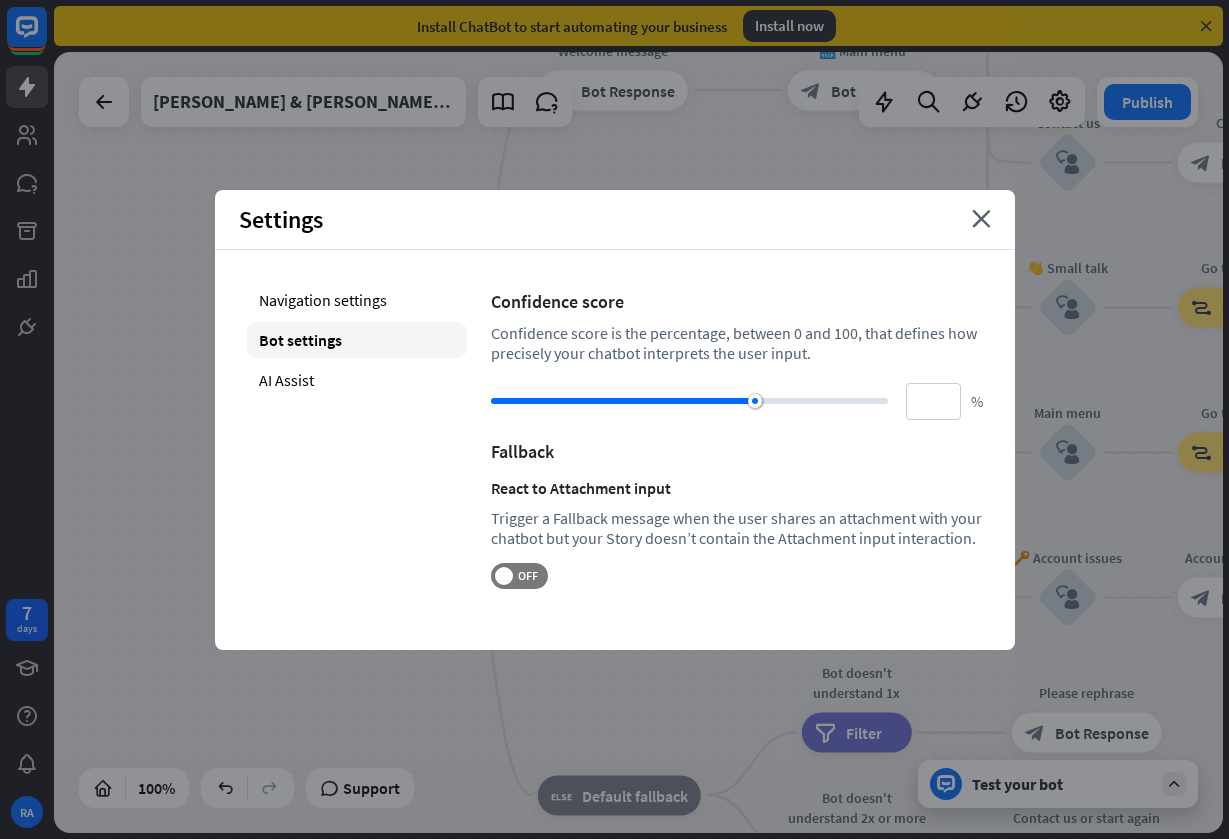 click on "Settings
close" at bounding box center [615, 220] 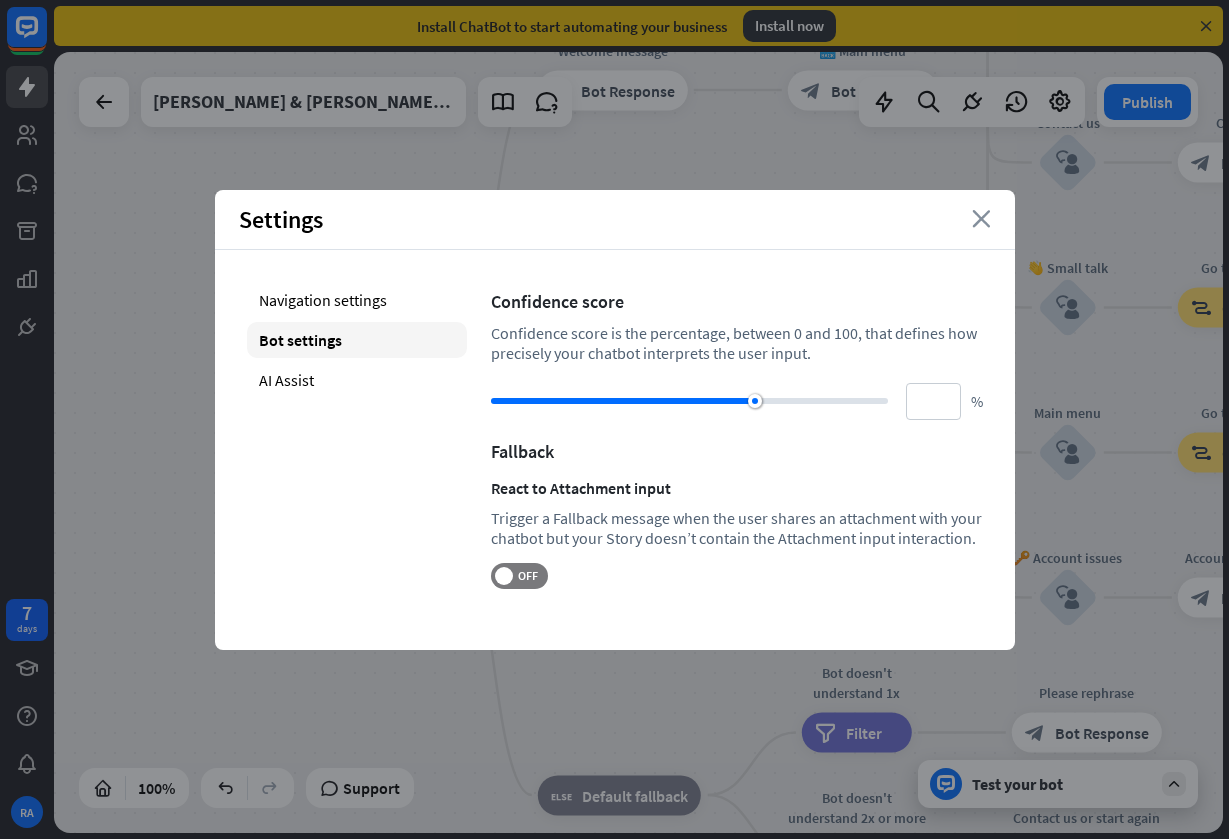 click on "close" at bounding box center [981, 219] 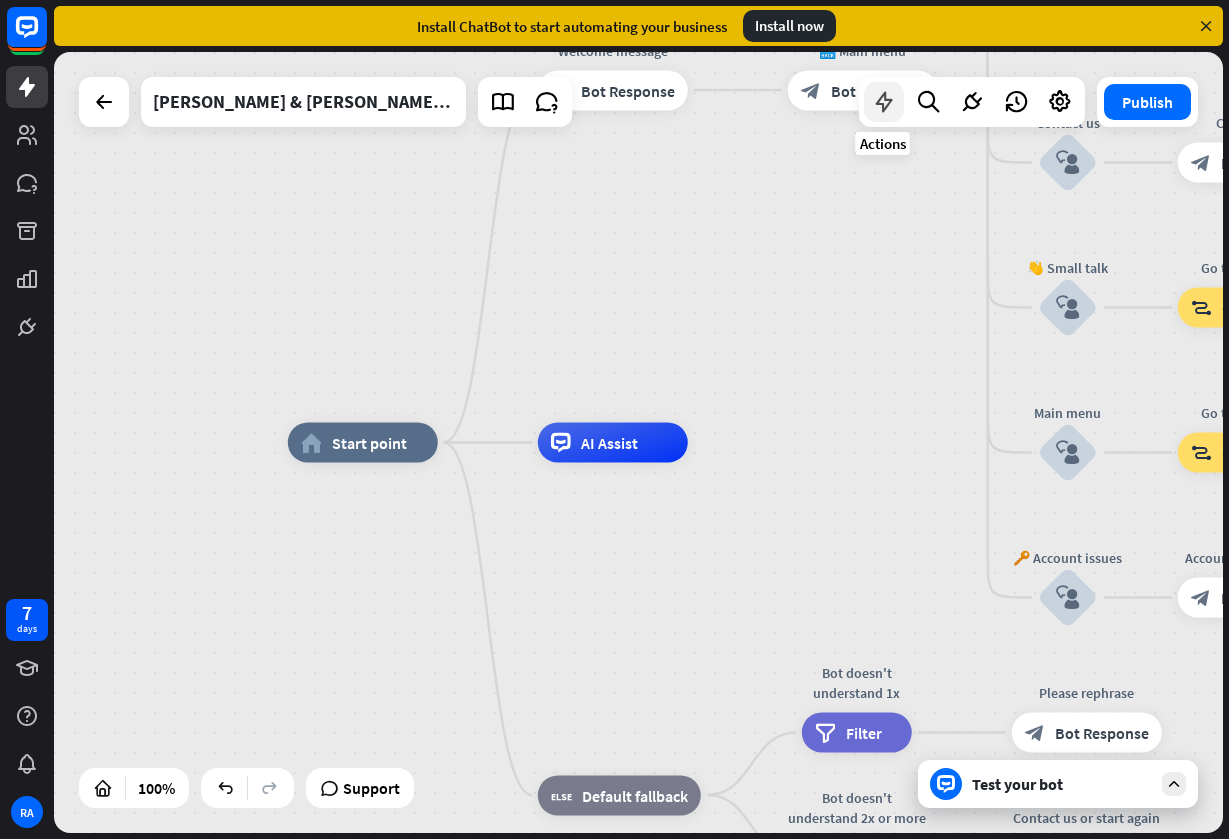click at bounding box center (884, 102) 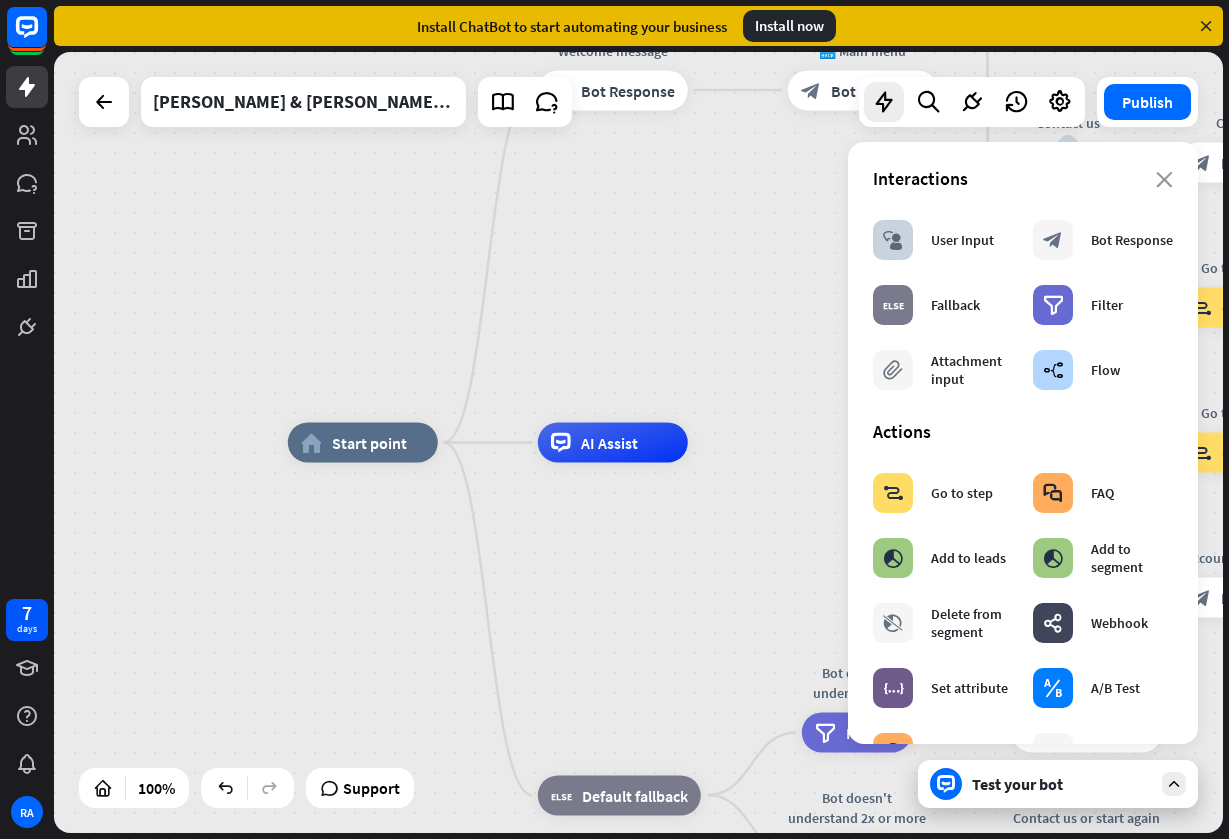 scroll, scrollTop: 0, scrollLeft: 0, axis: both 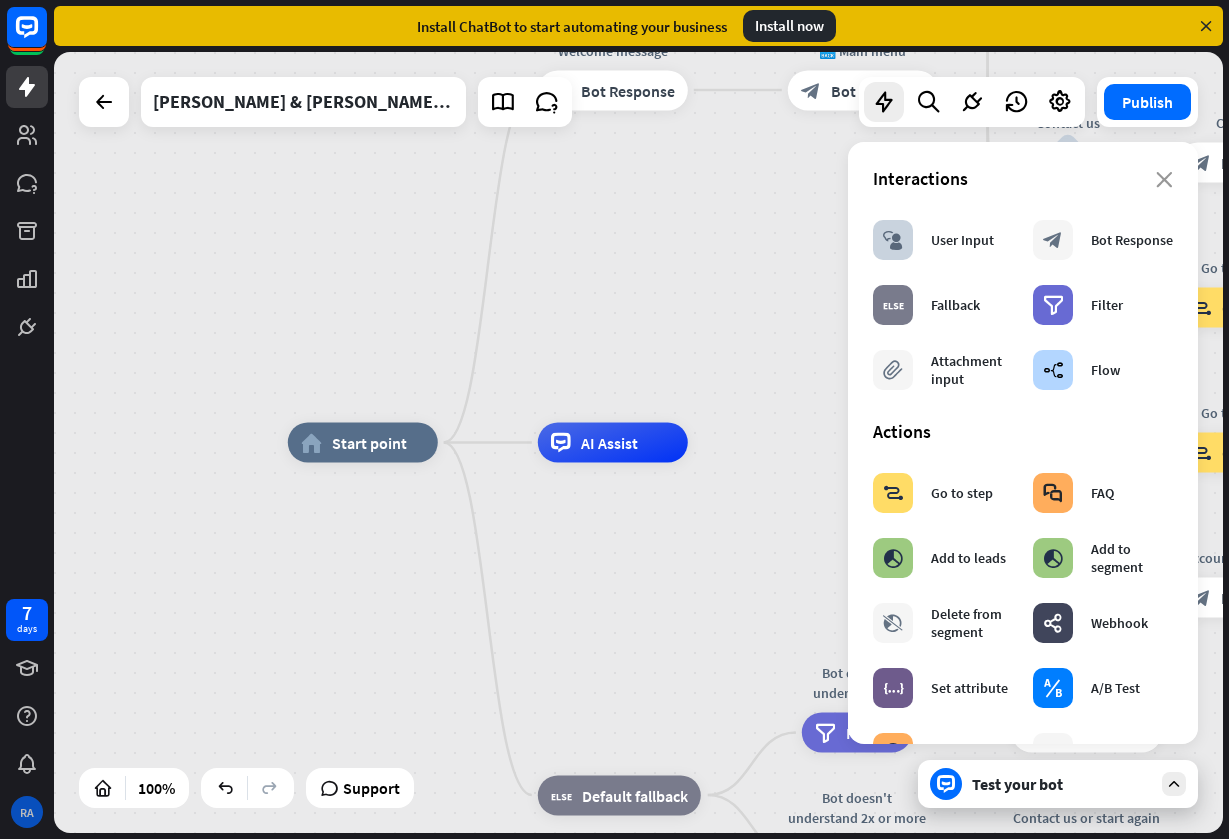 click on "RA" at bounding box center (27, 812) 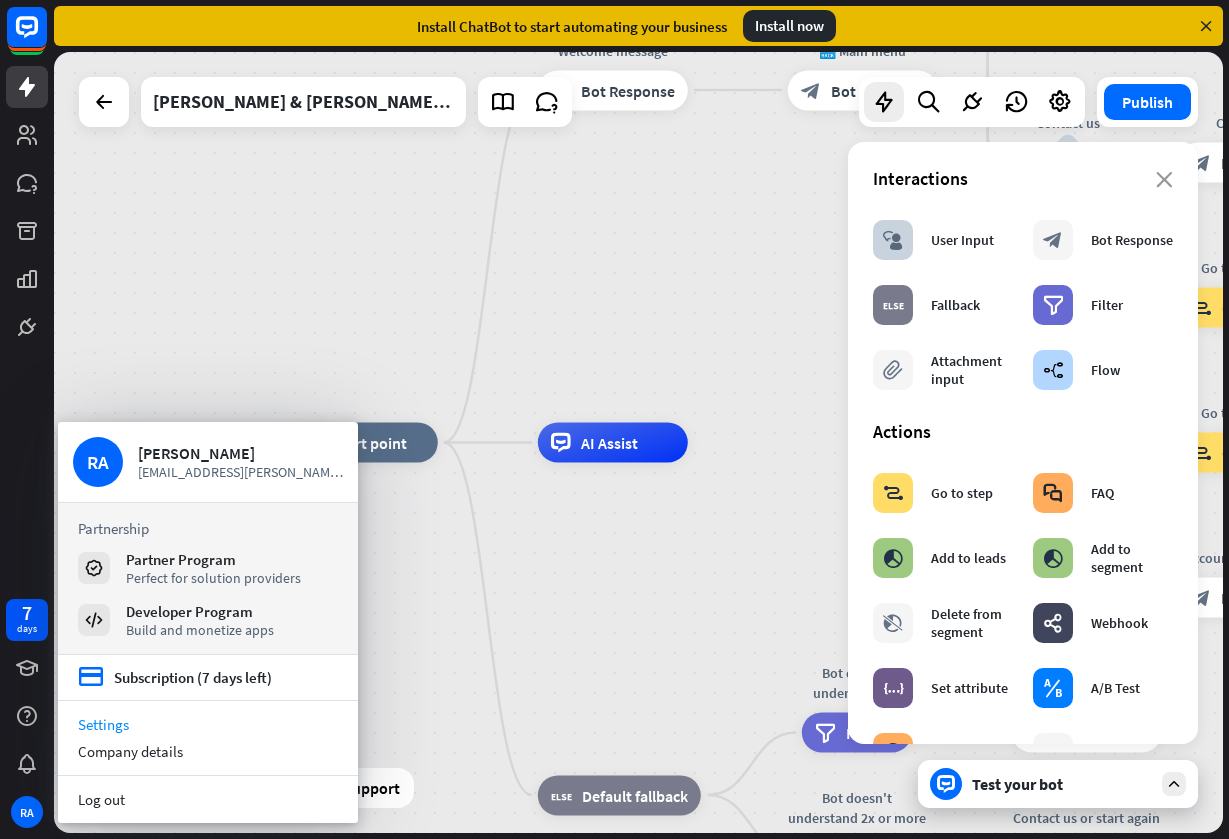 click on "Settings" at bounding box center (208, 724) 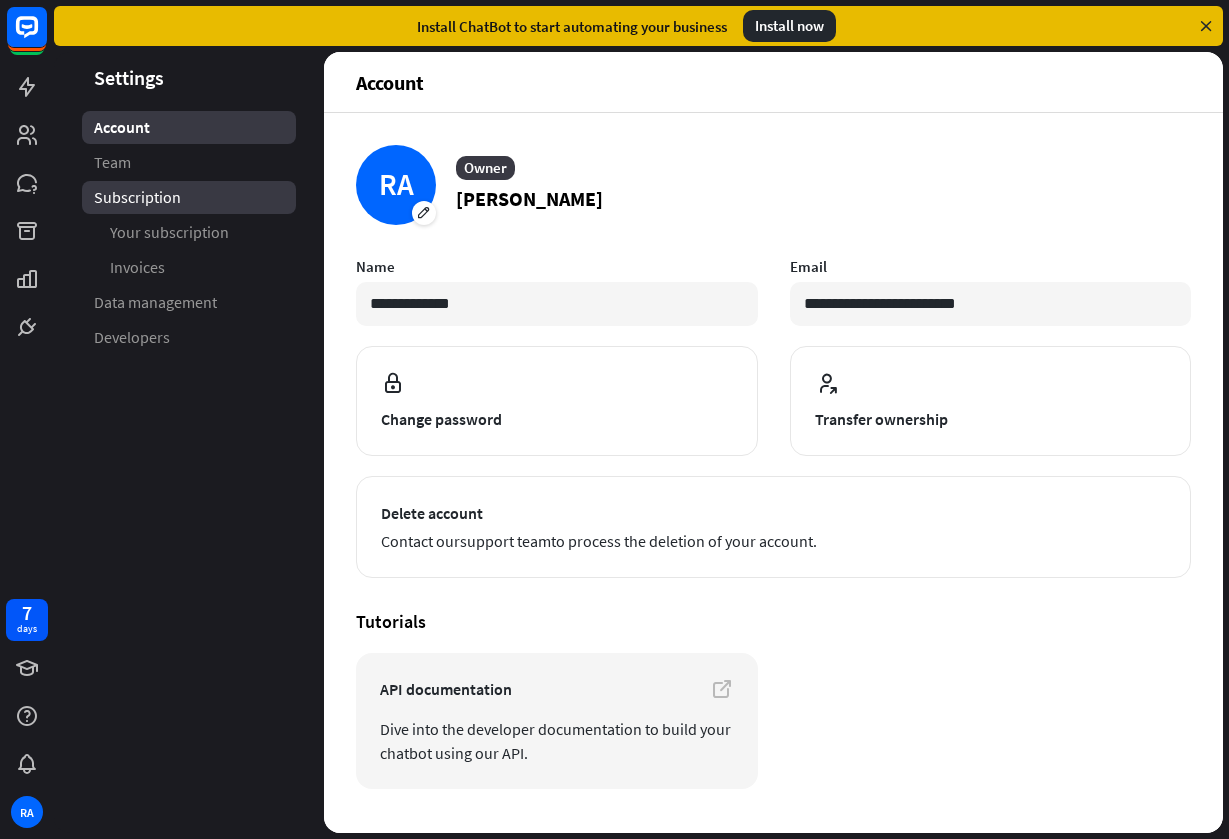 click on "Subscription" at bounding box center (189, 197) 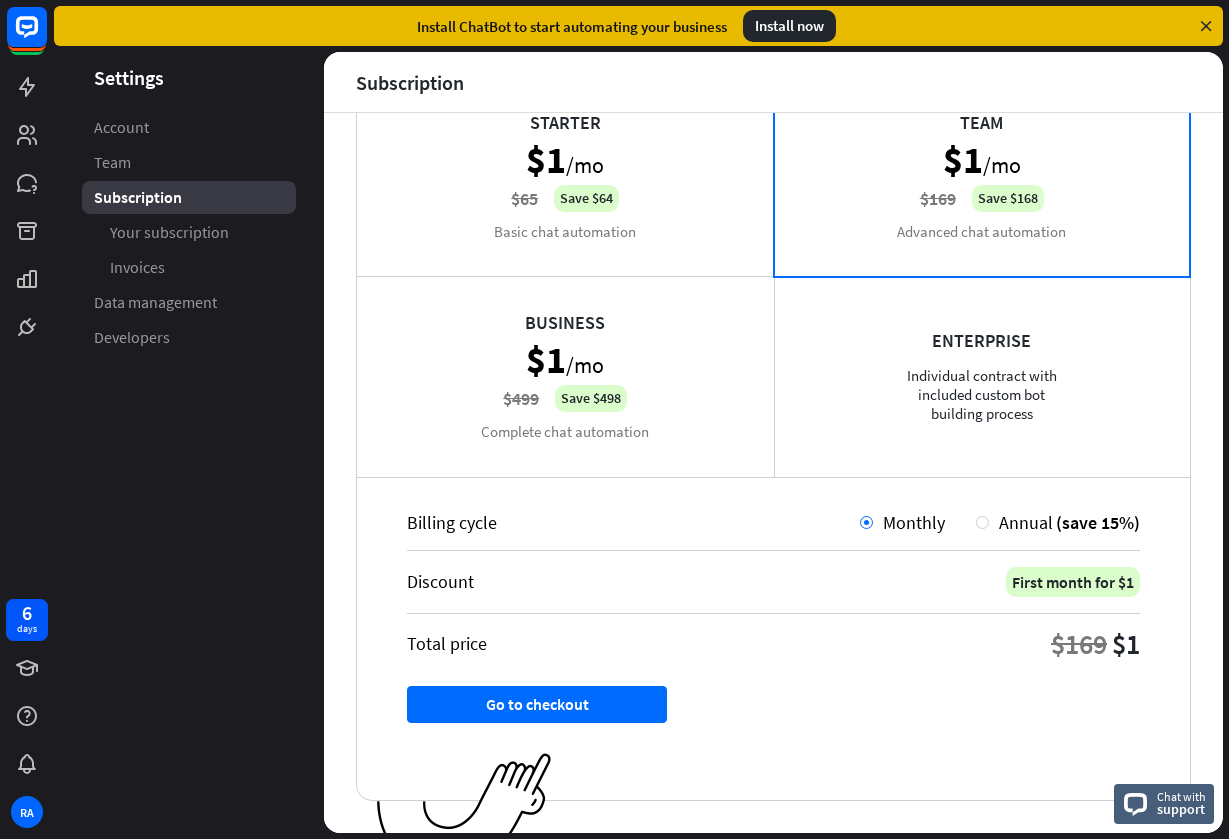 scroll, scrollTop: 179, scrollLeft: 0, axis: vertical 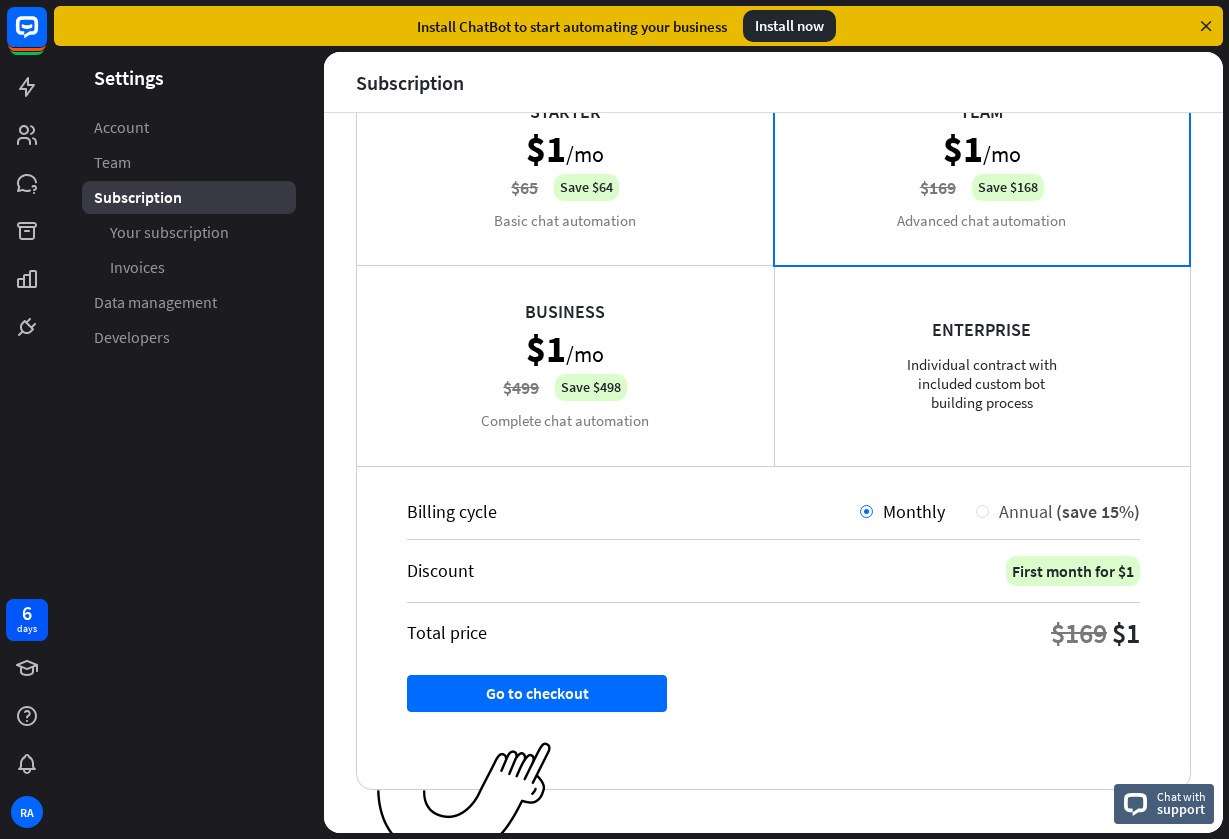 click on "Annual
(save
15%)" at bounding box center [1064, 511] 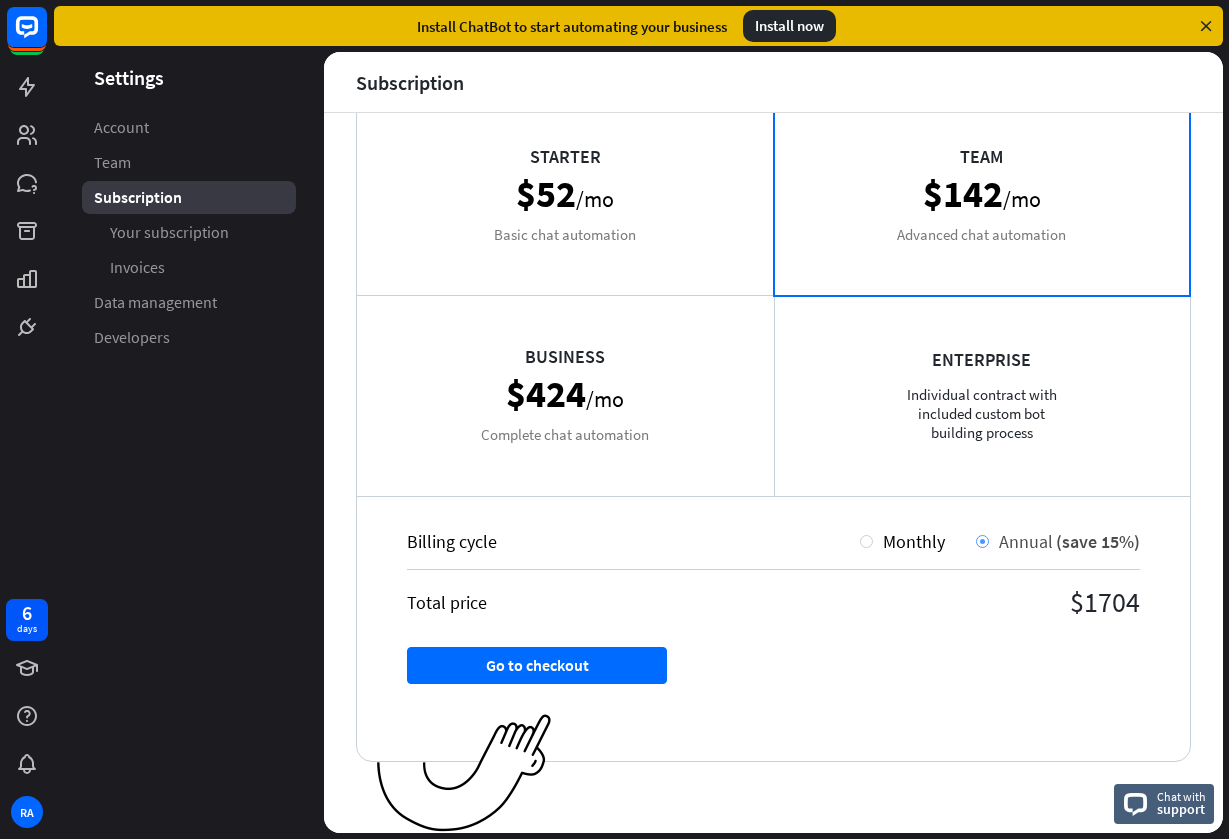scroll, scrollTop: 149, scrollLeft: 0, axis: vertical 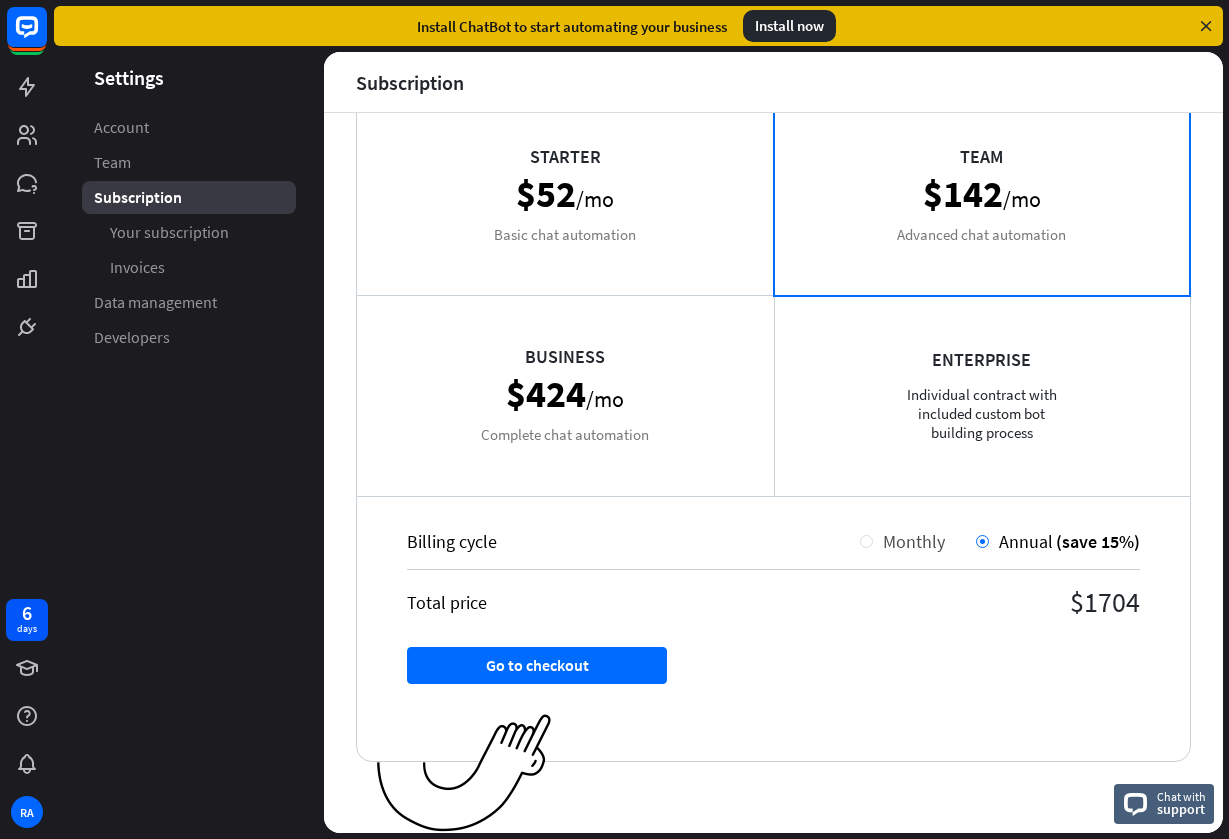 click at bounding box center [866, 541] 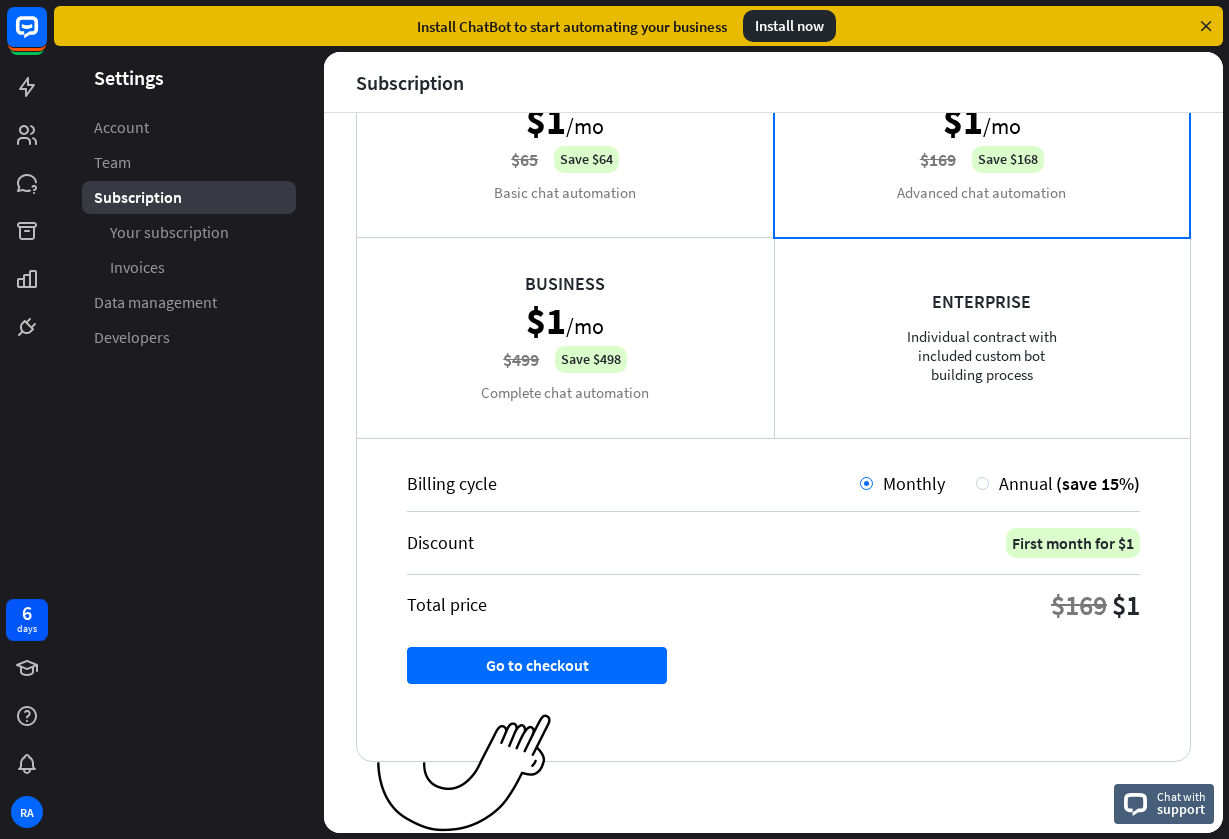 scroll, scrollTop: 207, scrollLeft: 0, axis: vertical 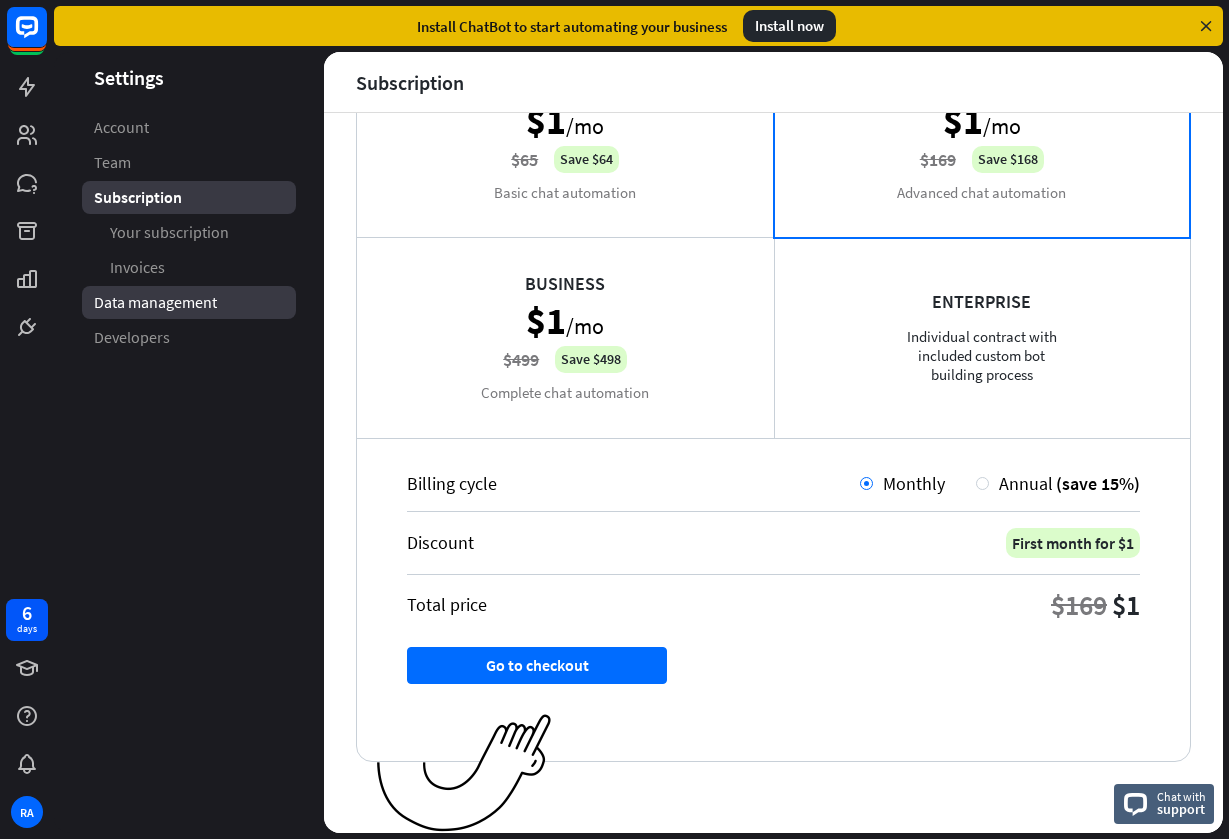 click on "Data management" at bounding box center (155, 302) 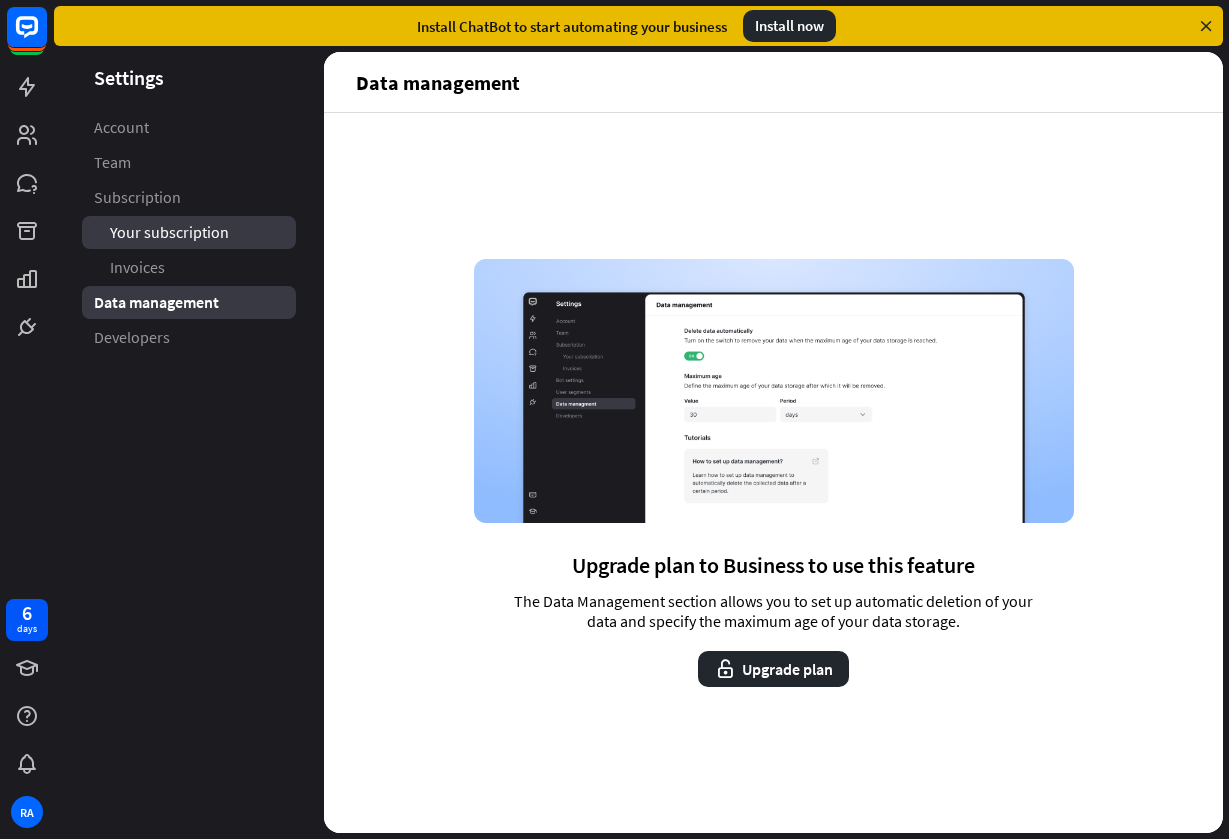 click on "Your subscription" at bounding box center [189, 232] 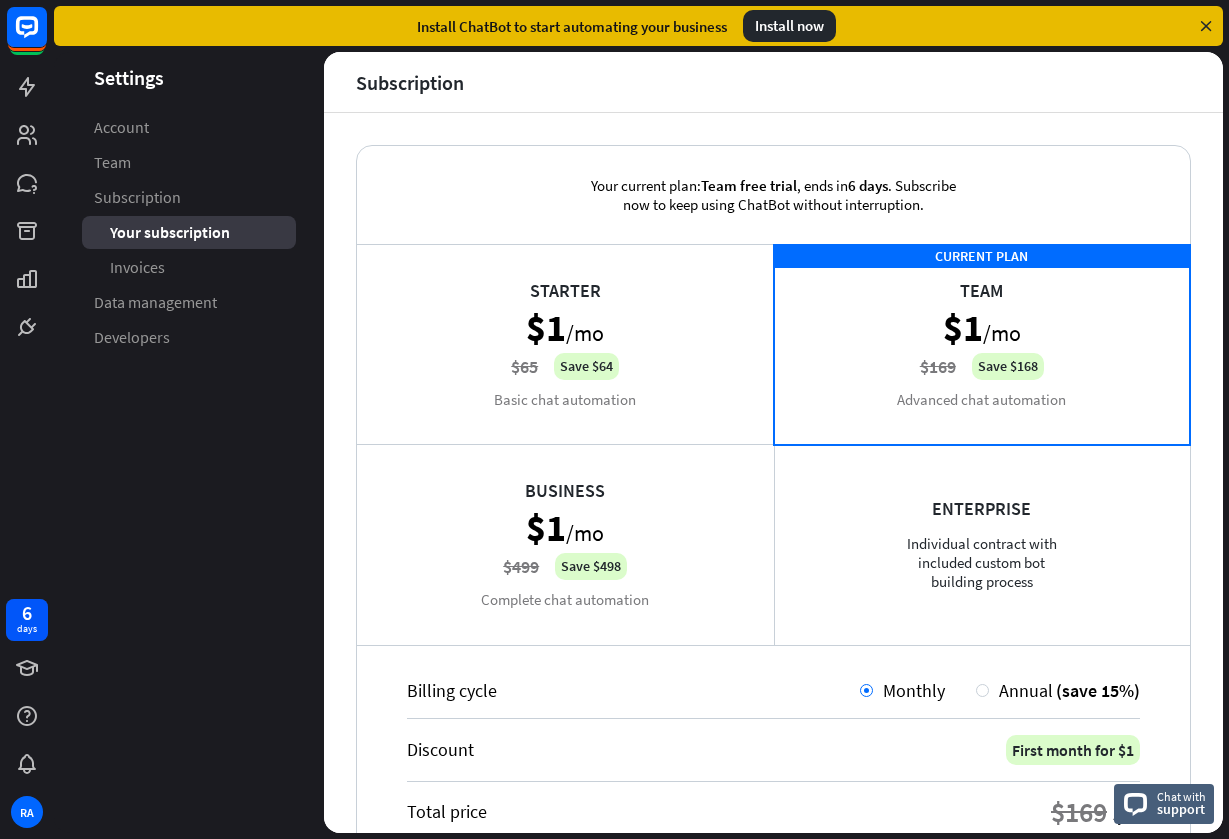 click on "Business
$1   /mo   $499   Save $498
Complete chat automation" at bounding box center [565, 544] 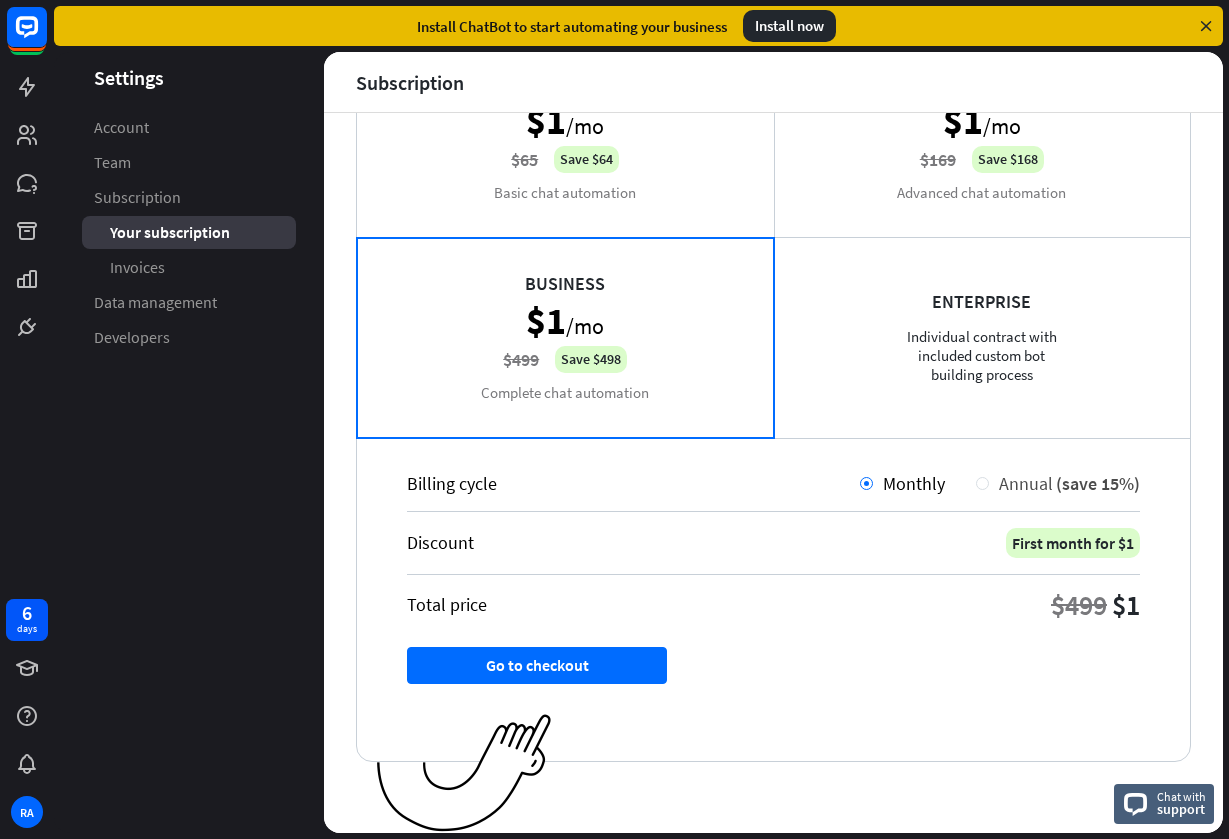 click on "Annual
(save
15%)" at bounding box center [1064, 483] 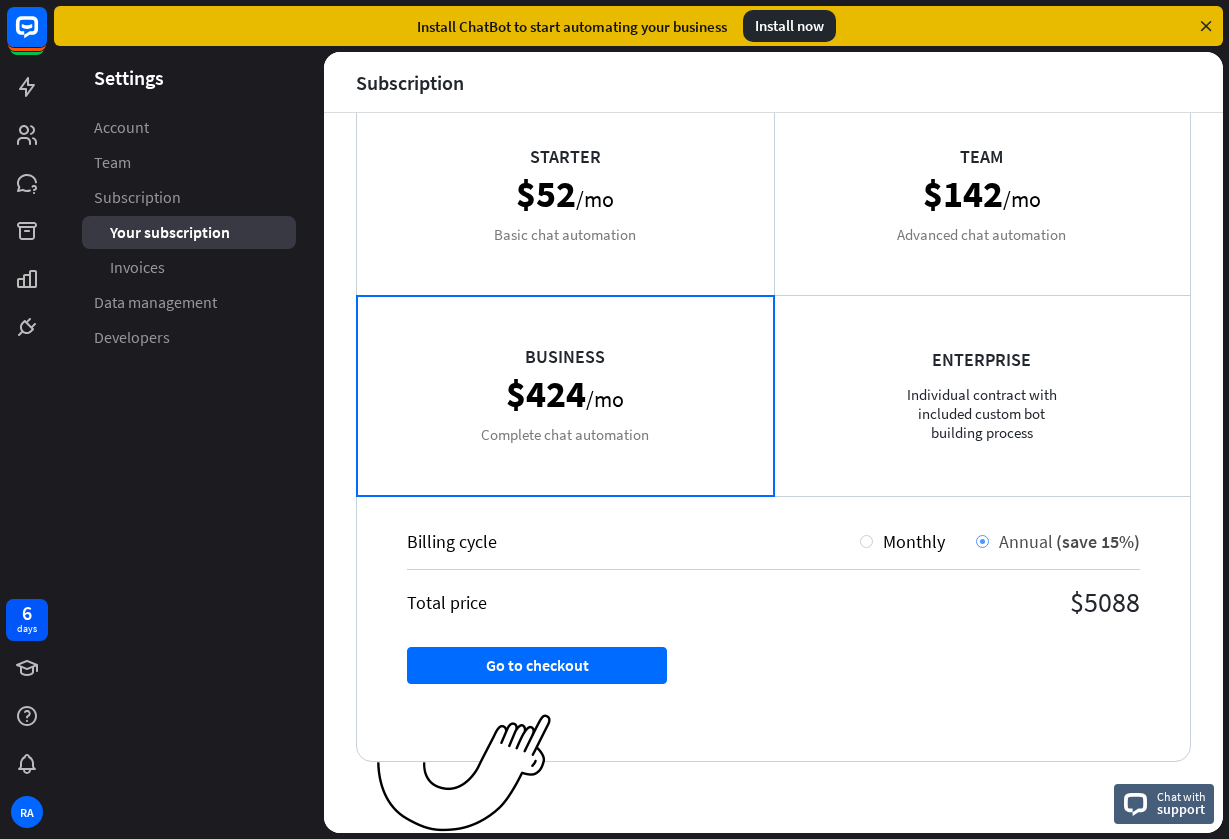 scroll, scrollTop: 149, scrollLeft: 0, axis: vertical 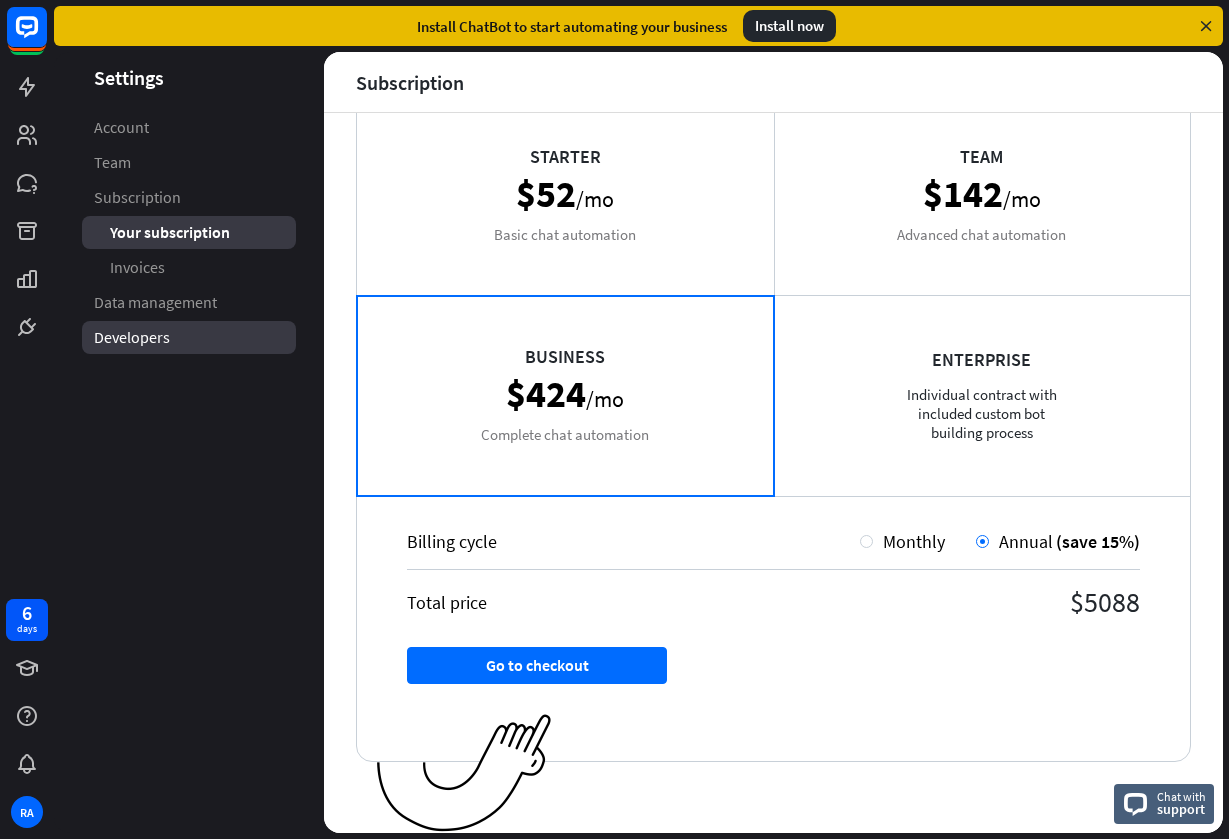 click on "Developers" at bounding box center (132, 337) 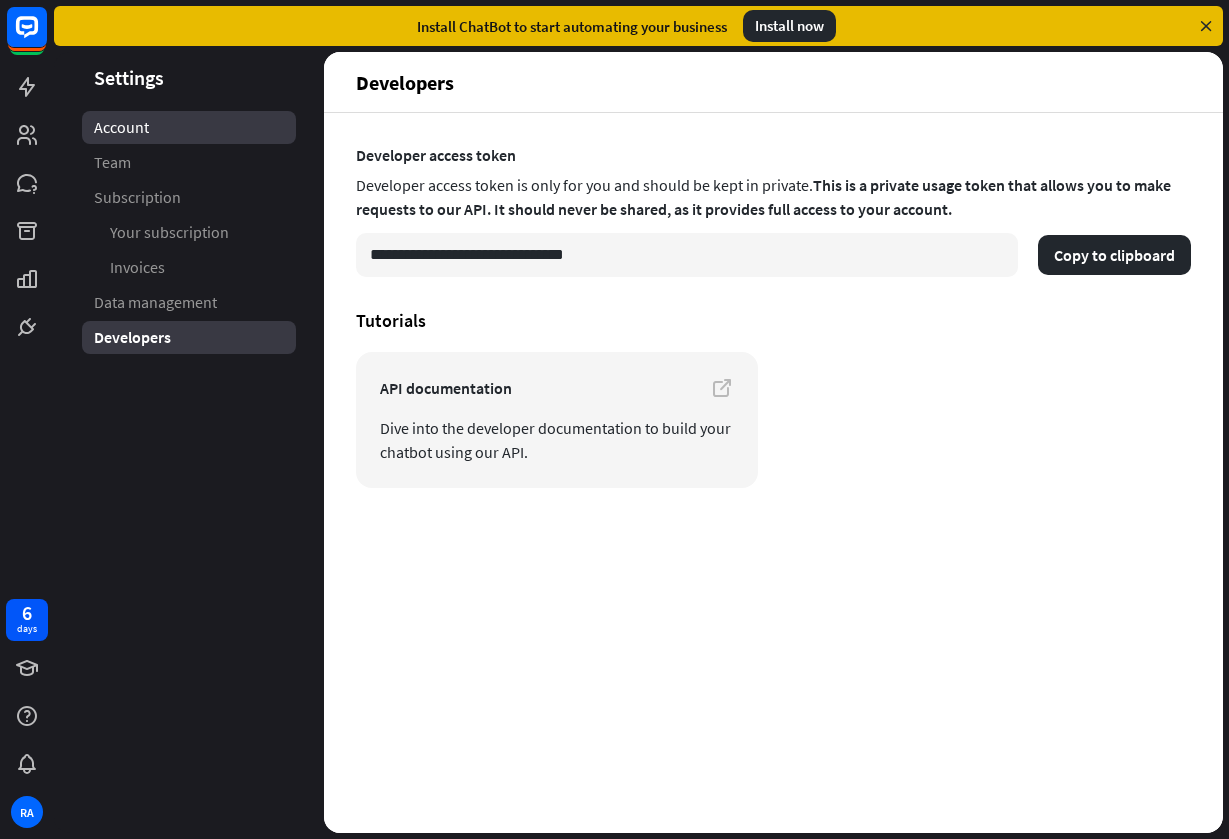 click on "Account" at bounding box center [189, 127] 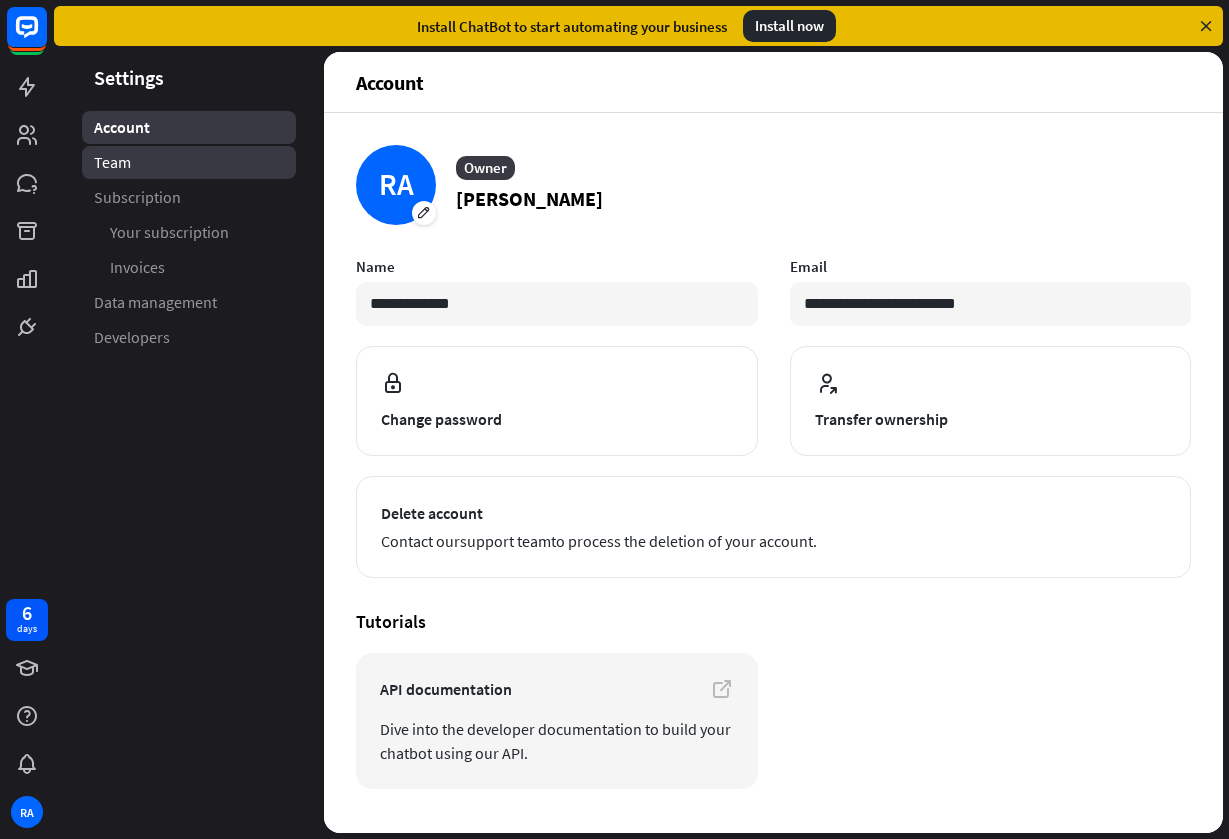 click on "Team" at bounding box center (189, 162) 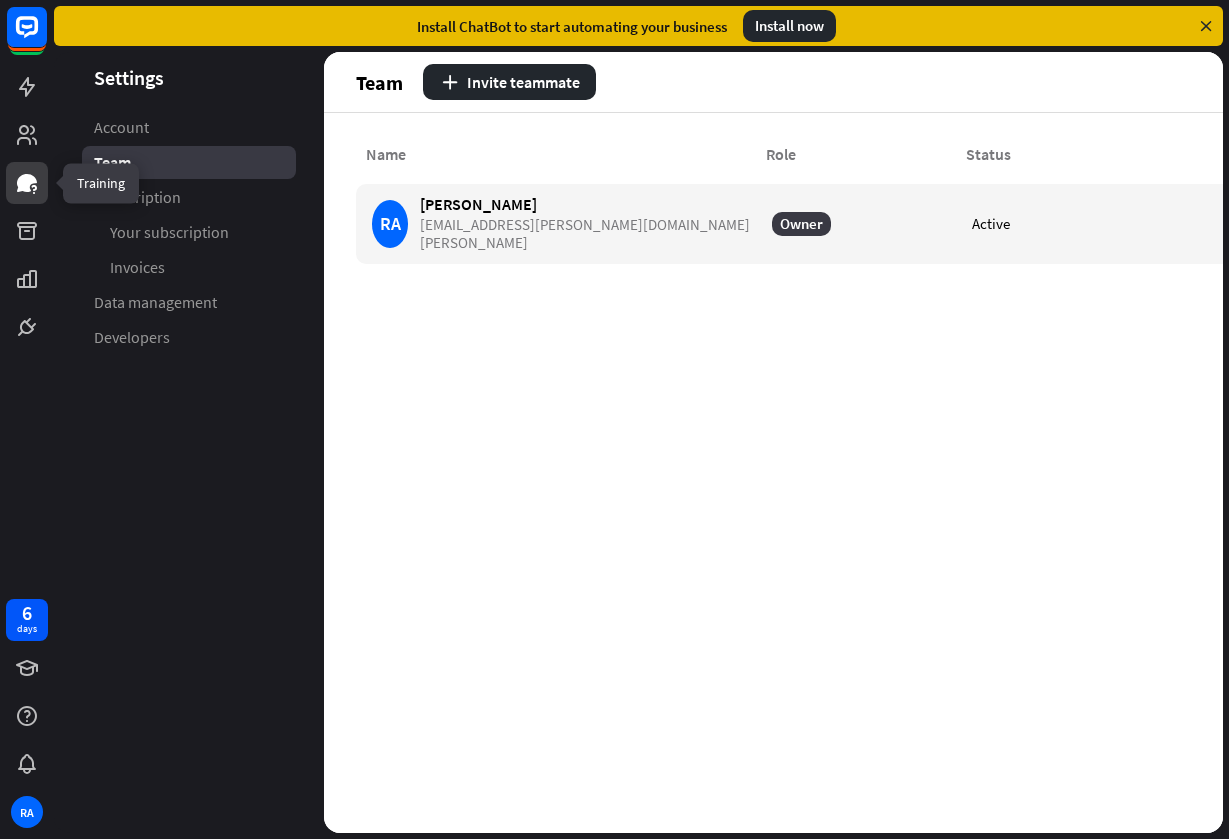 click at bounding box center [27, 183] 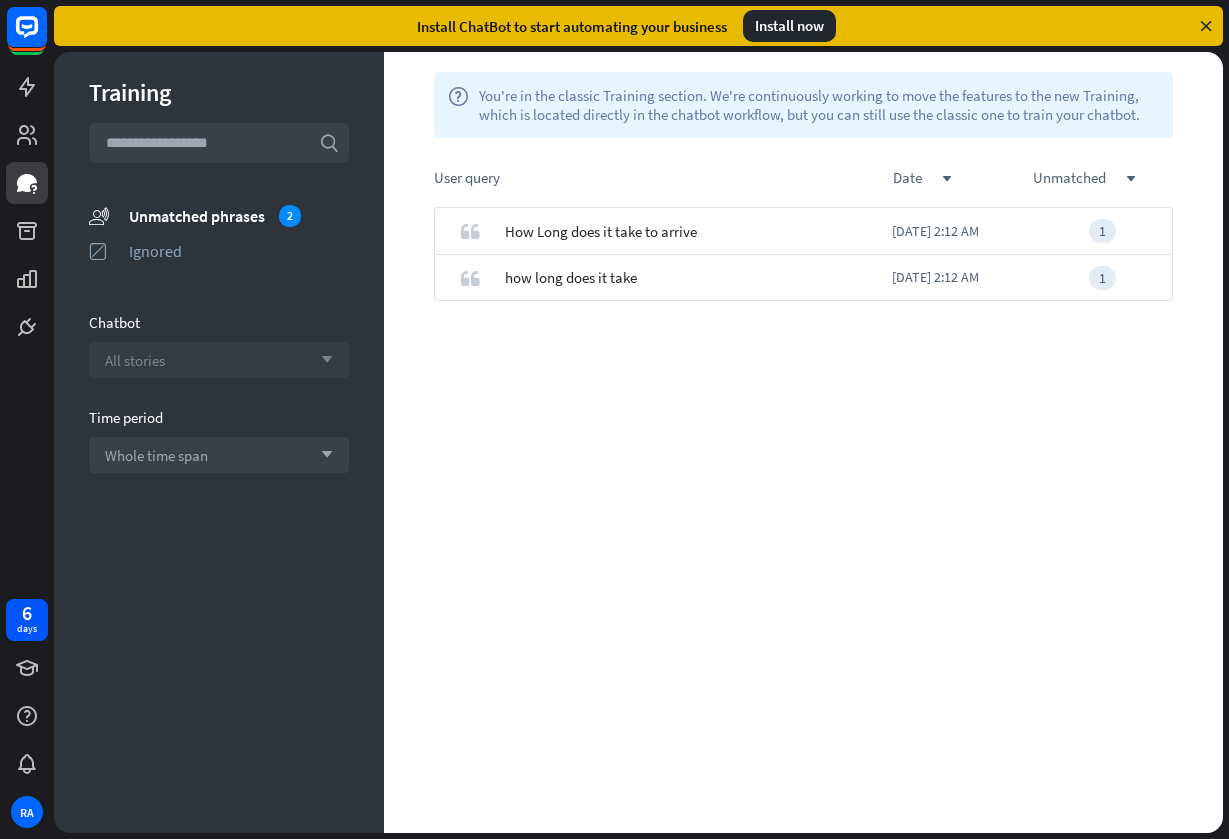 click on "All stories
arrow_down" at bounding box center [219, 360] 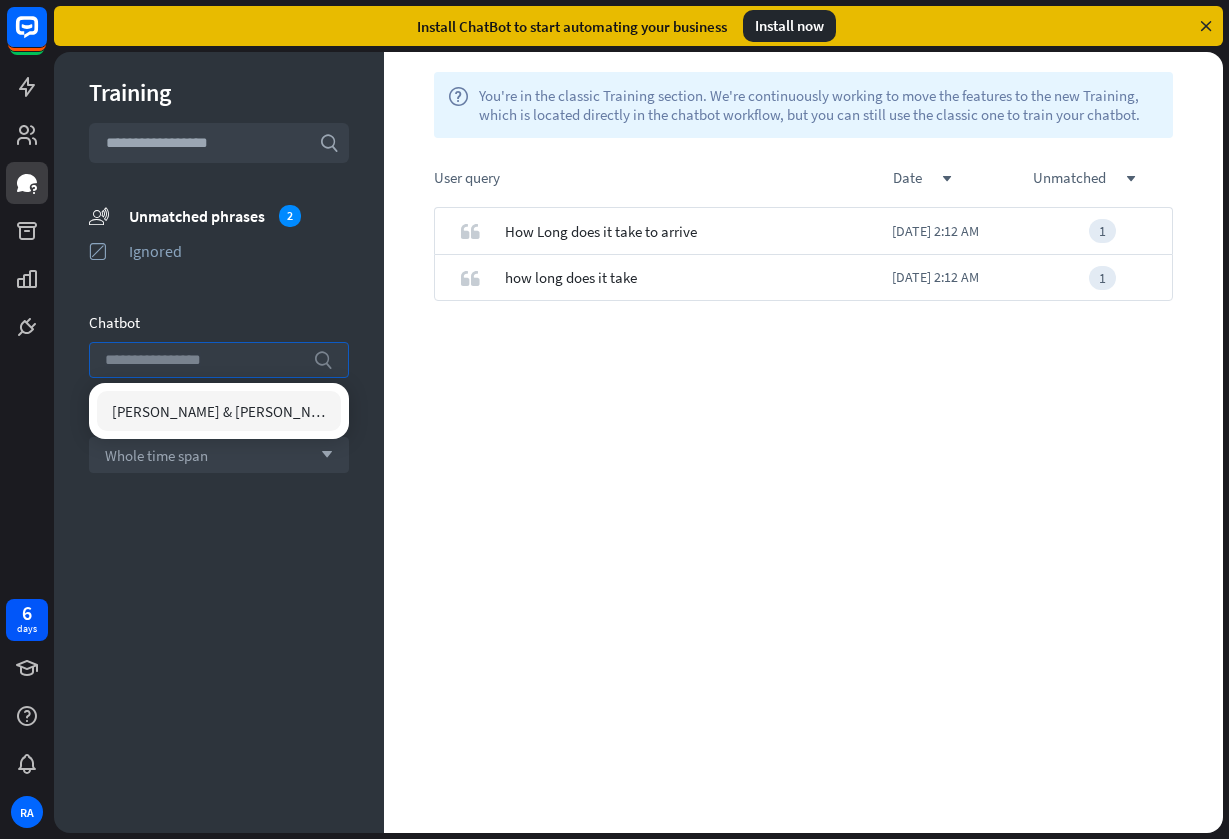 click at bounding box center (204, 360) 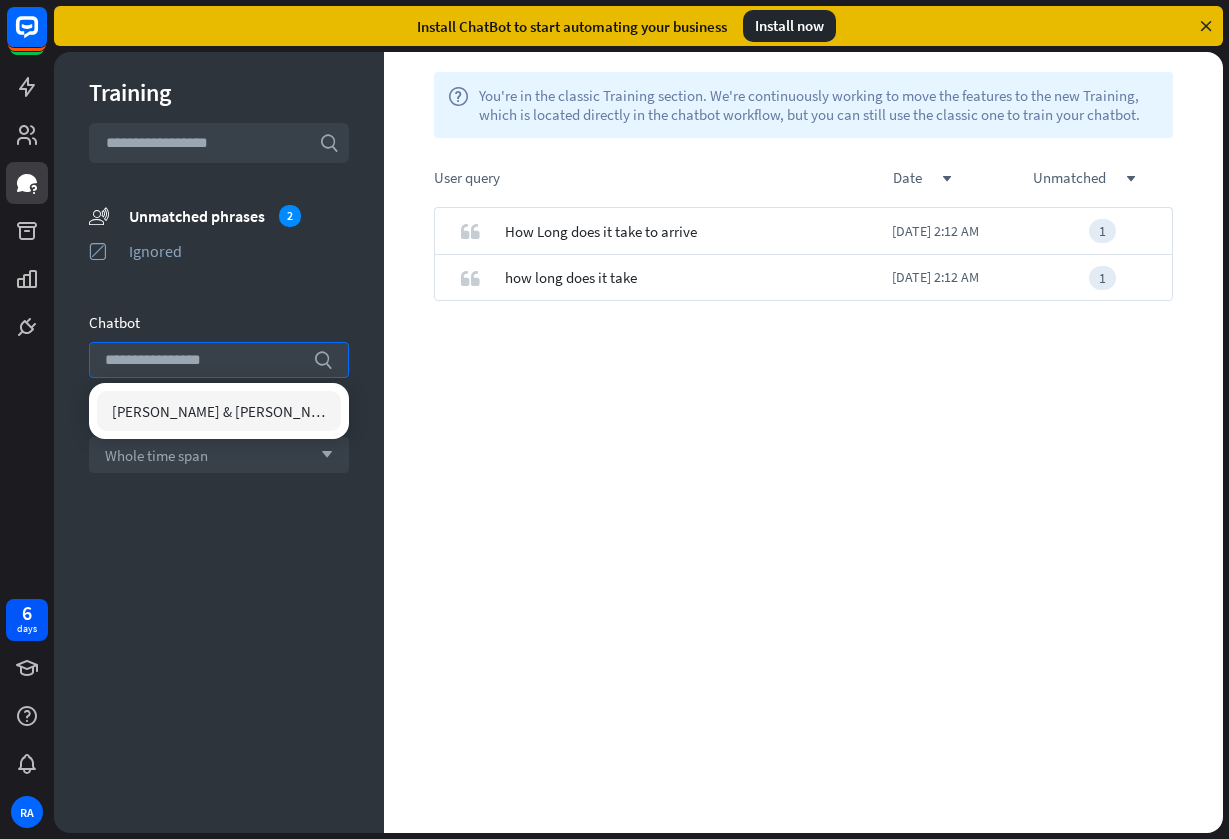click on "[PERSON_NAME] & [PERSON_NAME] SupportBot" at bounding box center [219, 411] 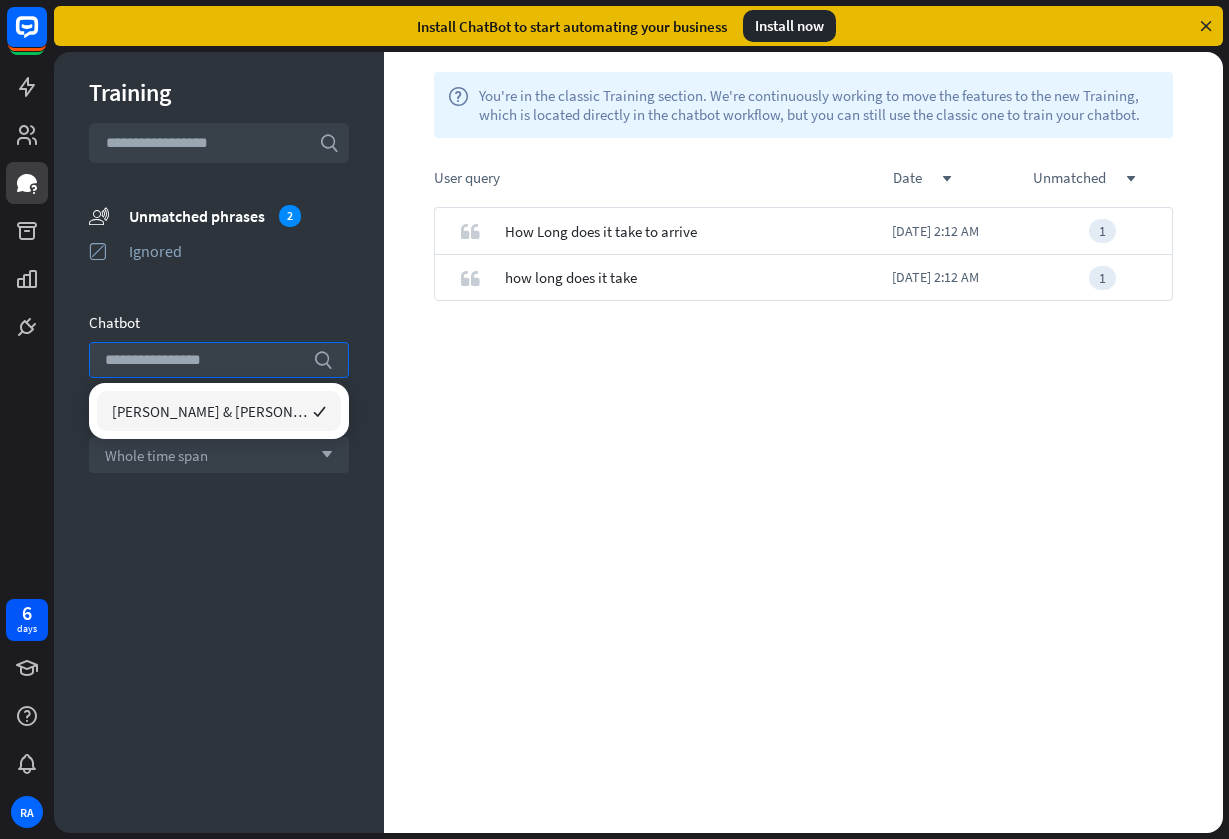 click on "Training
search     unmatched_phrases
Unmatched phrases
2
ignored
Ignored
Chatbot
search
Time period
Whole time span
arrow_down
Show results" at bounding box center (219, 442) 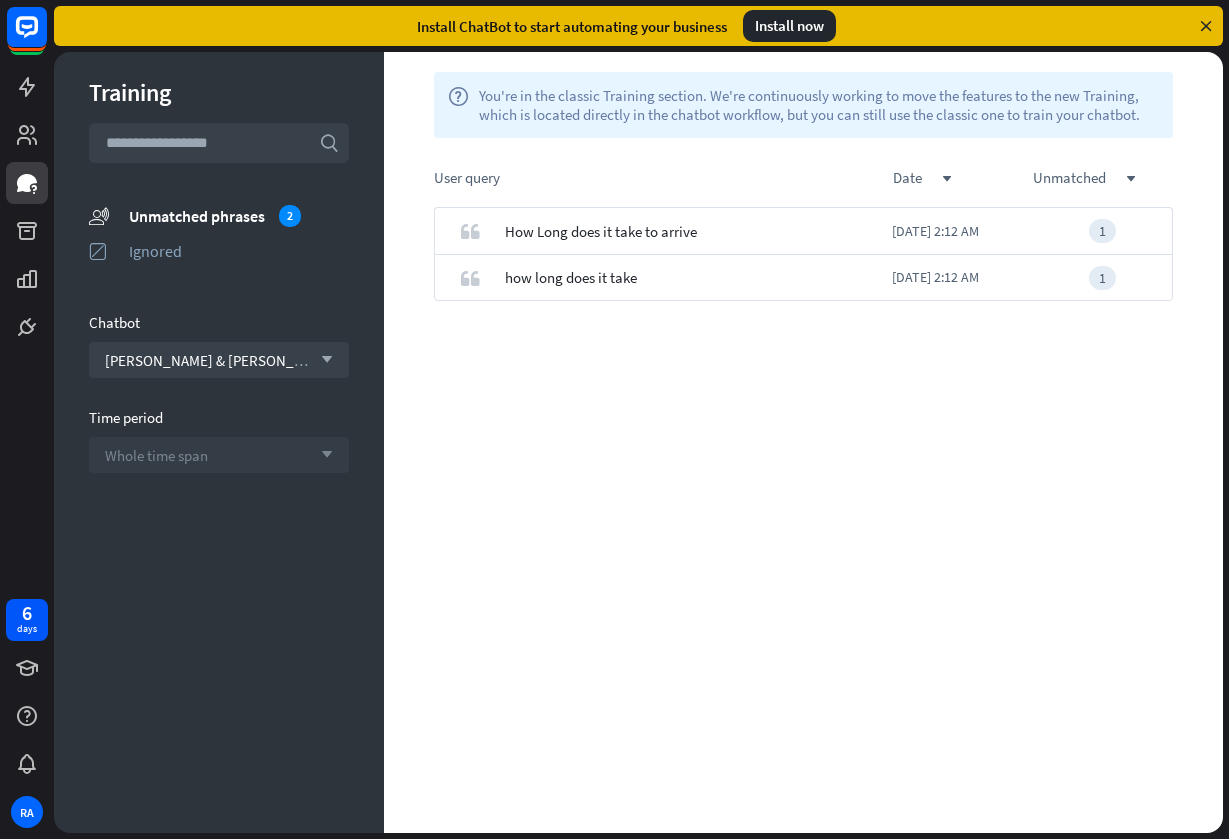click on "Whole time span" at bounding box center (156, 455) 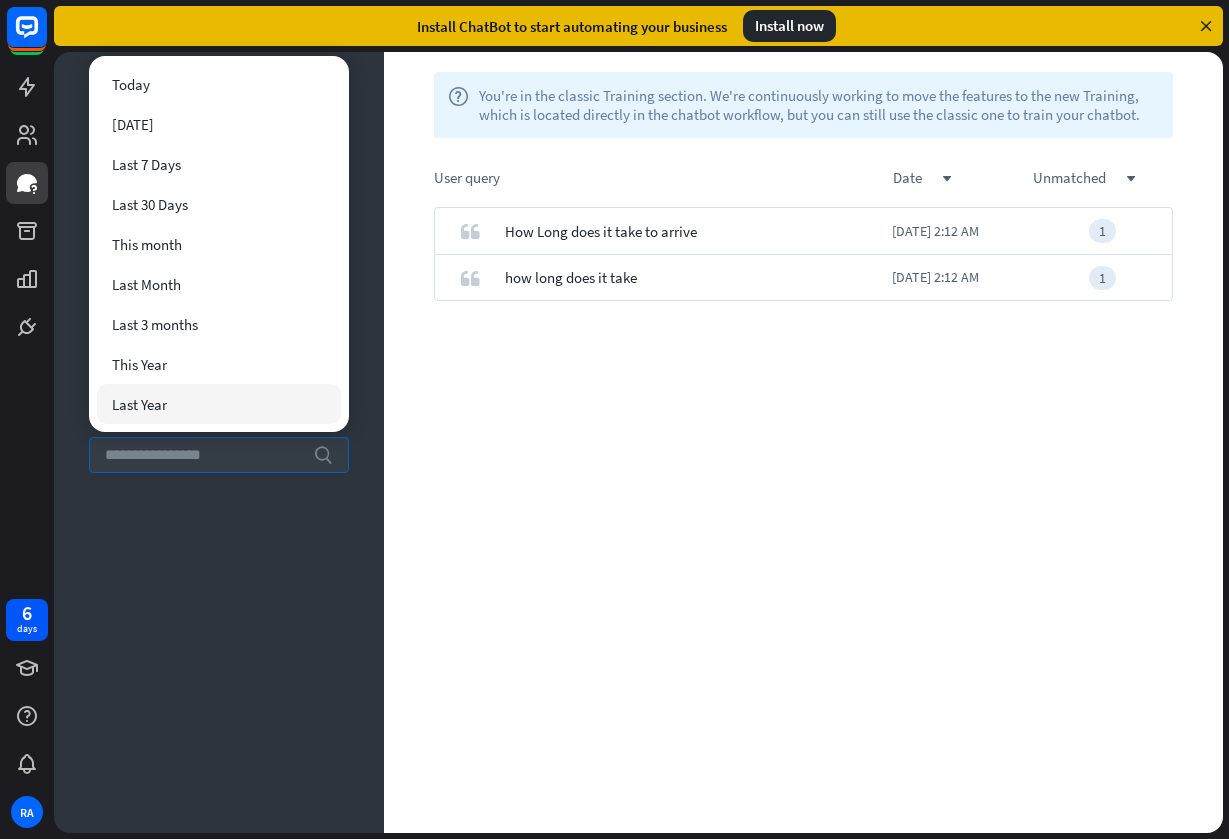 click on "Last Year" at bounding box center [219, 404] 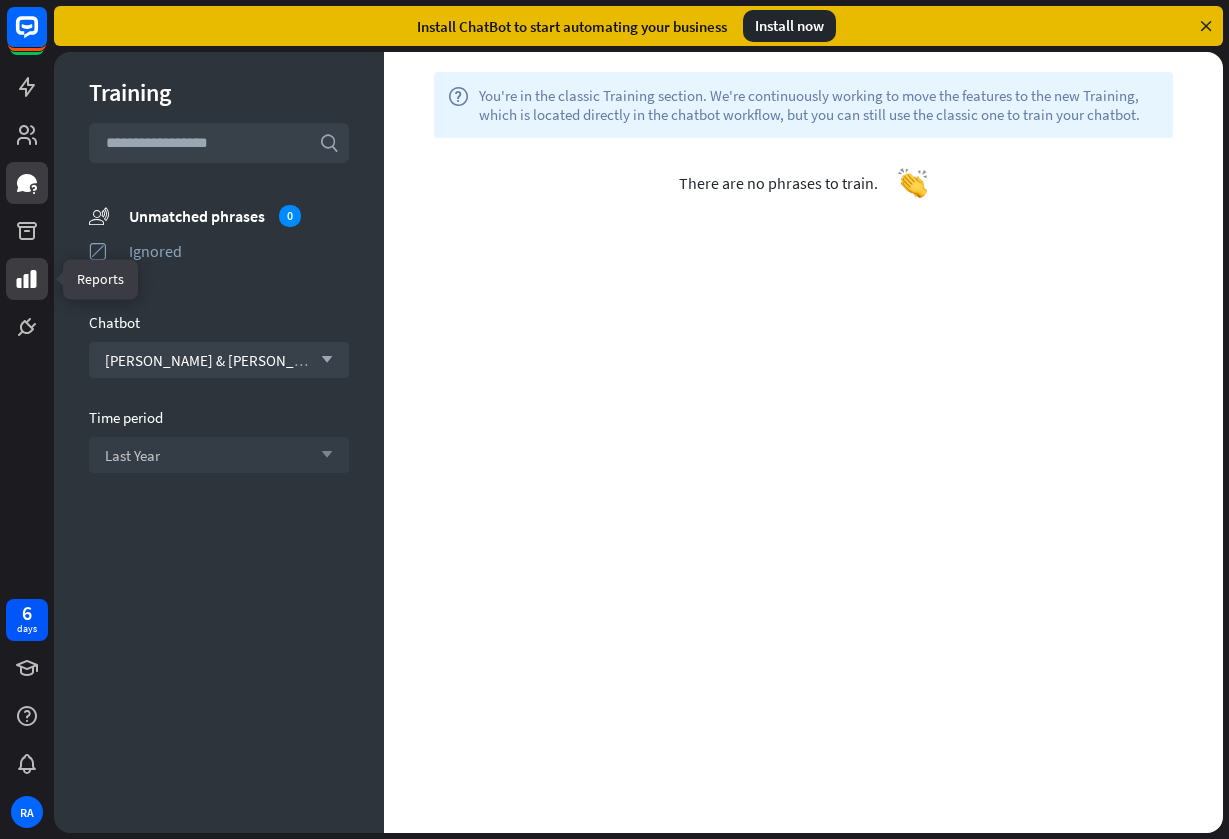 click 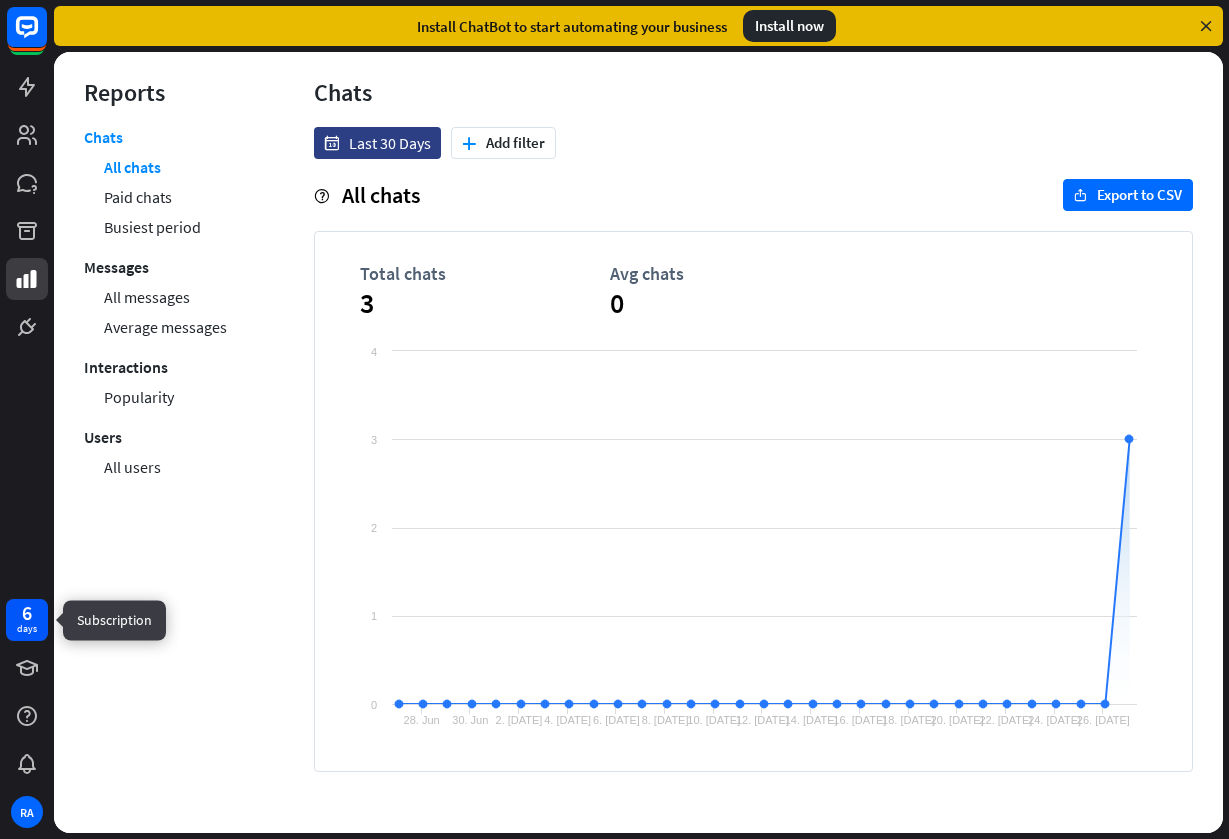 click on "days" at bounding box center (27, 629) 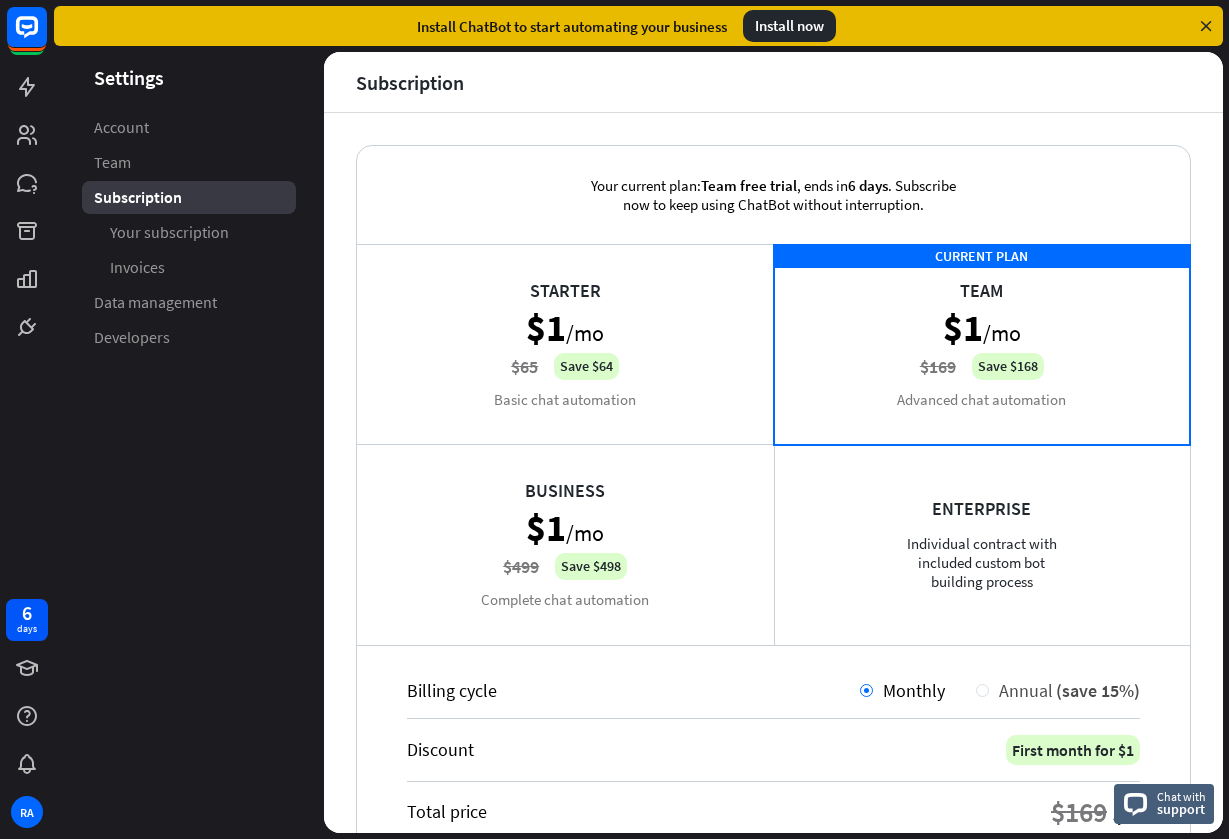 click at bounding box center [982, 690] 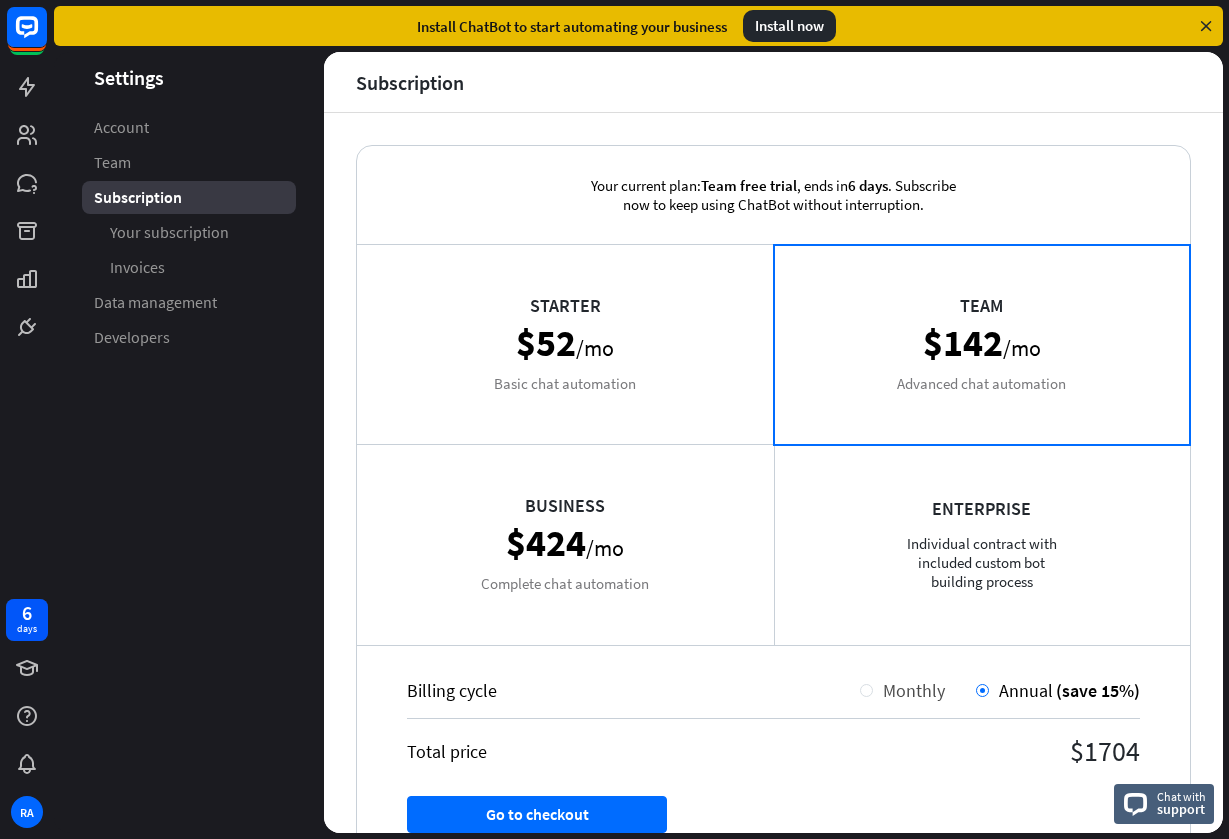 click on "Monthly" at bounding box center [914, 690] 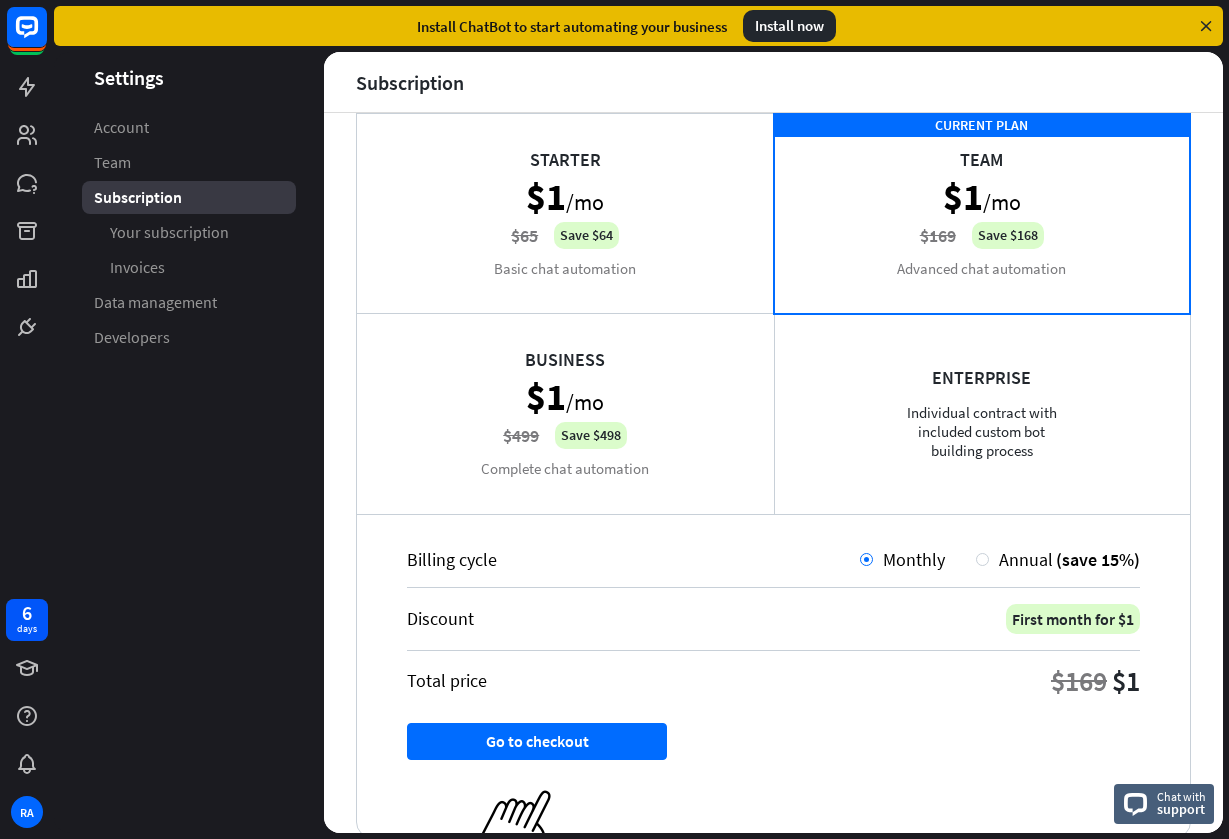 scroll, scrollTop: 135, scrollLeft: 0, axis: vertical 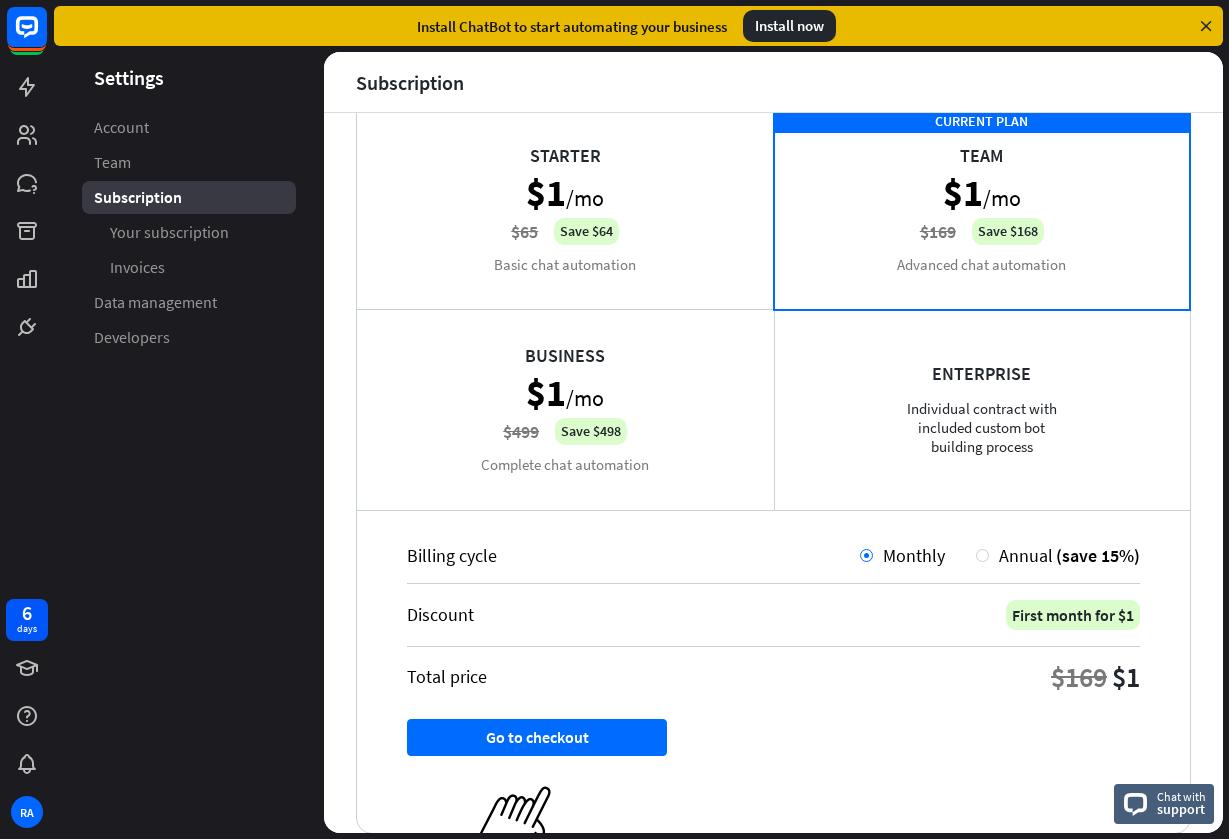 click on "Business
$1   /mo   $499   Save $498
Complete chat automation" at bounding box center (565, 409) 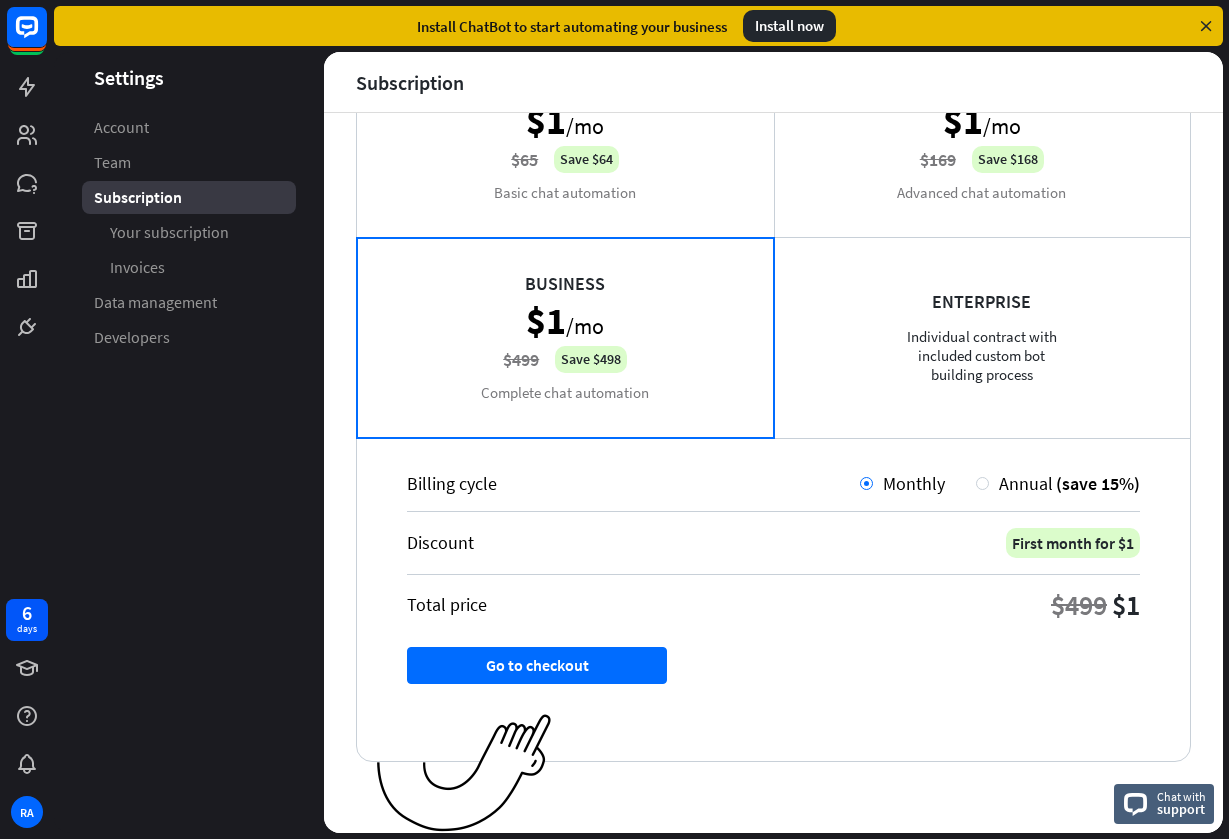 scroll, scrollTop: 207, scrollLeft: 0, axis: vertical 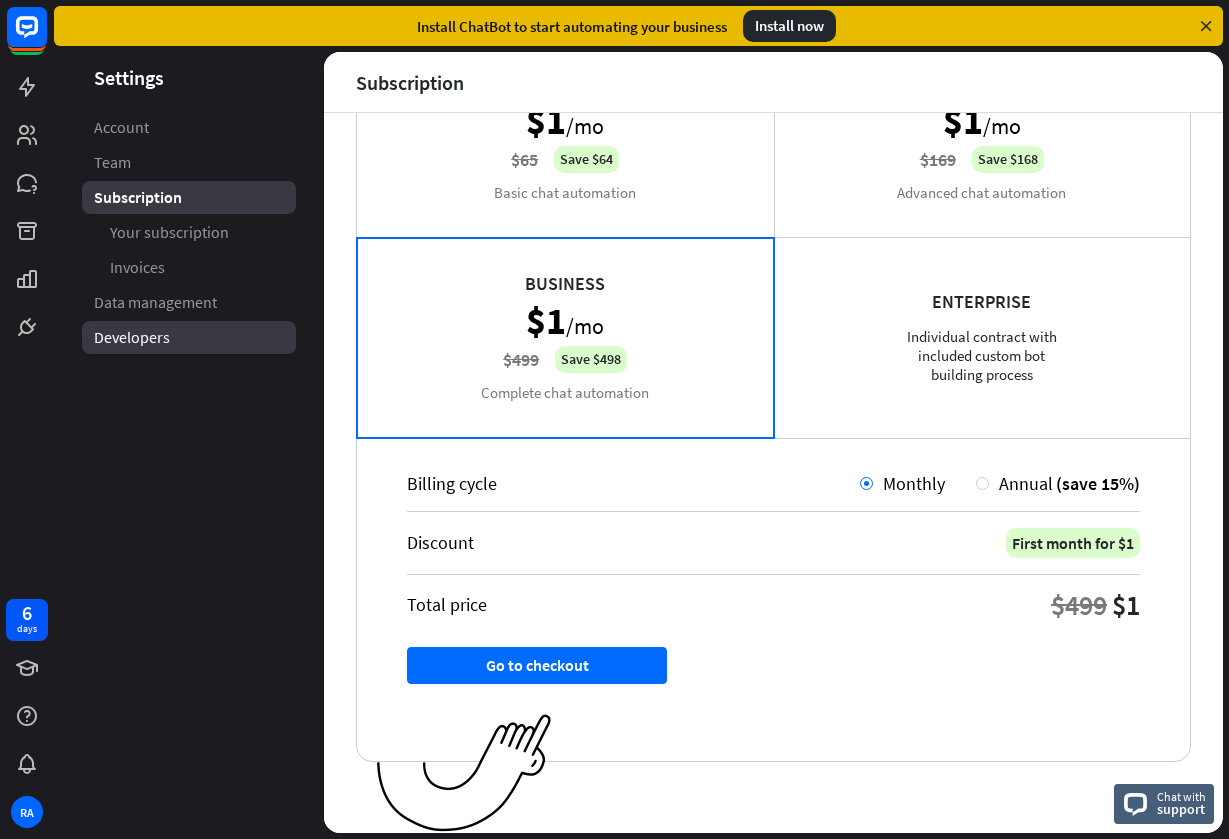 click on "Developers" at bounding box center (132, 337) 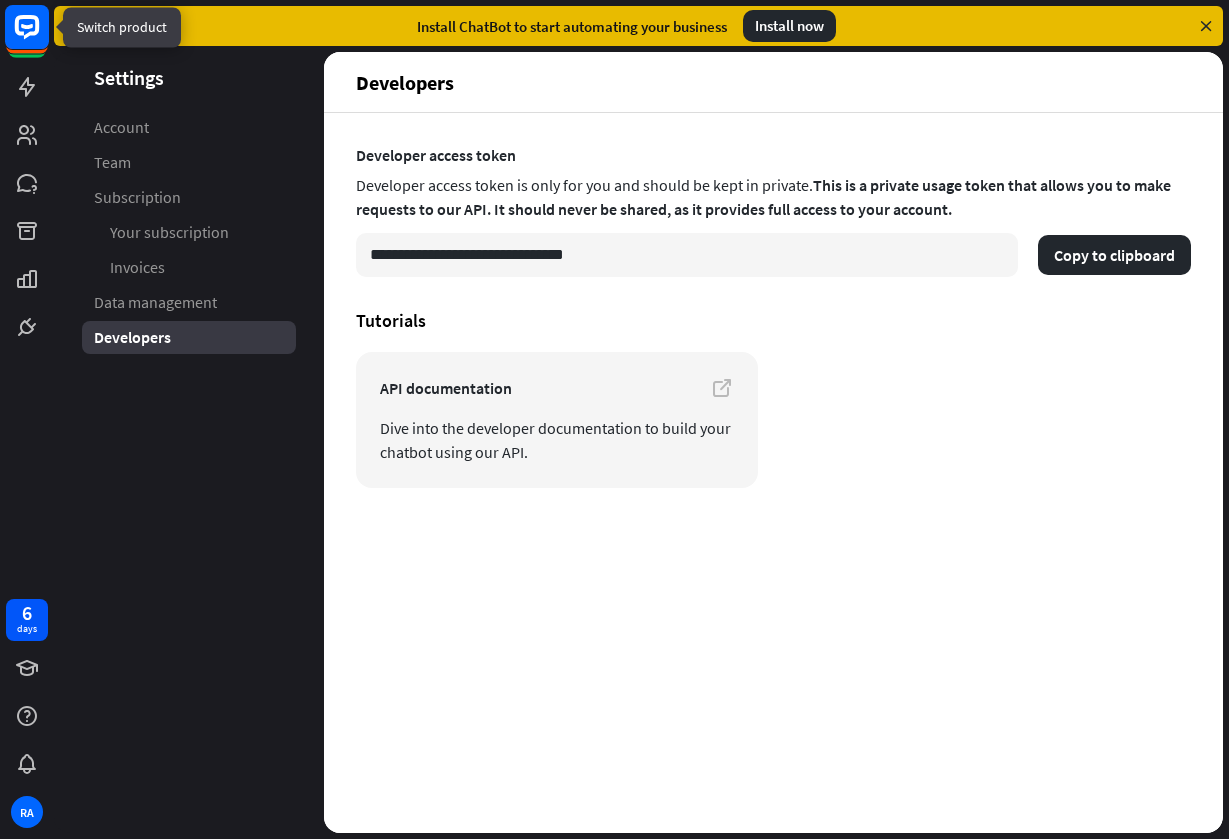 click 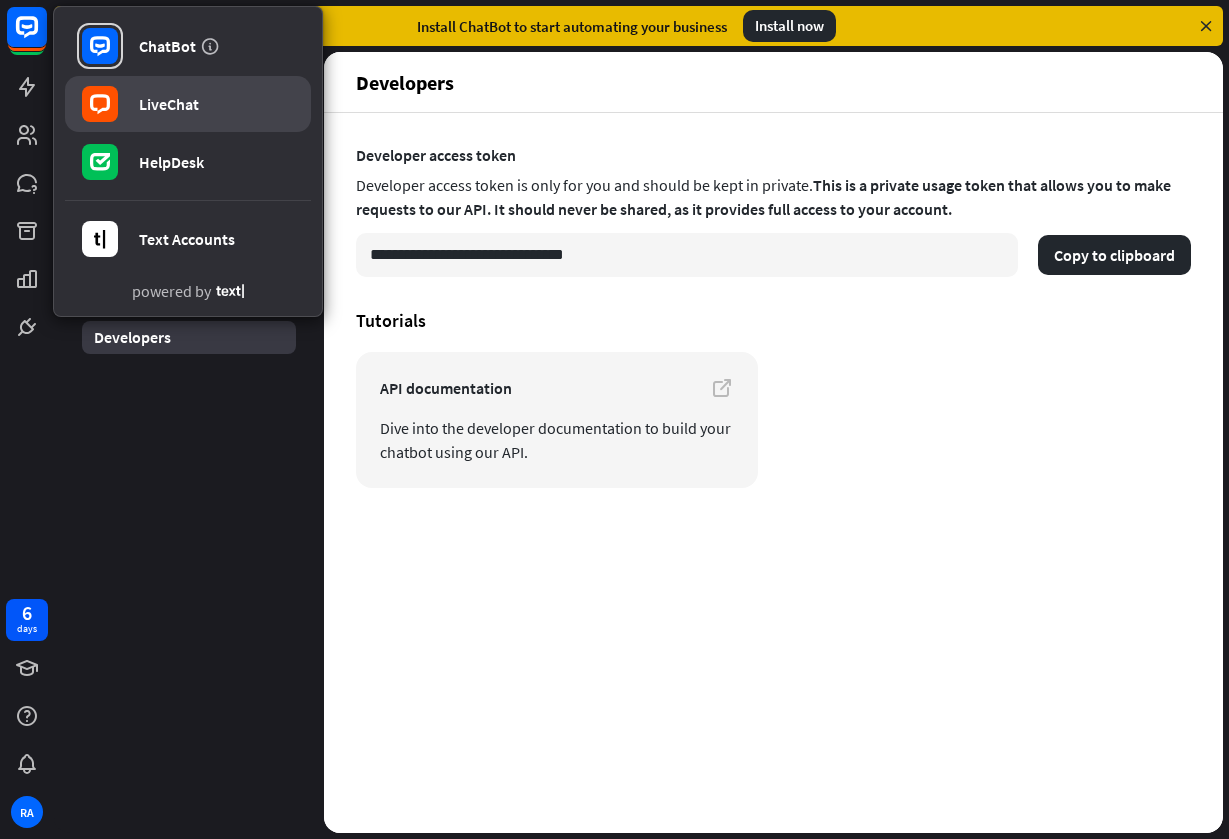 click 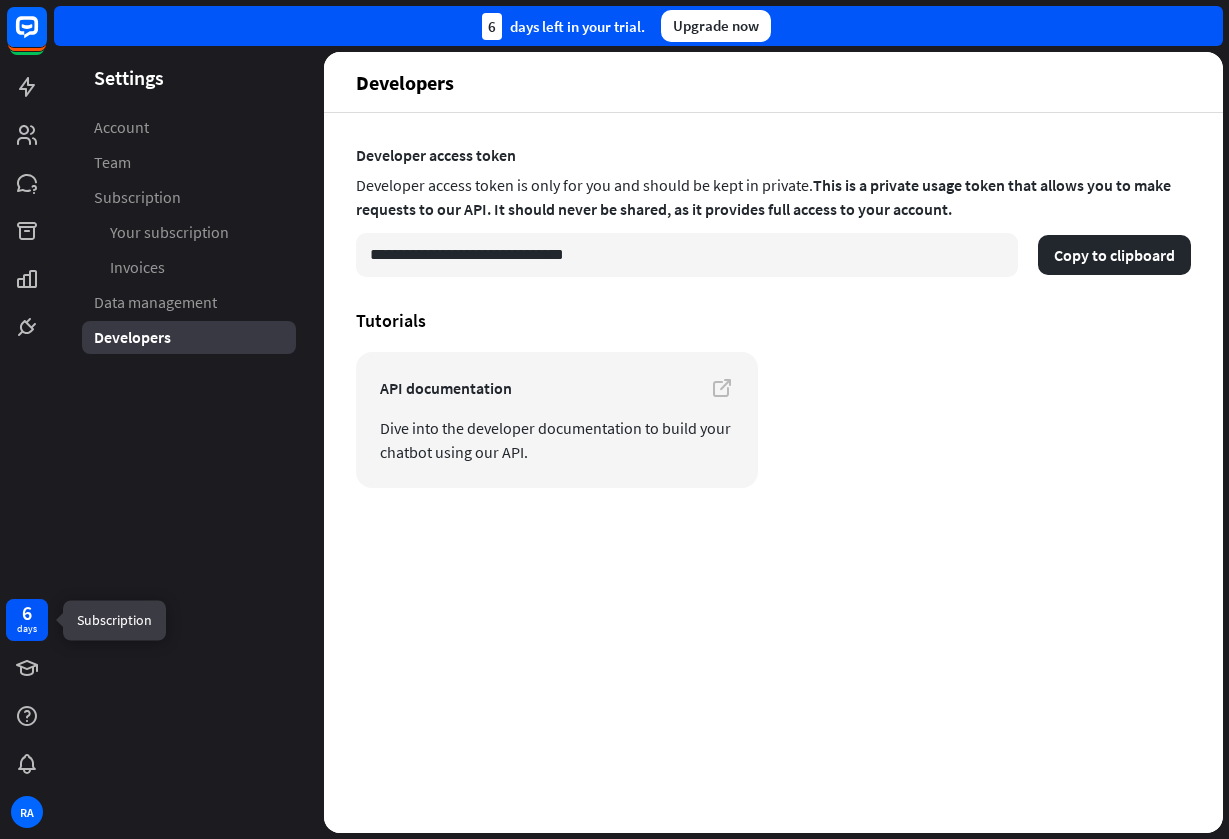 click on "6   days" at bounding box center [27, 620] 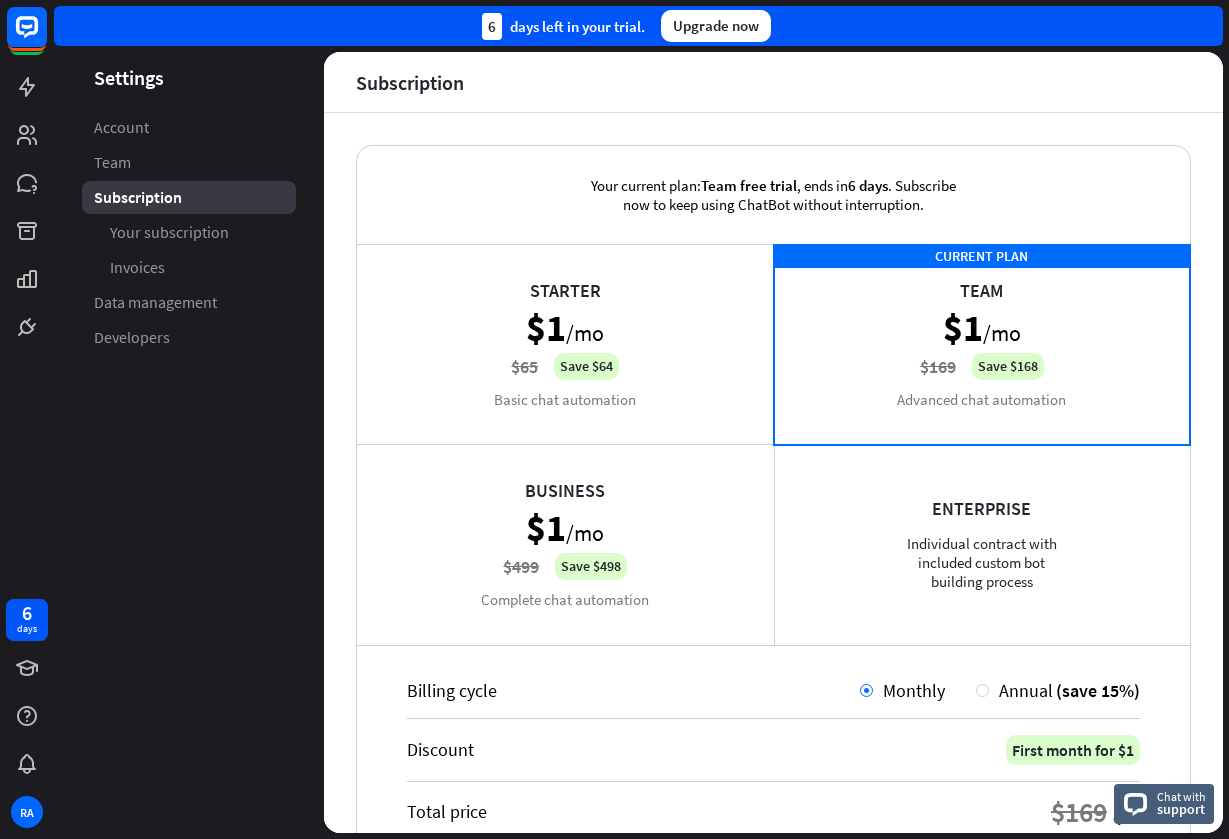 scroll, scrollTop: 0, scrollLeft: 0, axis: both 